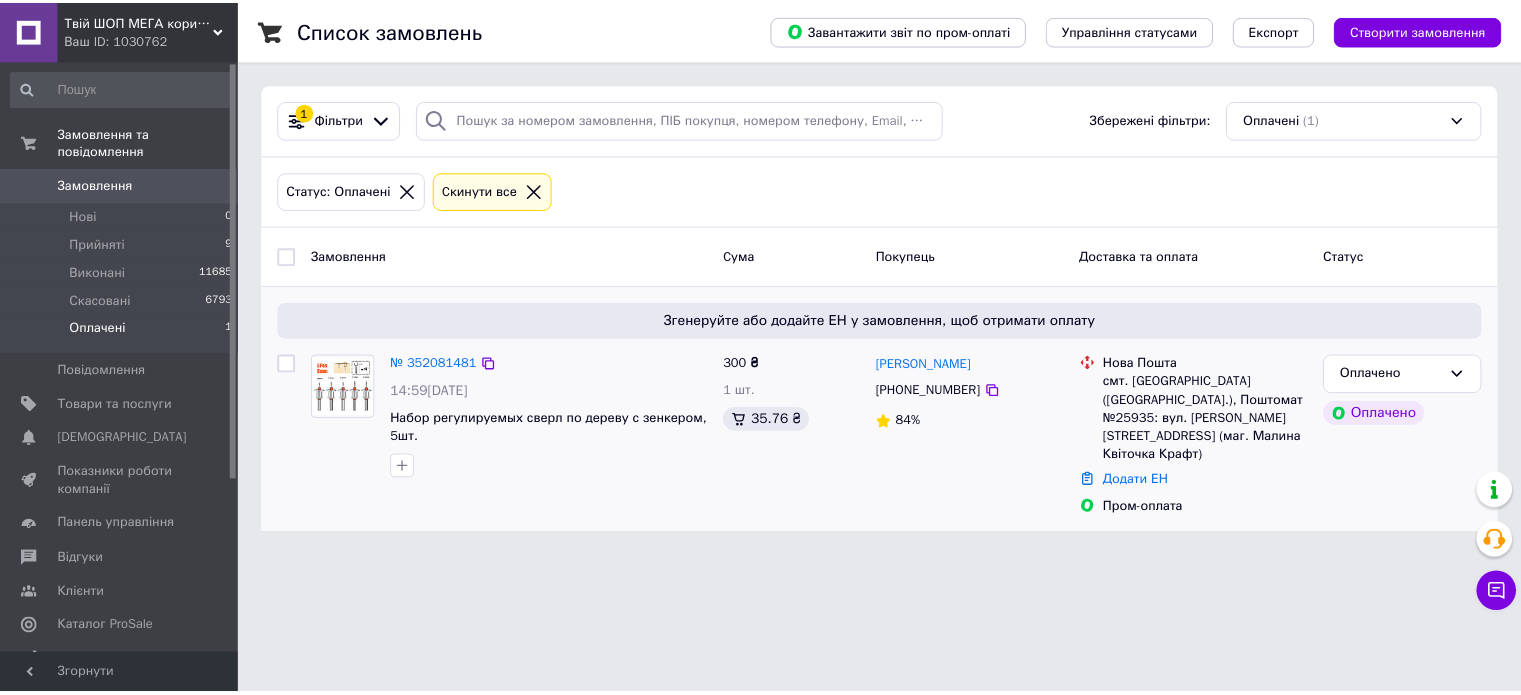 scroll, scrollTop: 0, scrollLeft: 0, axis: both 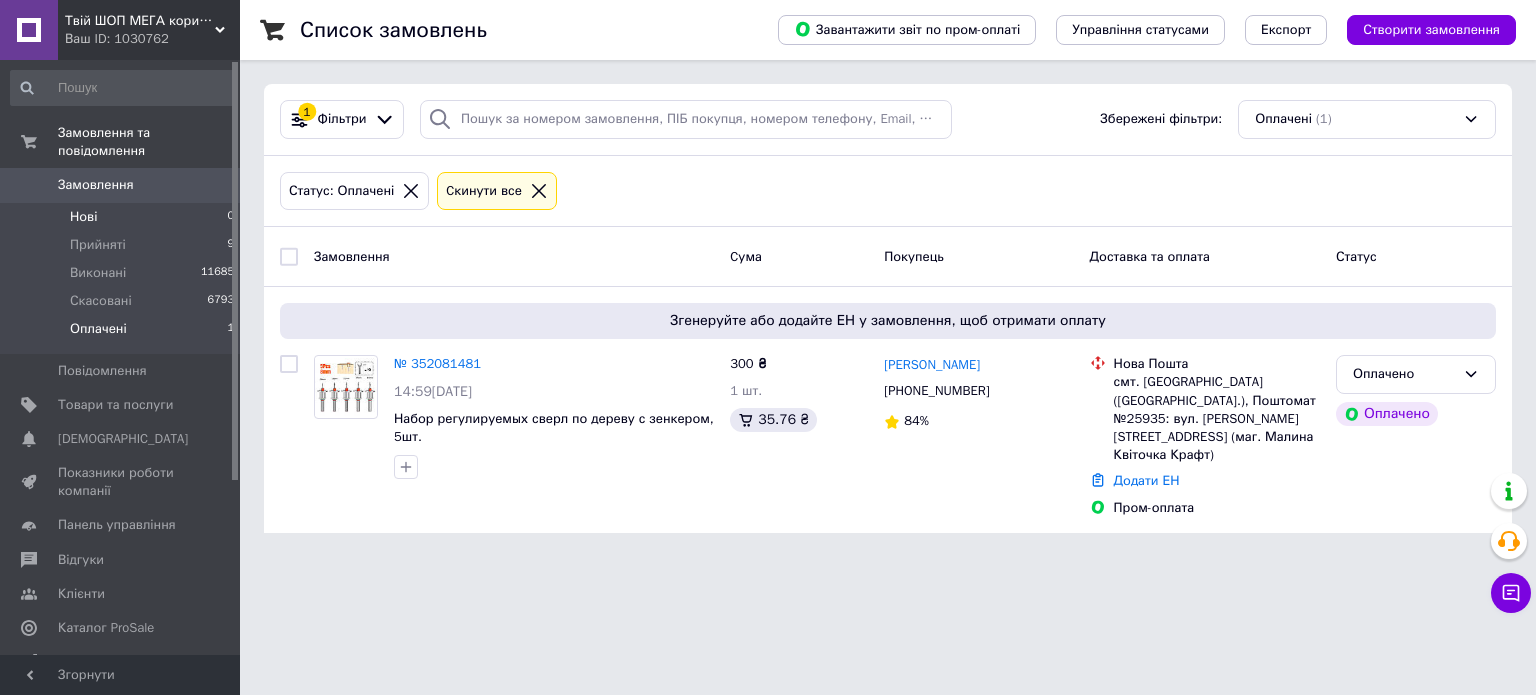 click on "Нові 0" at bounding box center (123, 217) 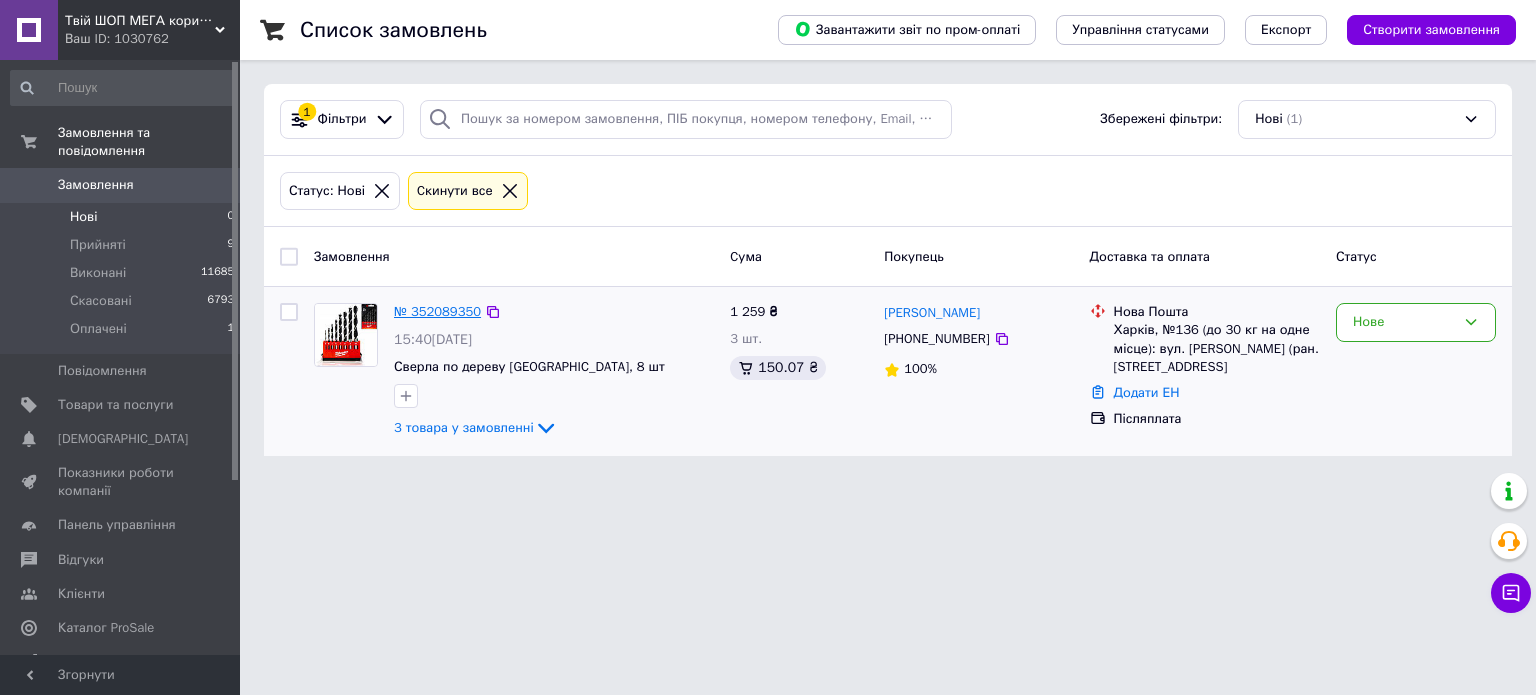 click on "№ 352089350" at bounding box center [437, 311] 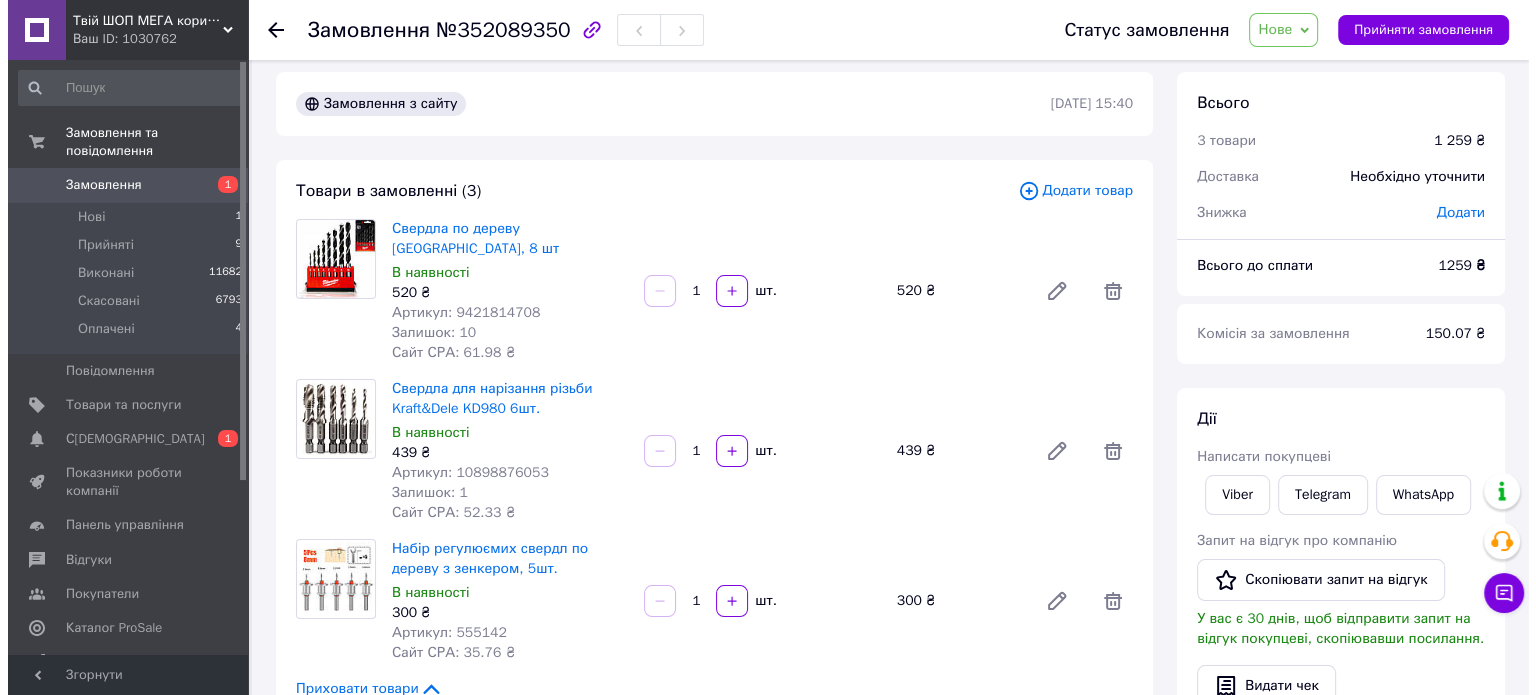 scroll, scrollTop: 0, scrollLeft: 0, axis: both 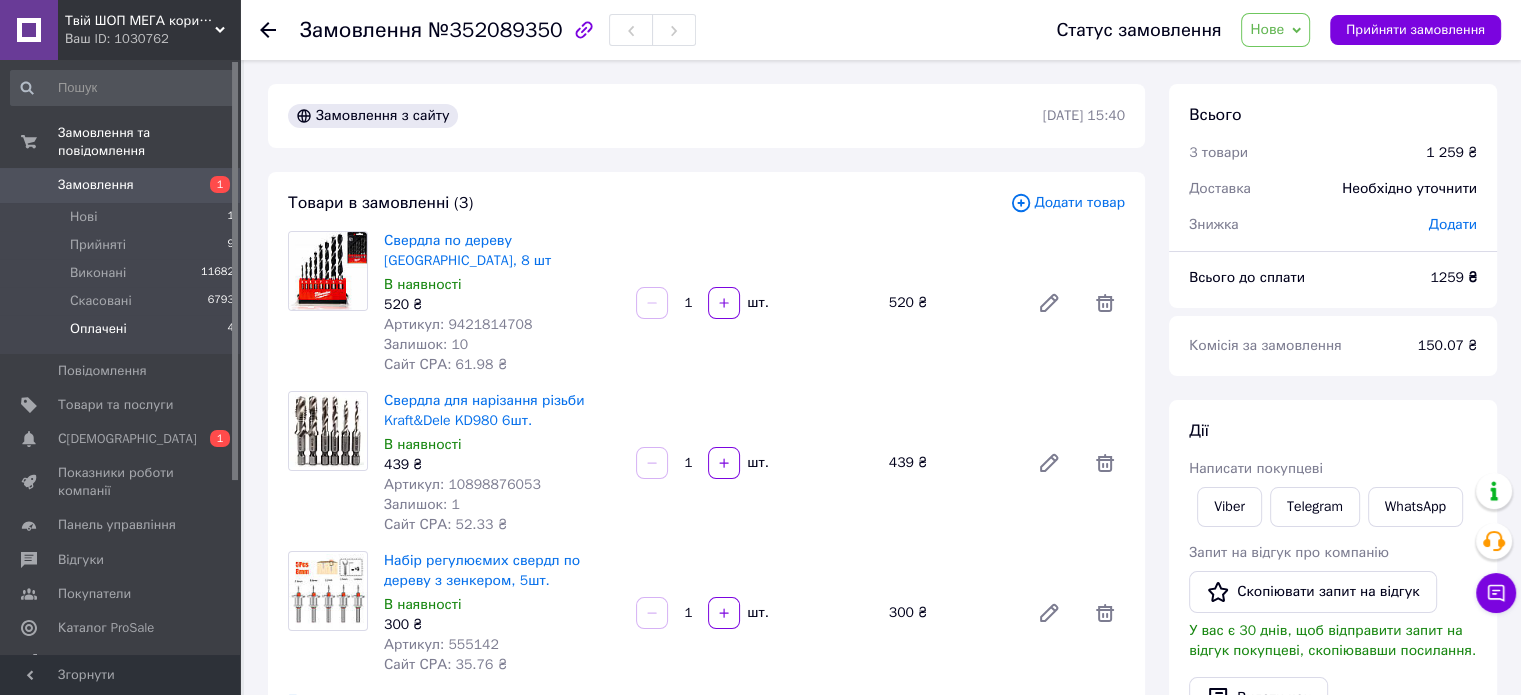 click on "Оплачені 4" at bounding box center (123, 334) 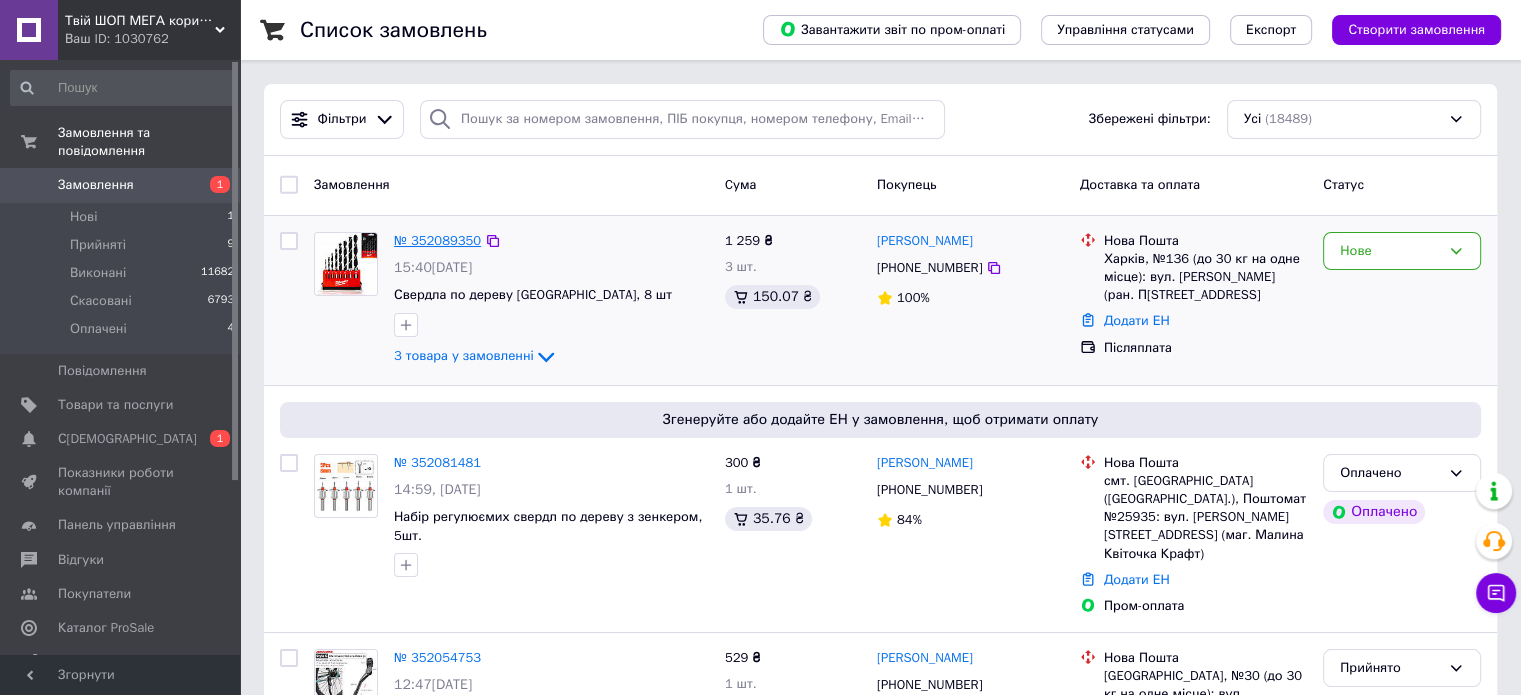 click on "№ 352089350" at bounding box center [437, 240] 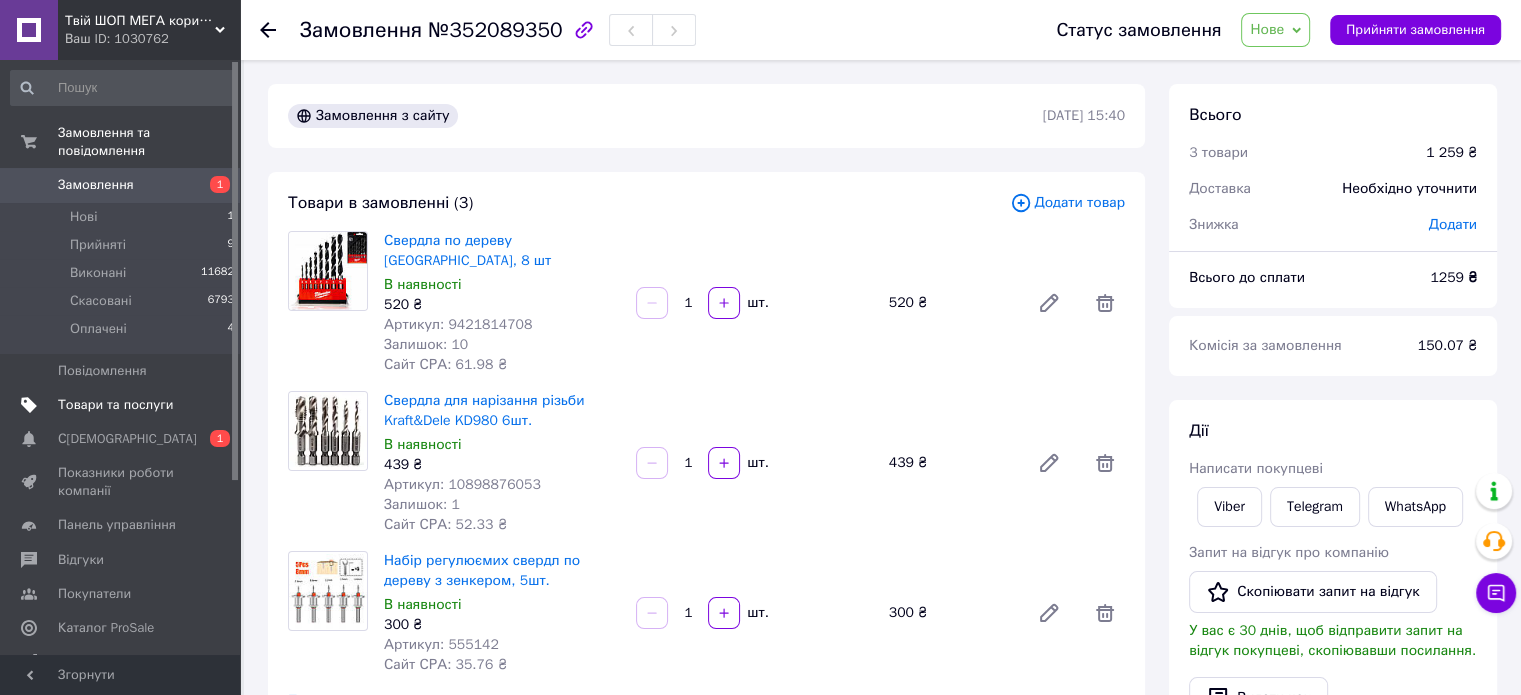 click on "Товари та послуги" at bounding box center [115, 405] 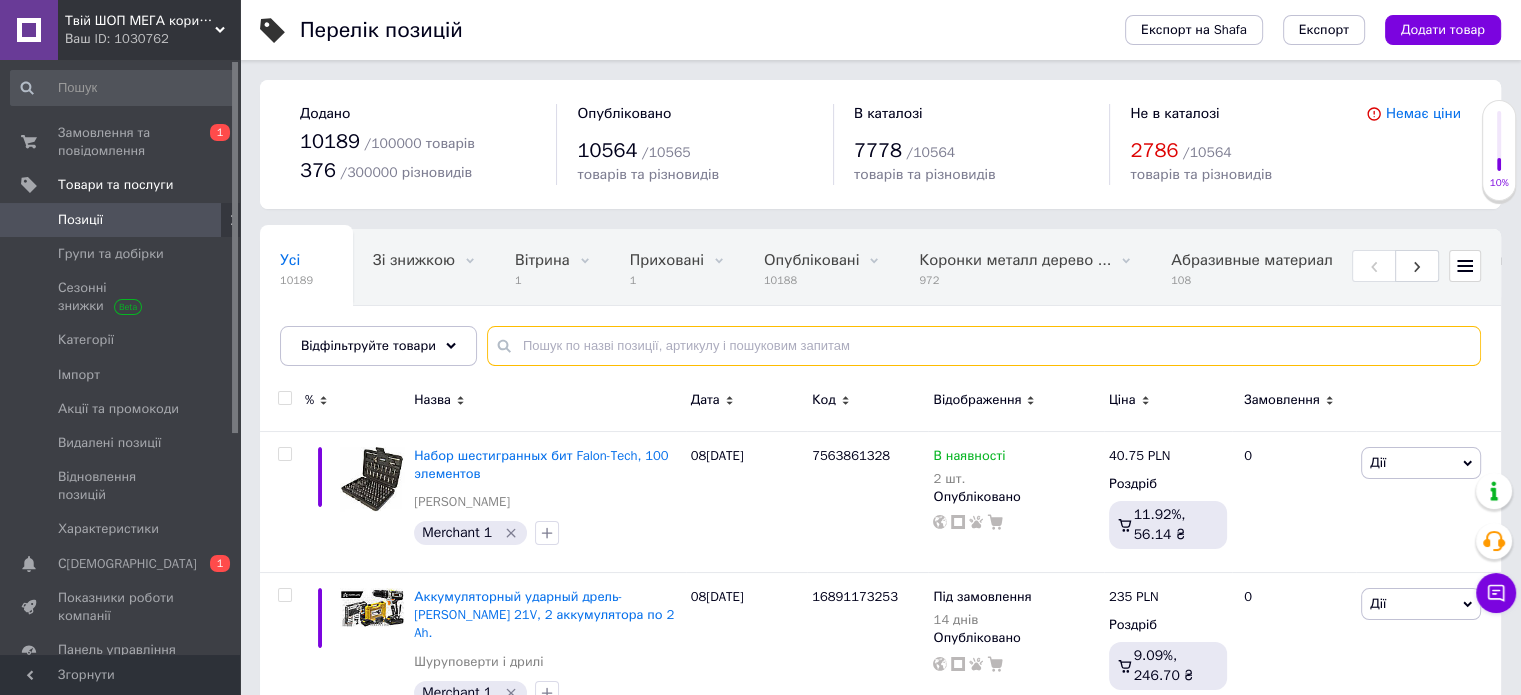 paste on "5589914260" 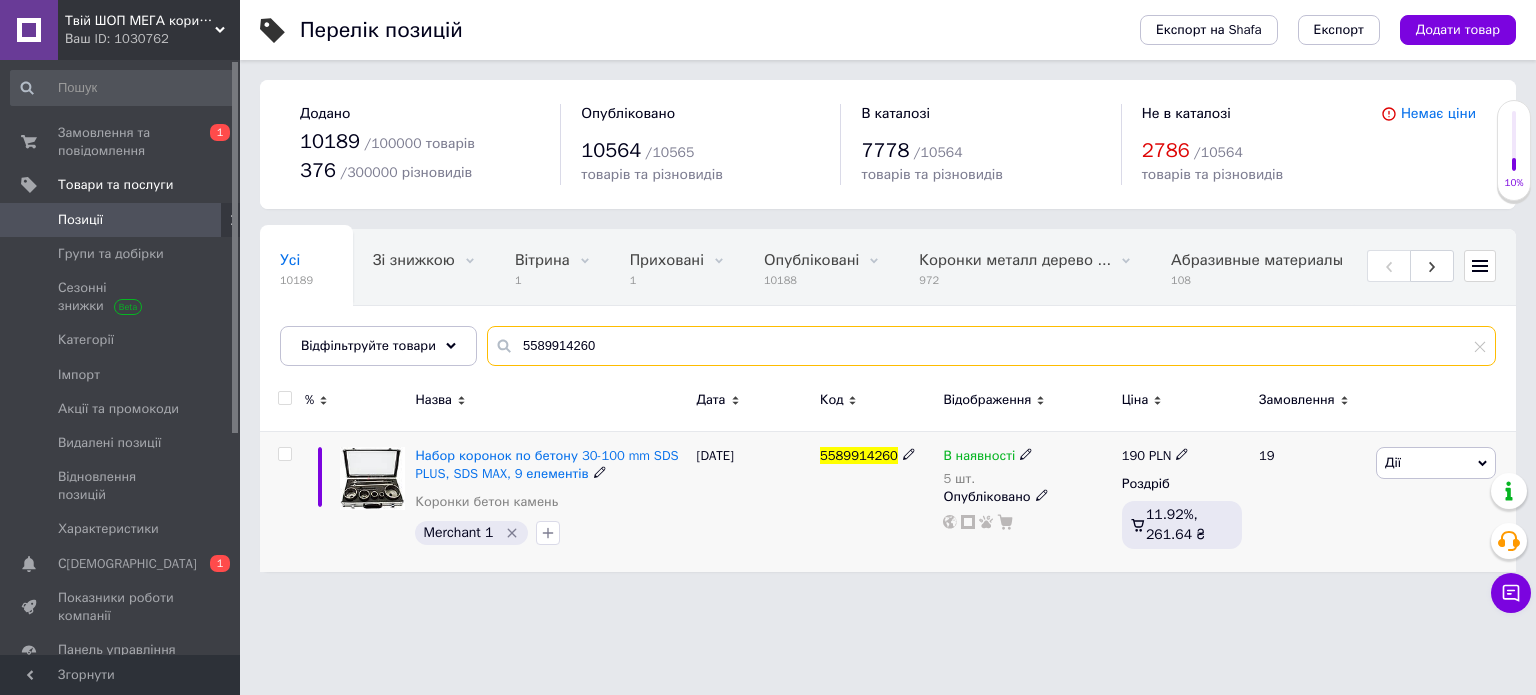 type on "5589914260" 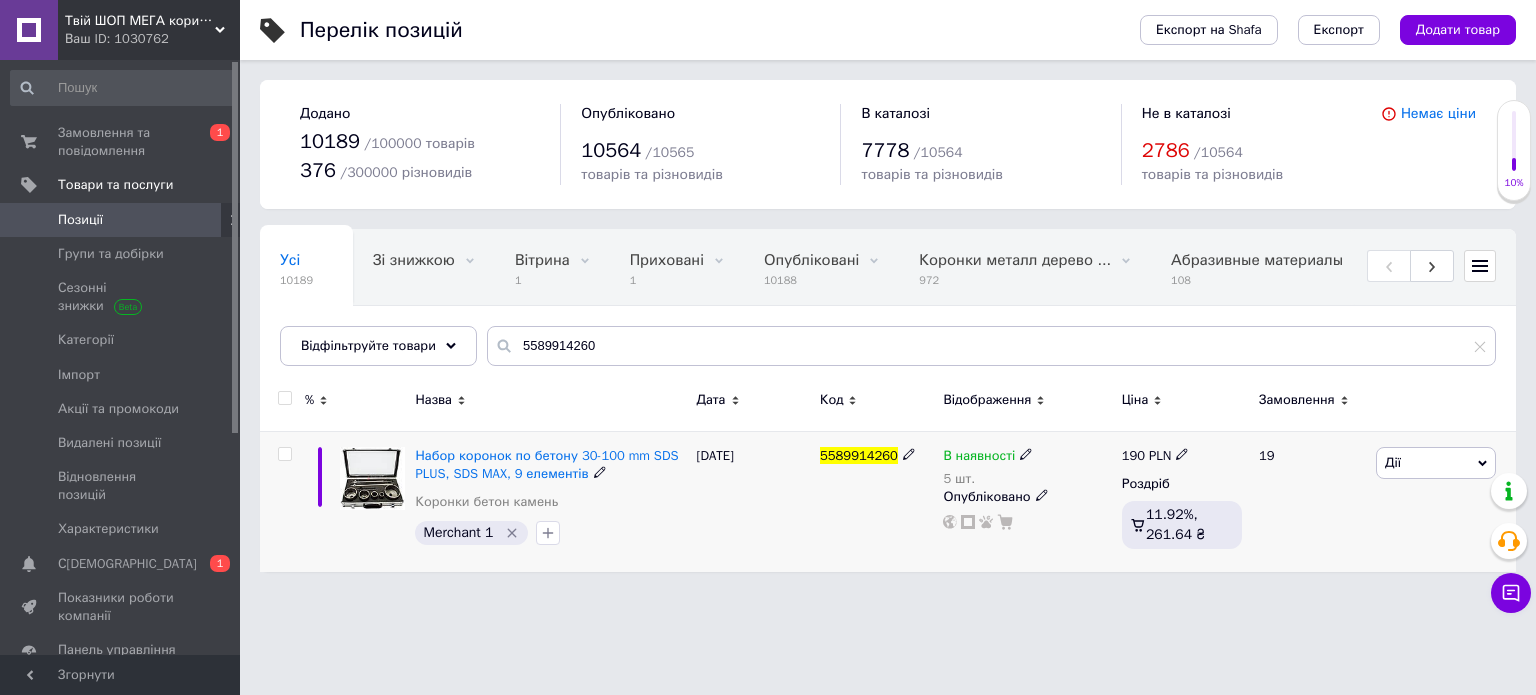 click 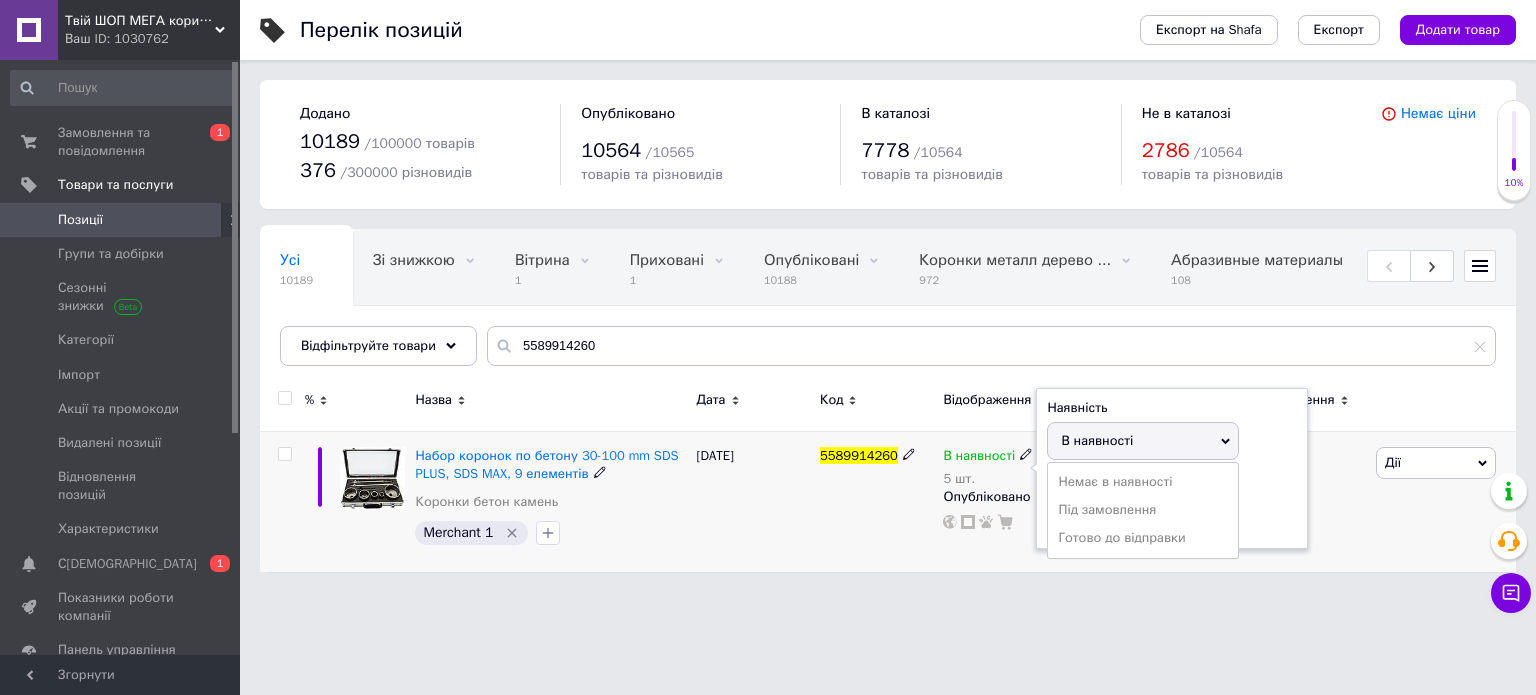 click on "В наявності" at bounding box center [1097, 440] 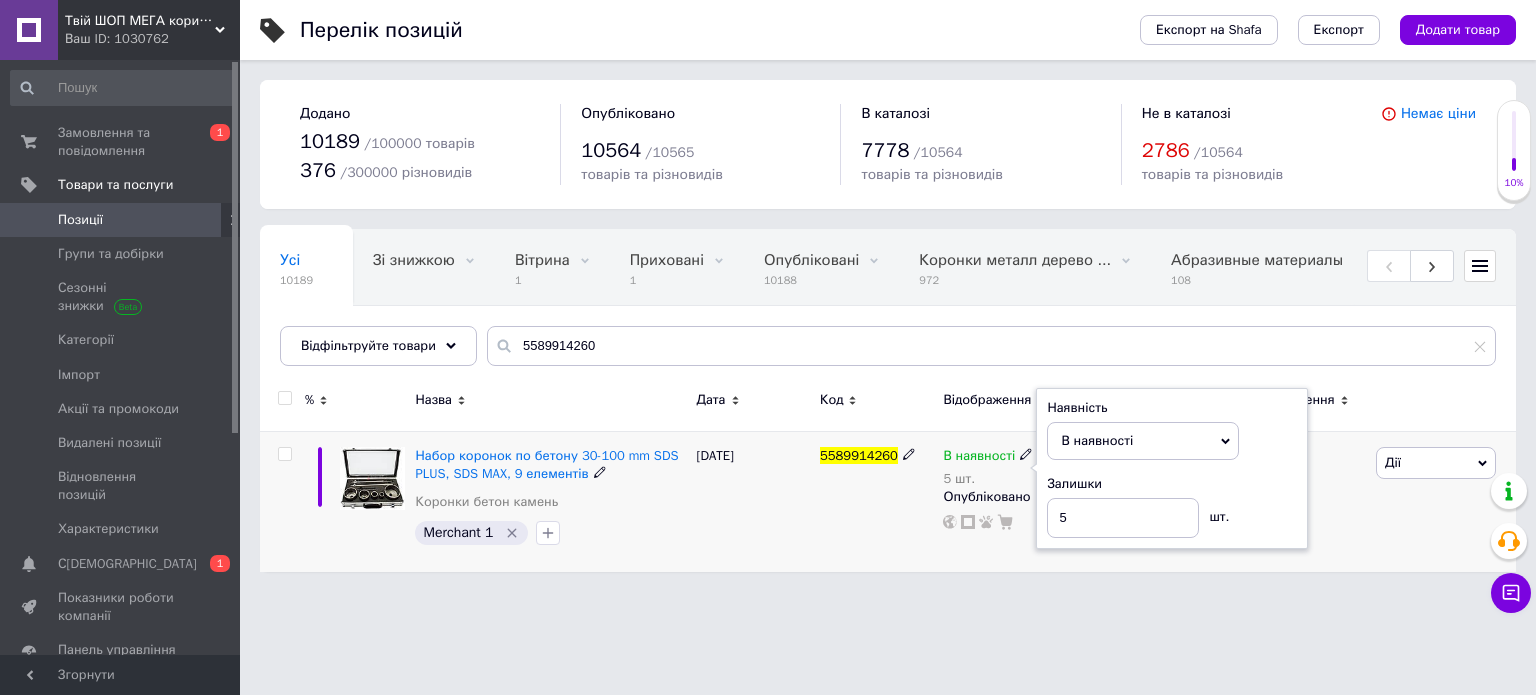click on "В наявності" at bounding box center [1143, 441] 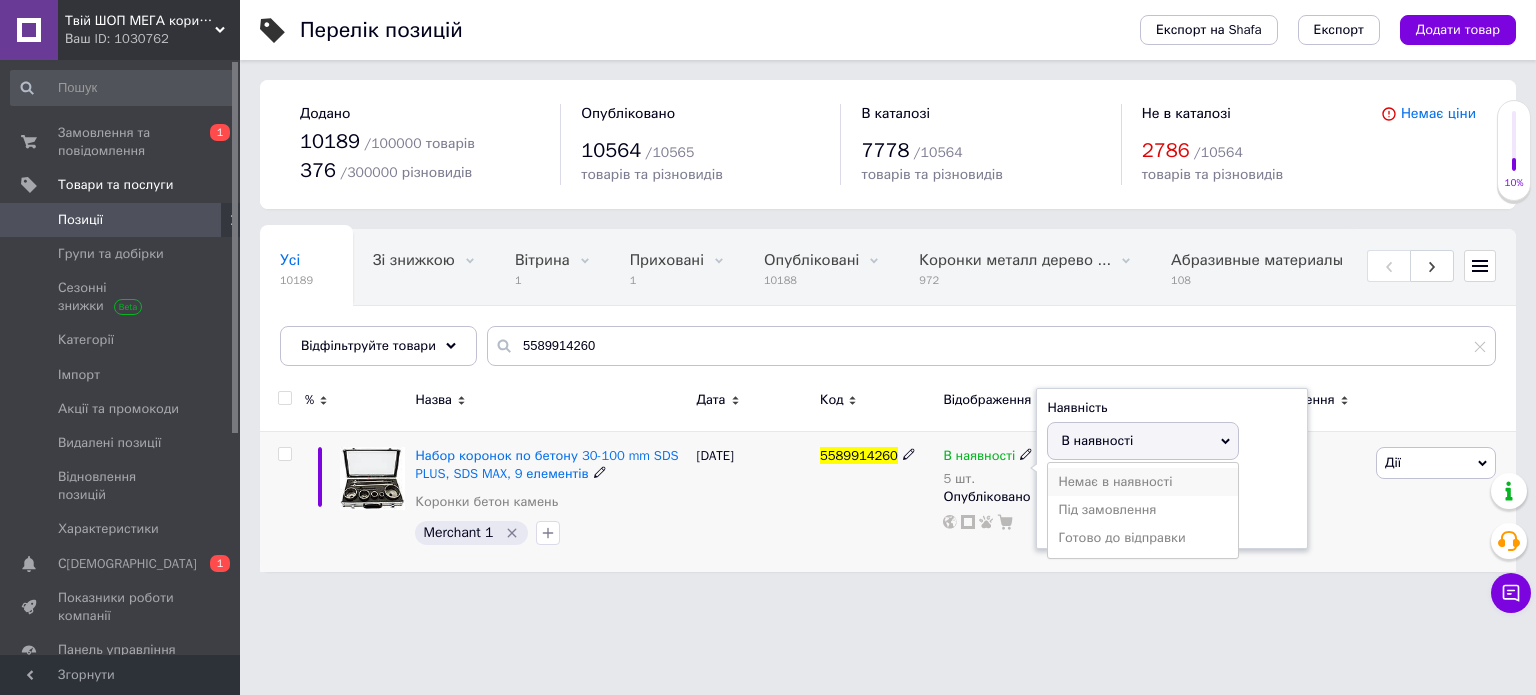 click on "Немає в наявності" at bounding box center [1143, 482] 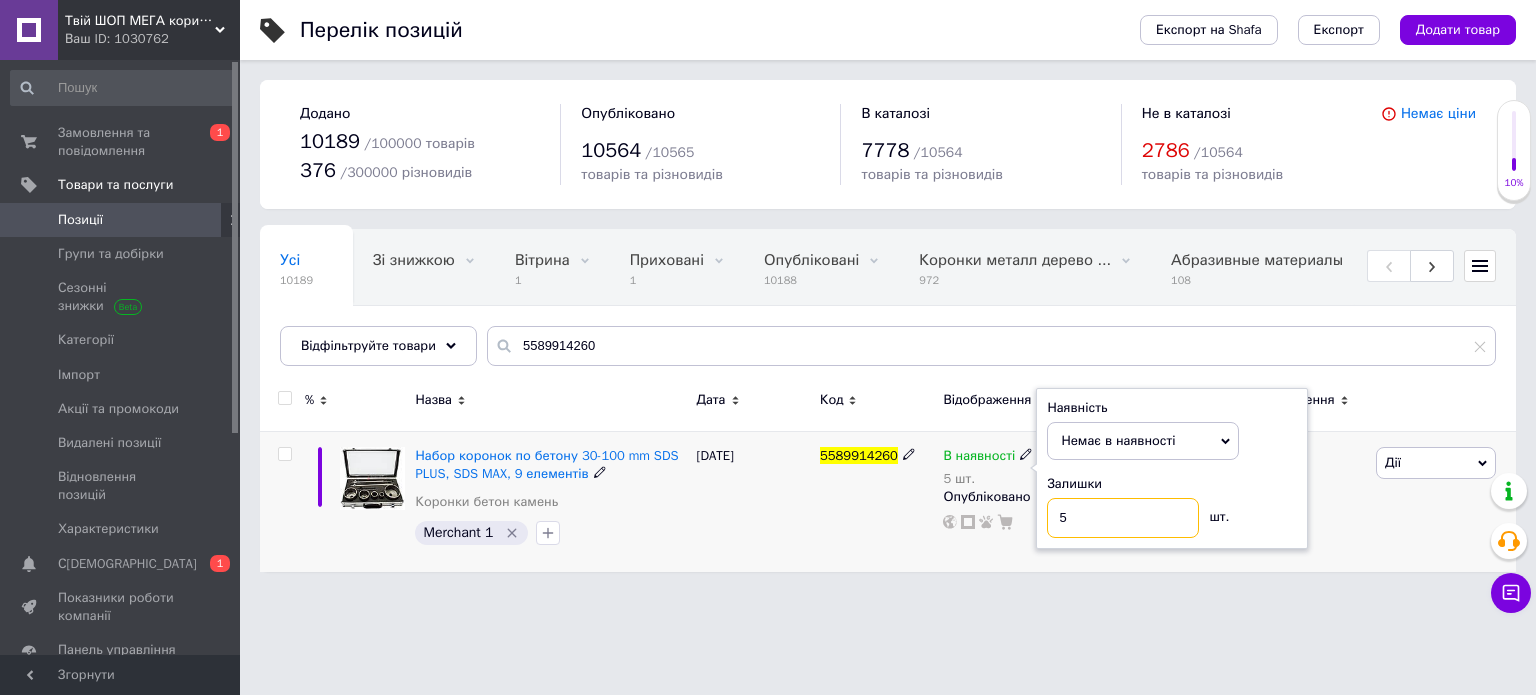 drag, startPoint x: 1079, startPoint y: 509, endPoint x: 999, endPoint y: 671, distance: 180.67651 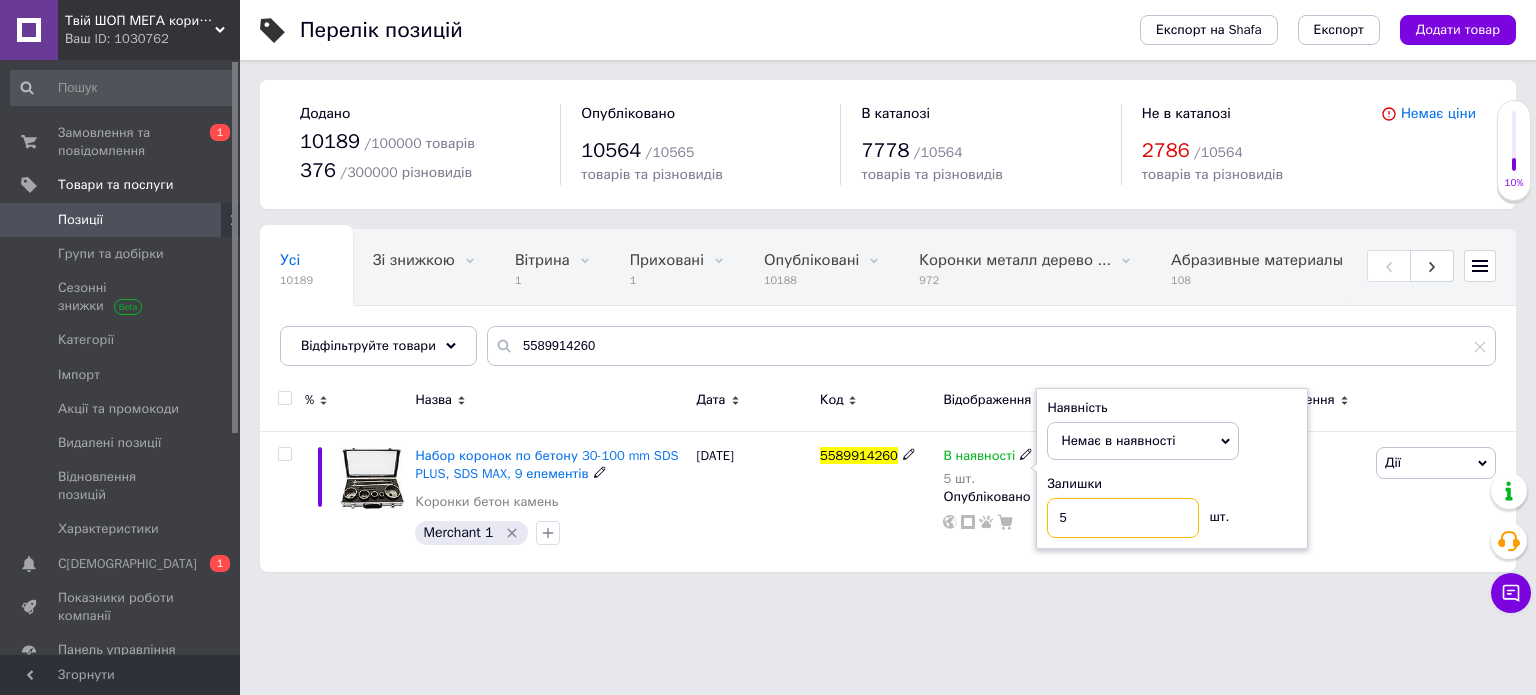 click on "Наявність Немає в наявності В наявності Під замовлення Готово до відправки Залишки 5 шт." at bounding box center [1172, 469] 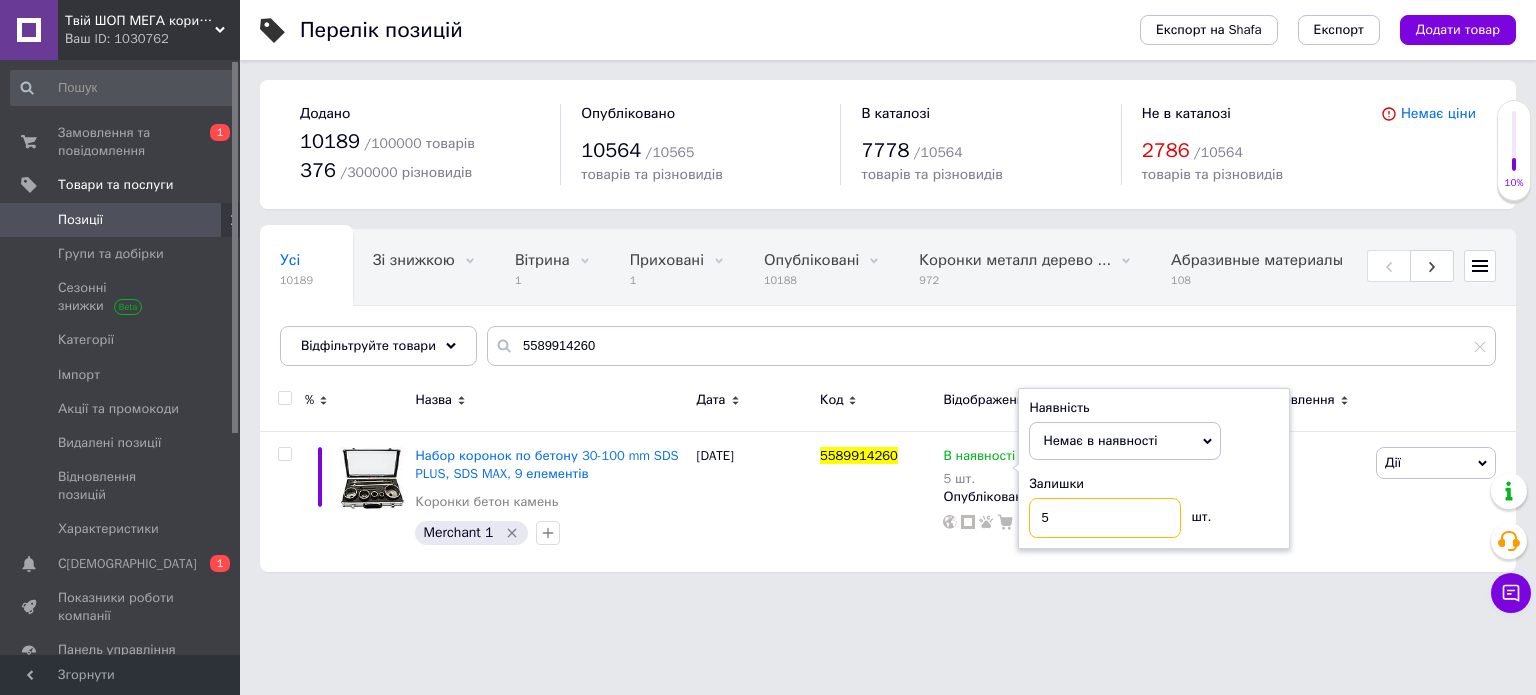 type 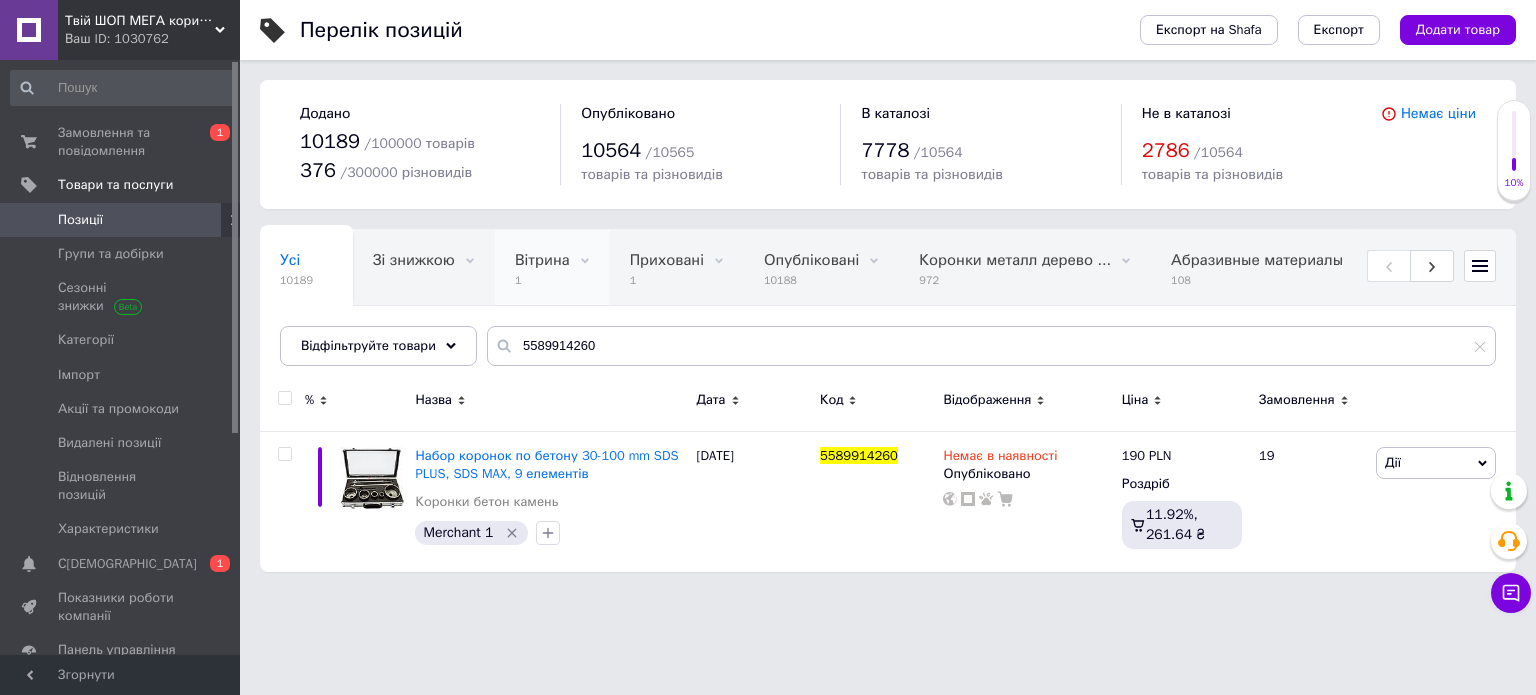 click on "1" at bounding box center [542, 280] 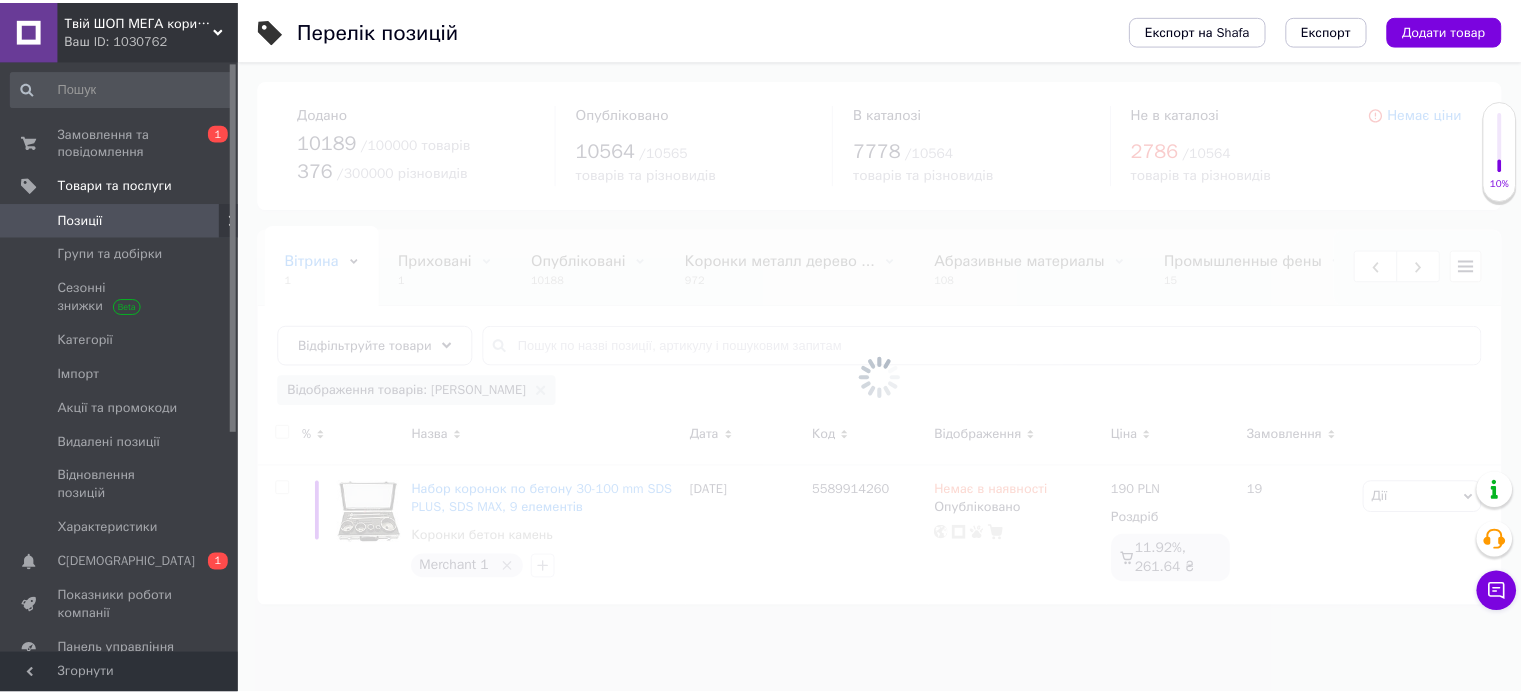 scroll, scrollTop: 0, scrollLeft: 240, axis: horizontal 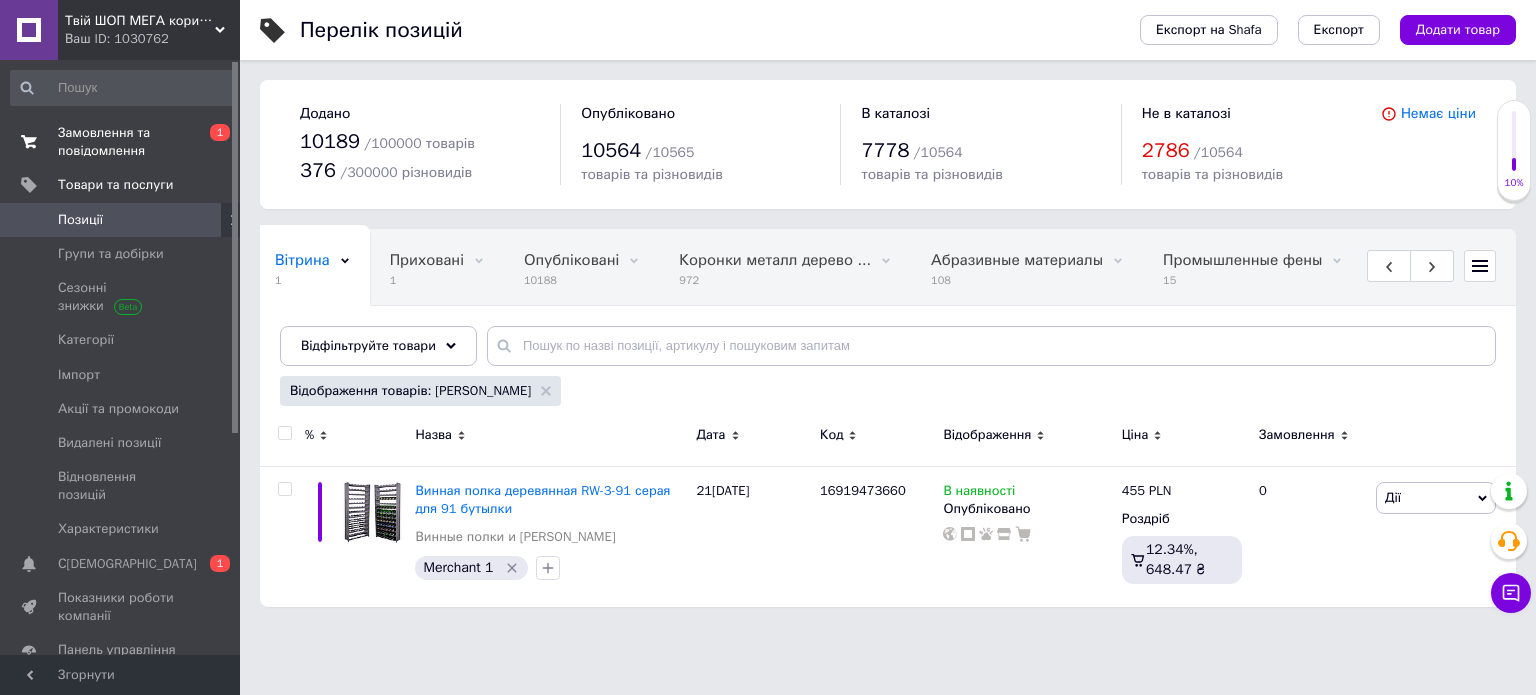 click on "Замовлення та повідомлення" at bounding box center (121, 142) 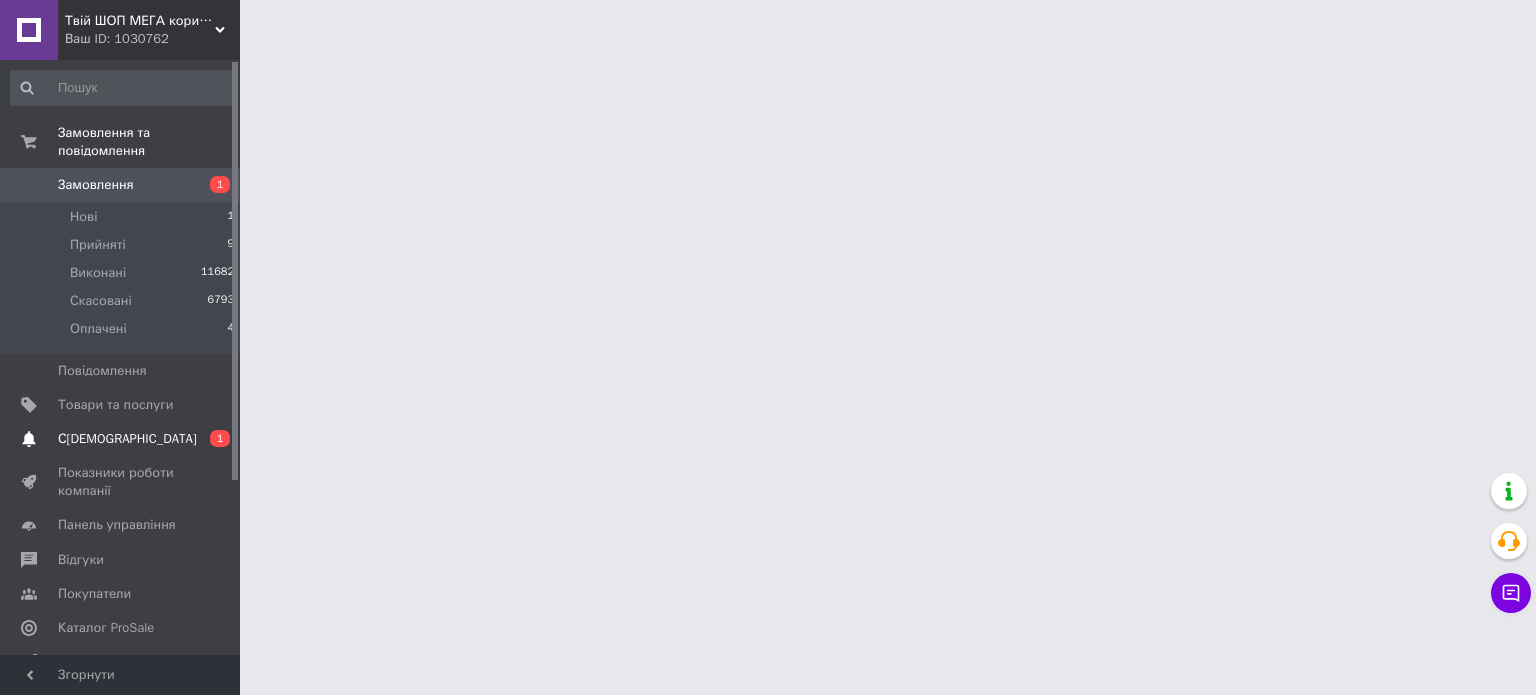 click on "0 1" at bounding box center [212, 439] 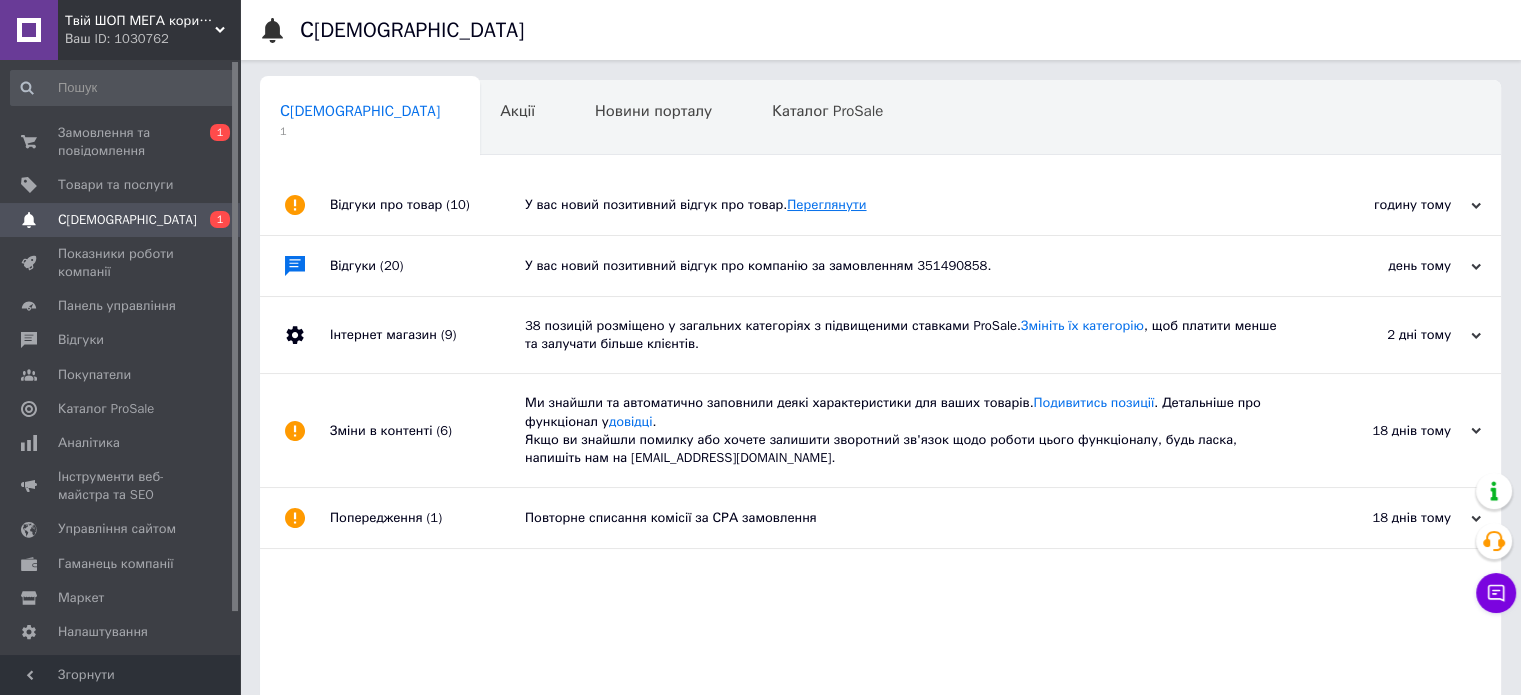 click on "Переглянути" at bounding box center (826, 204) 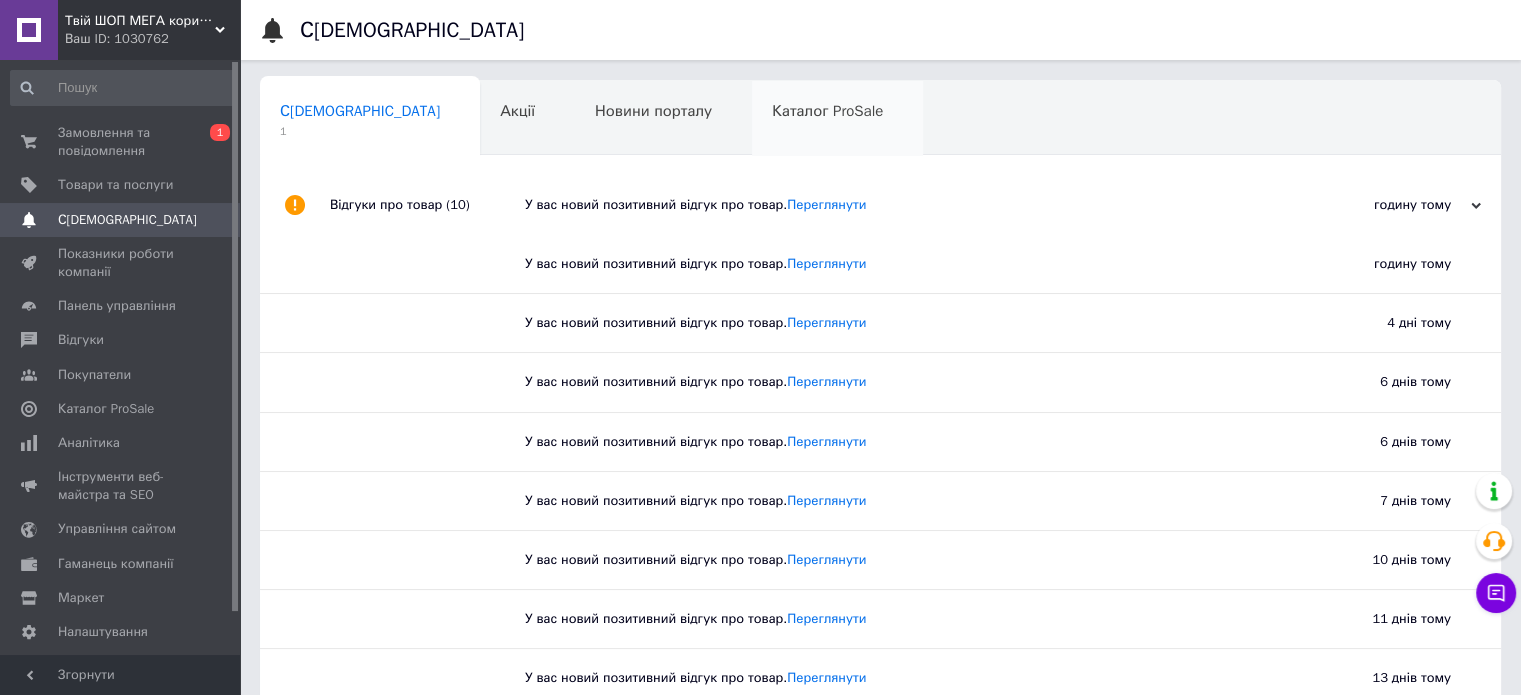 click on "Каталог ProSale 0" at bounding box center [837, 119] 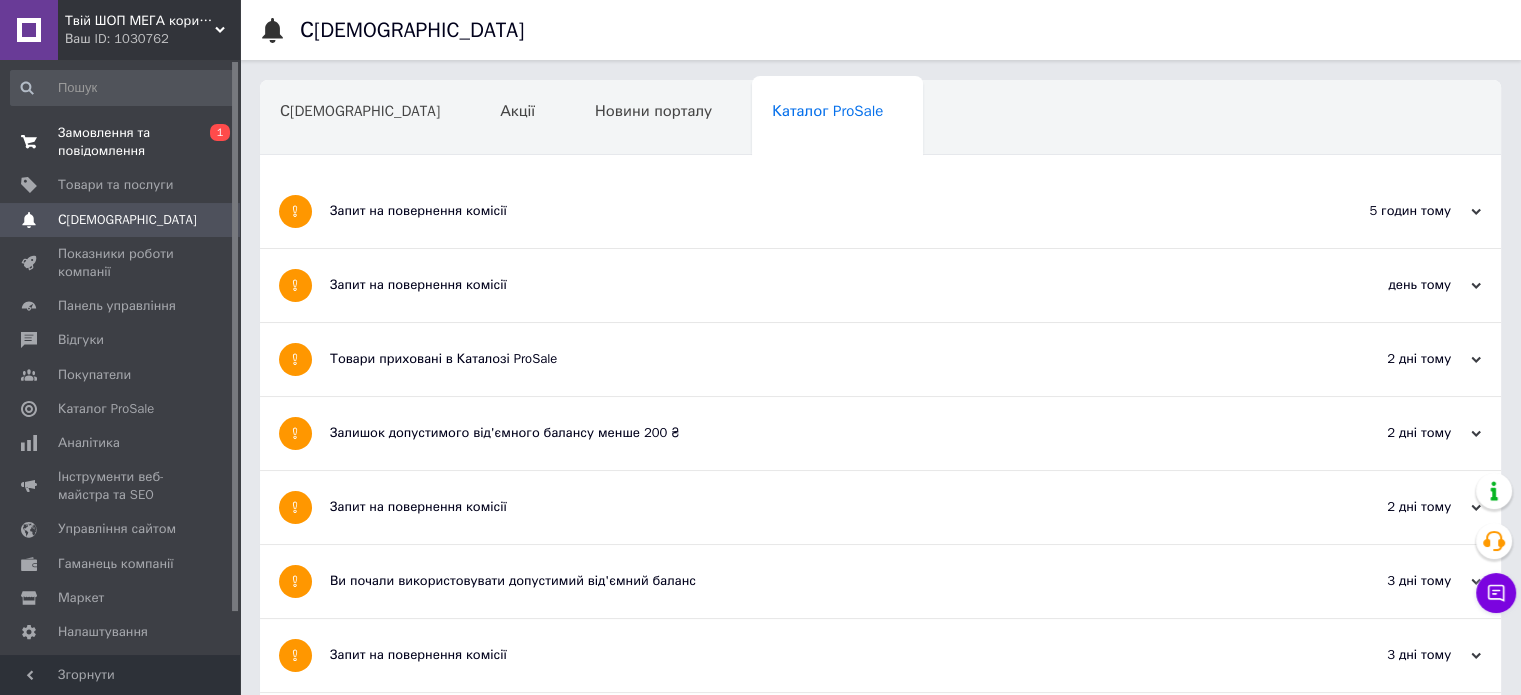 click on "Замовлення та повідомлення" at bounding box center (121, 142) 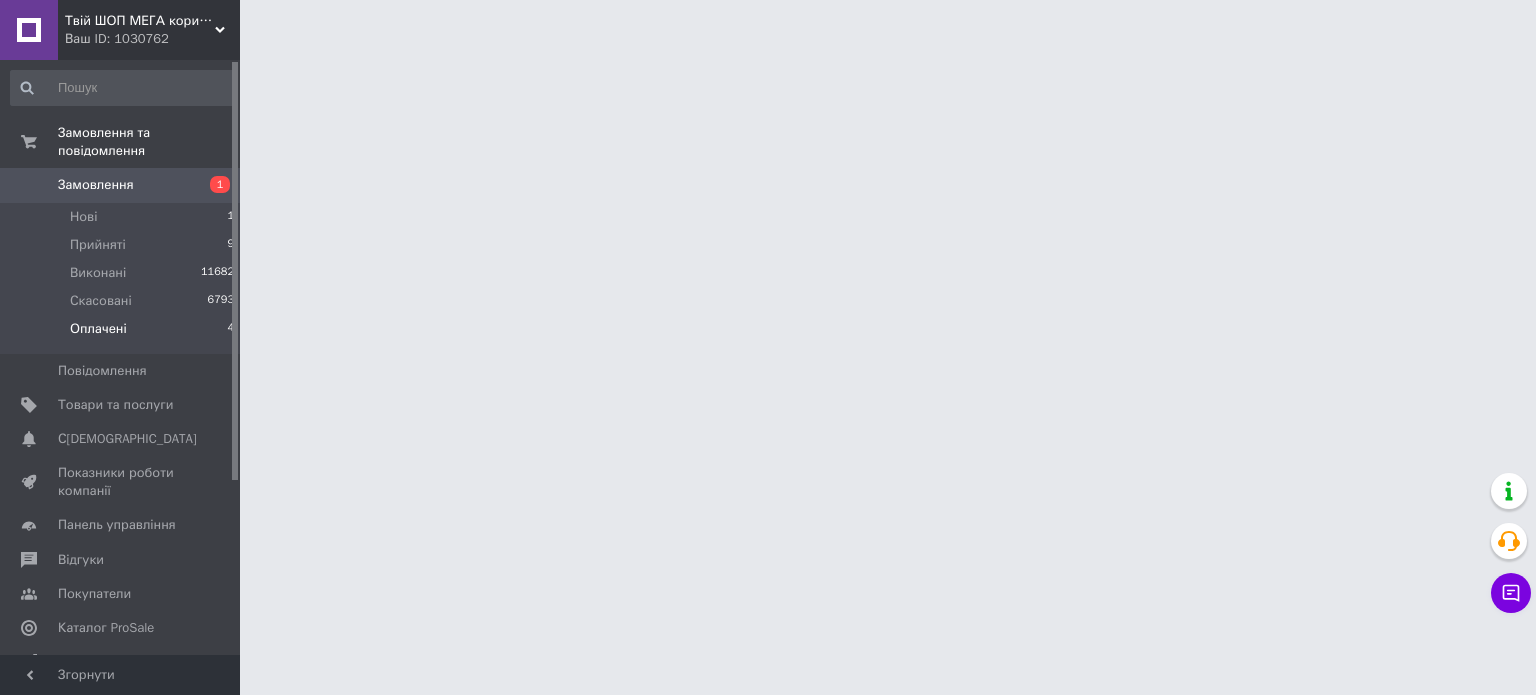 click on "Оплачені 4" at bounding box center (123, 334) 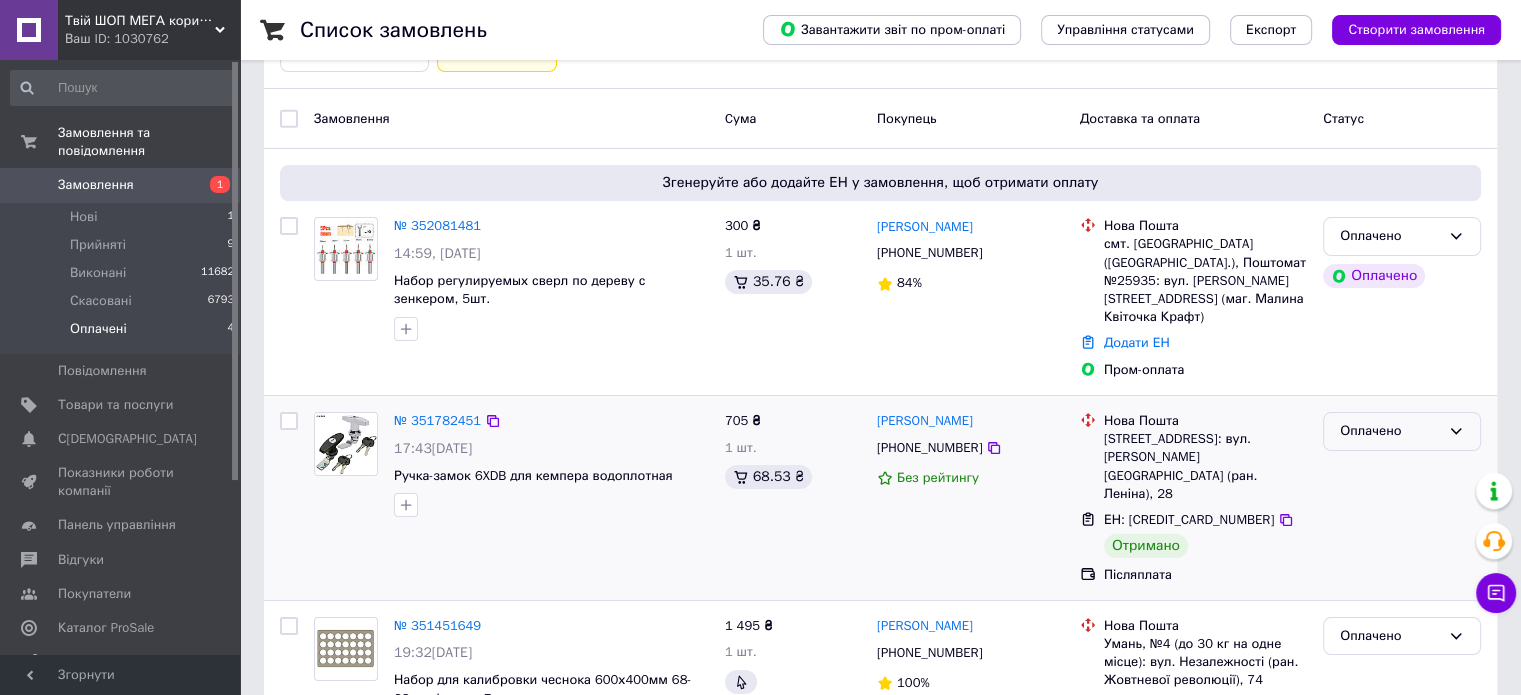 scroll, scrollTop: 300, scrollLeft: 0, axis: vertical 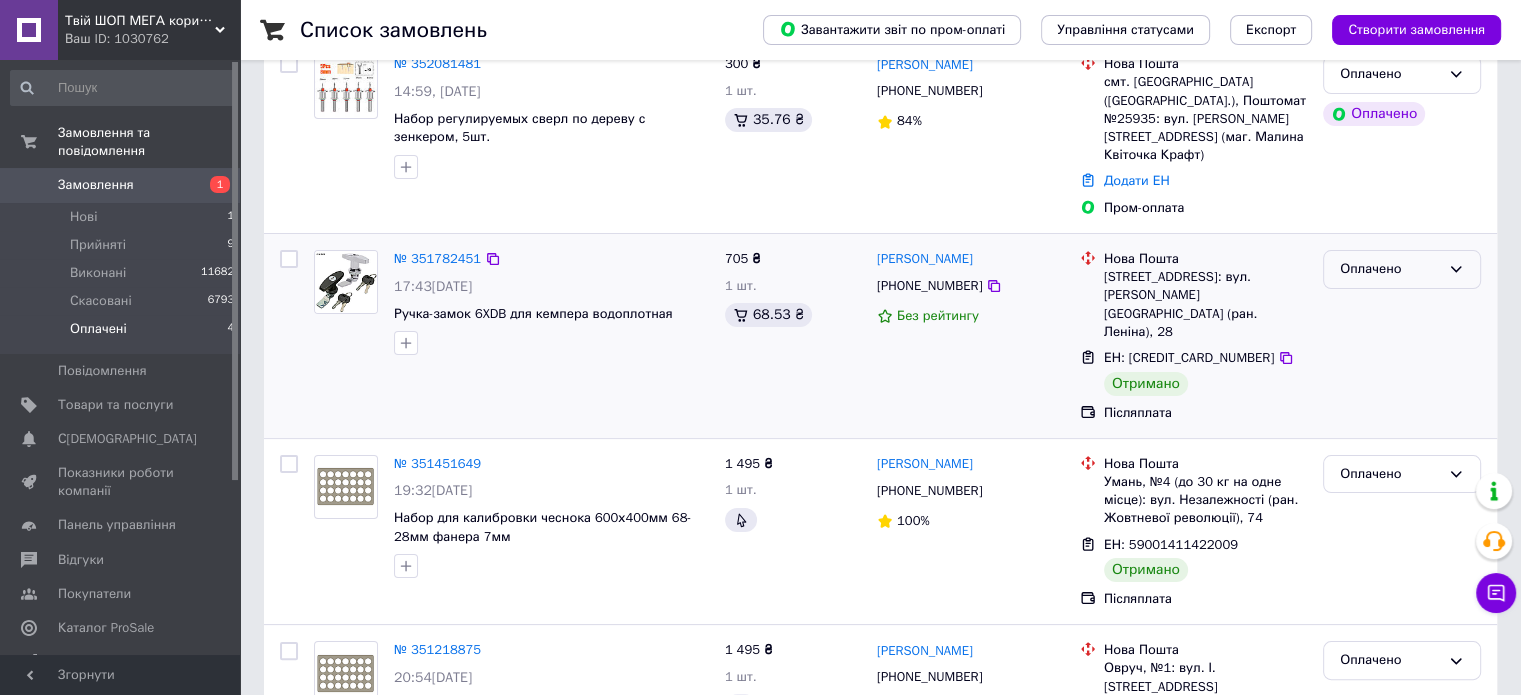 click on "Оплачено" at bounding box center (1390, 269) 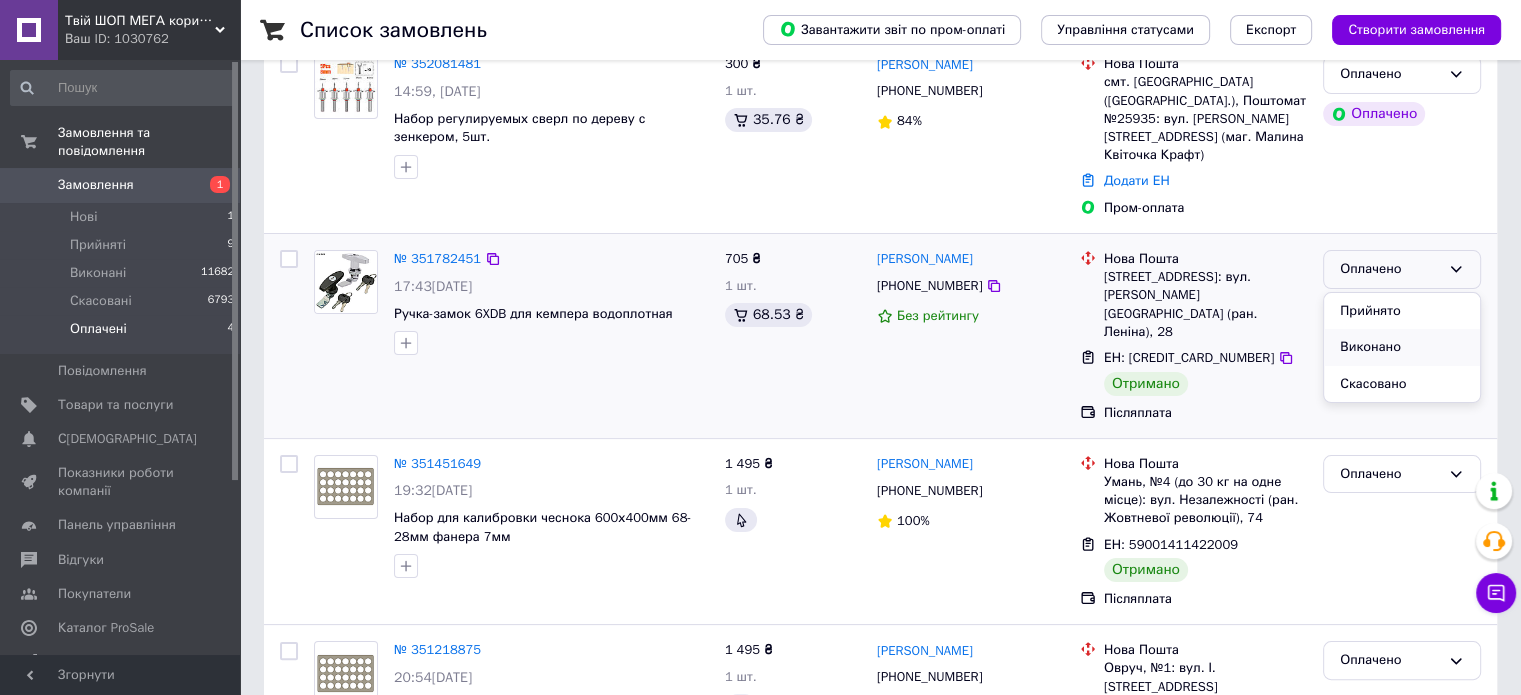click on "Виконано" at bounding box center [1402, 347] 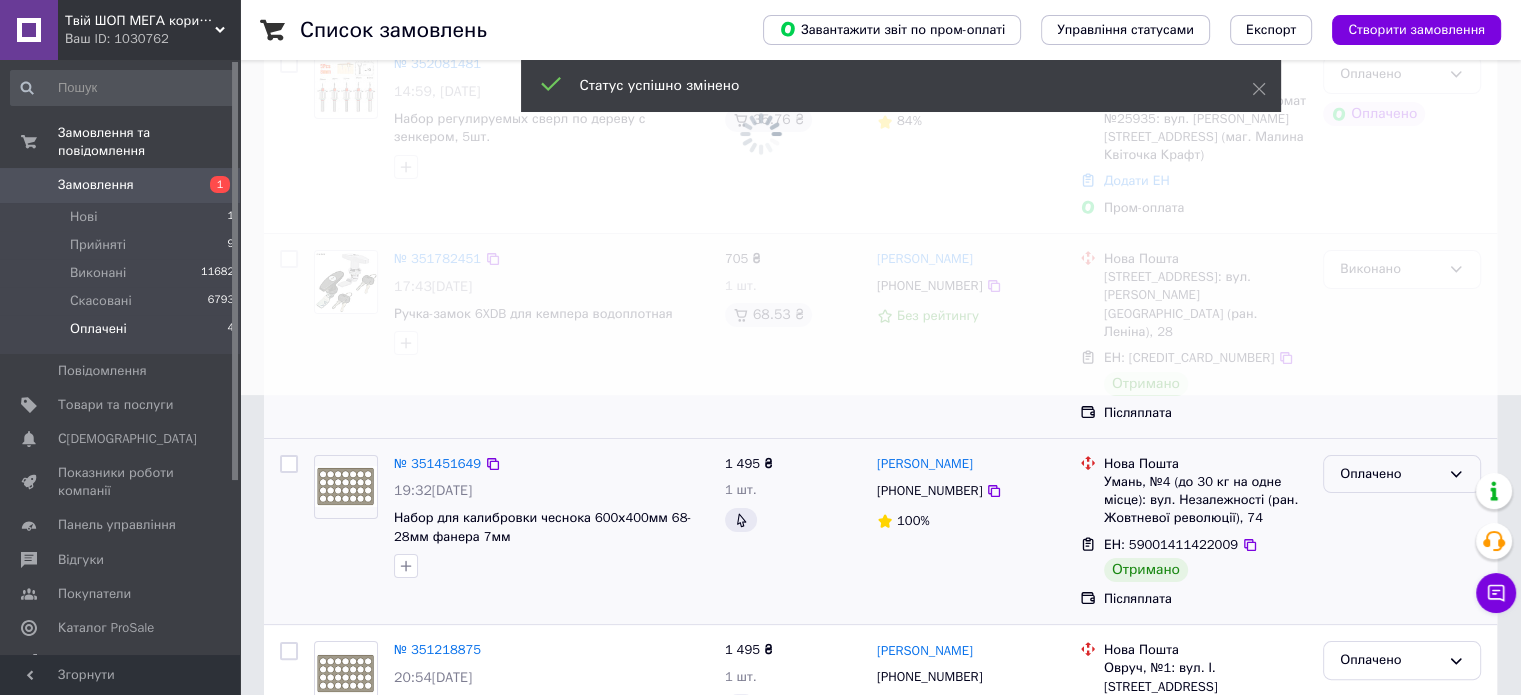 click on "Оплачено" at bounding box center [1402, 474] 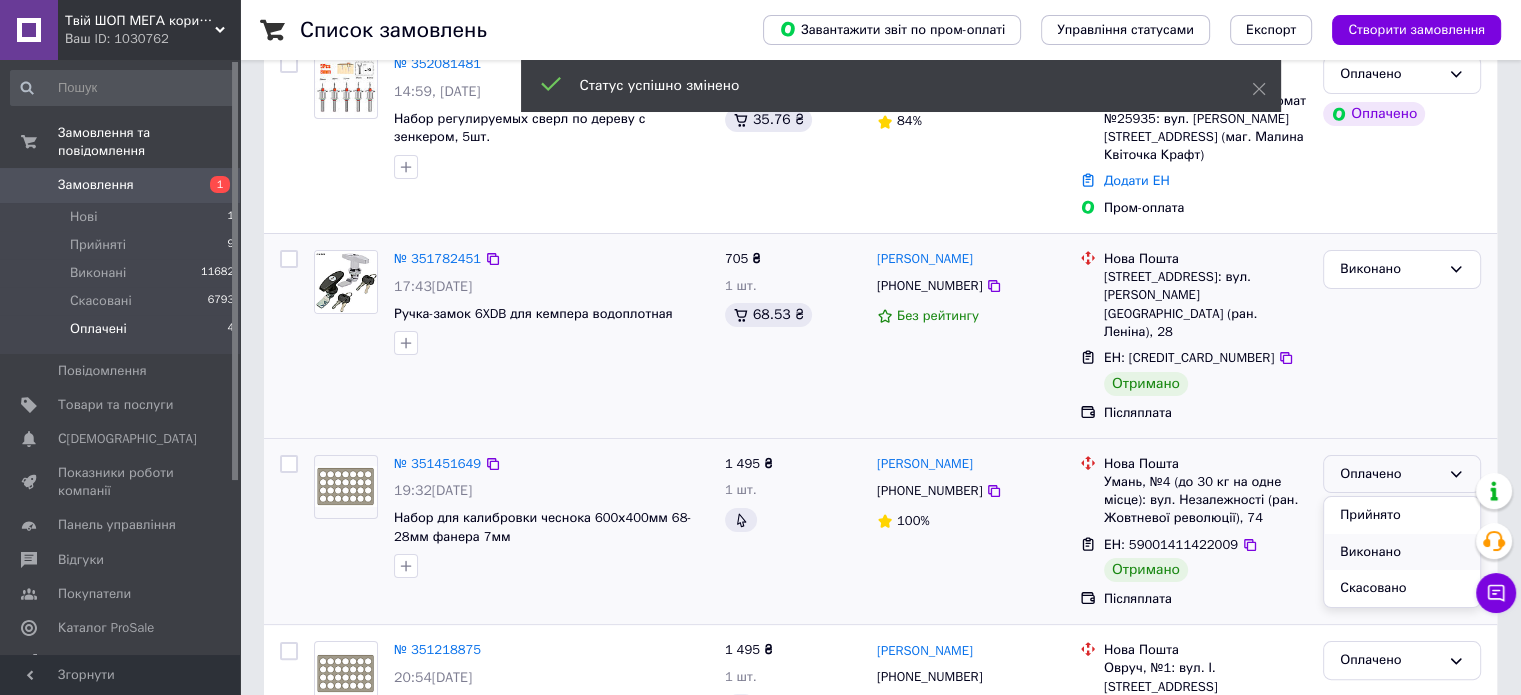 click on "Виконано" at bounding box center (1402, 552) 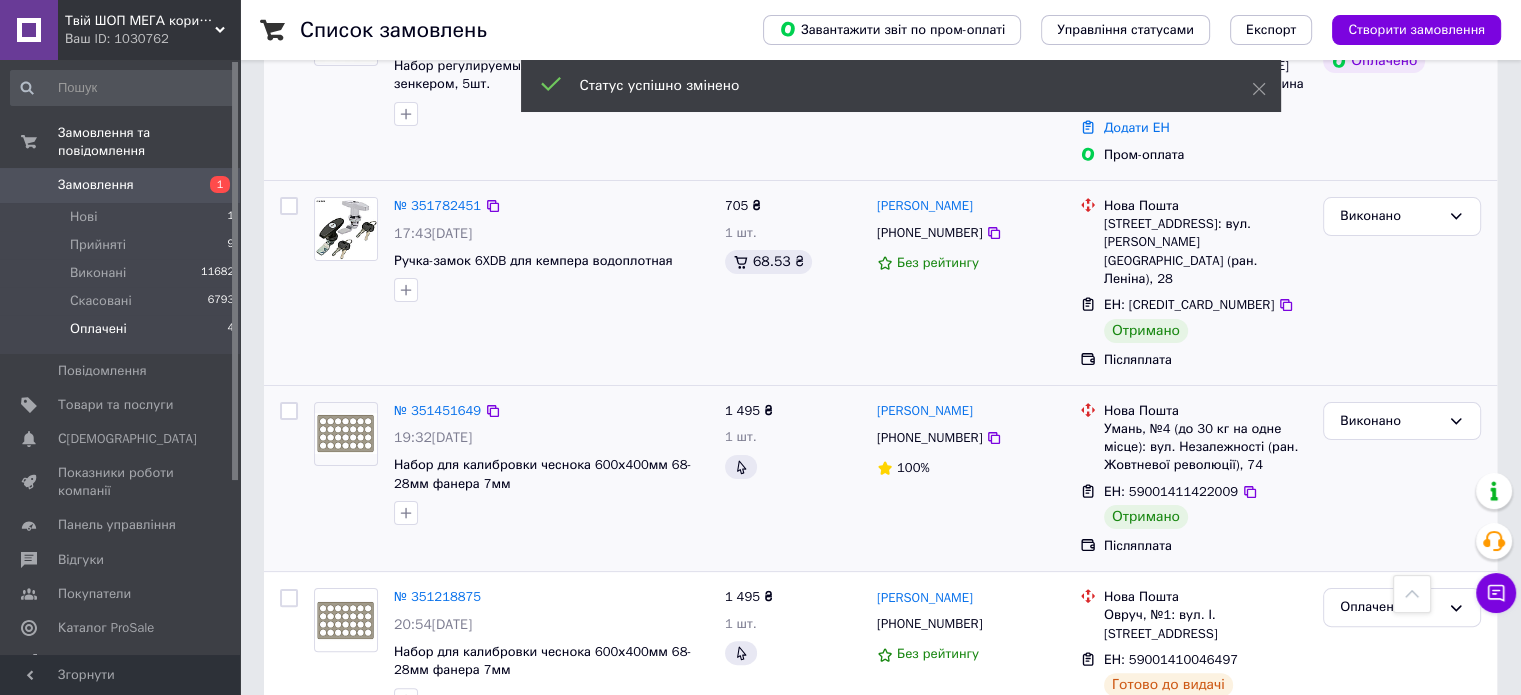 scroll, scrollTop: 0, scrollLeft: 0, axis: both 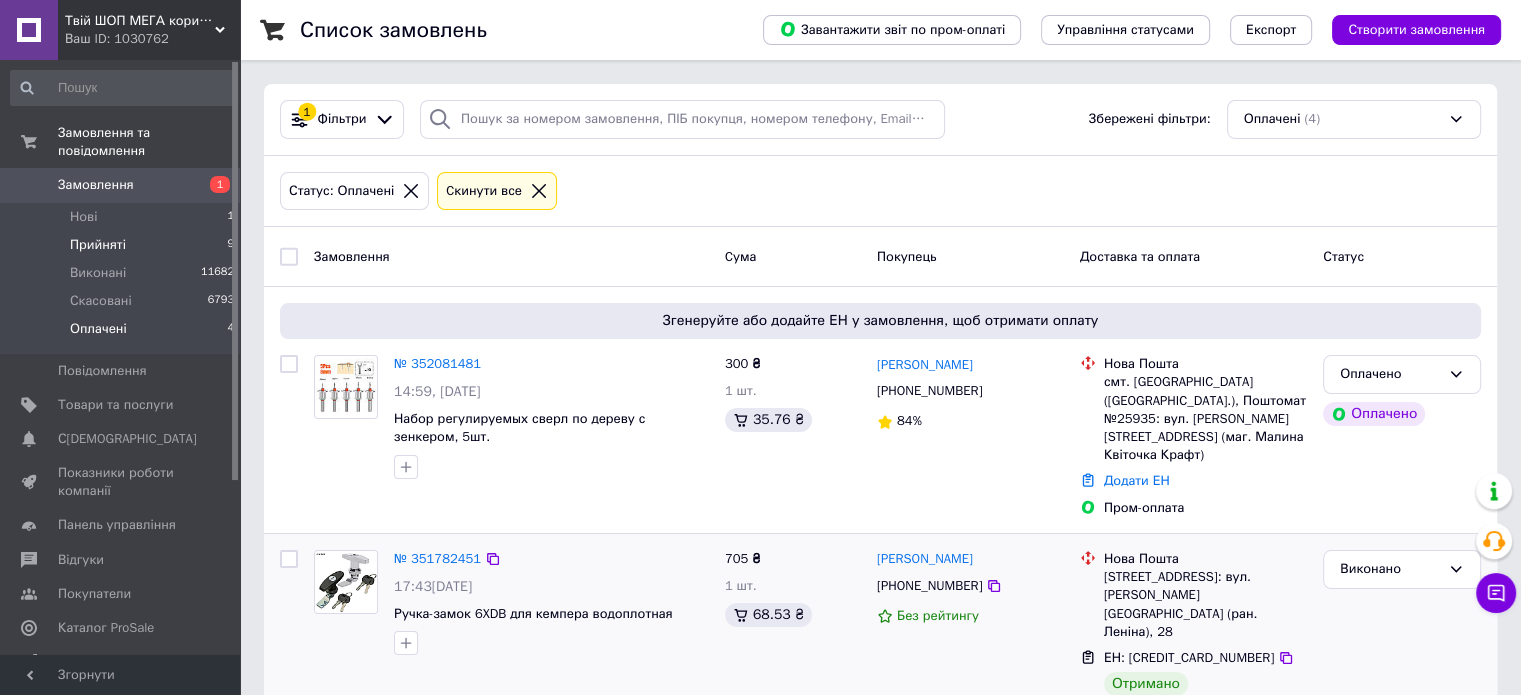click on "Прийняті 9" at bounding box center (123, 245) 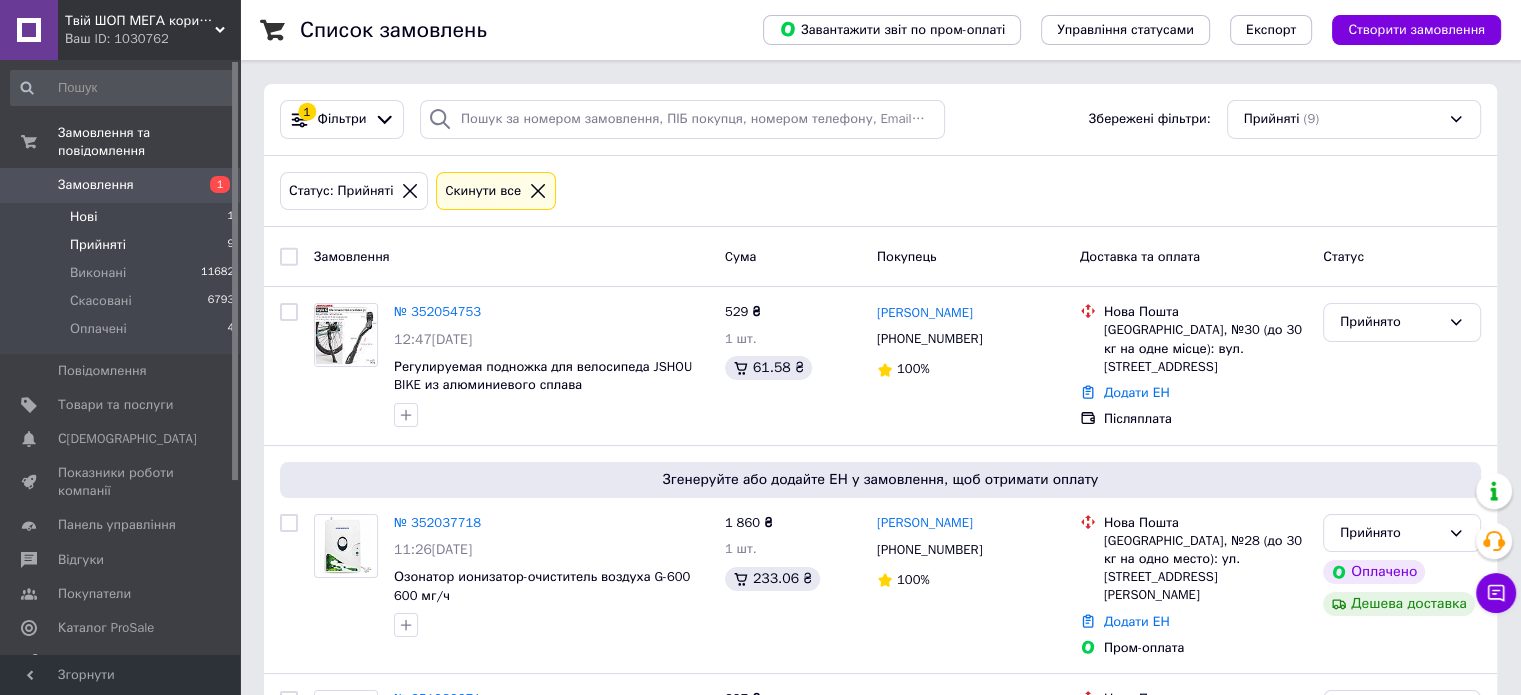 click on "Нові 1" at bounding box center (123, 217) 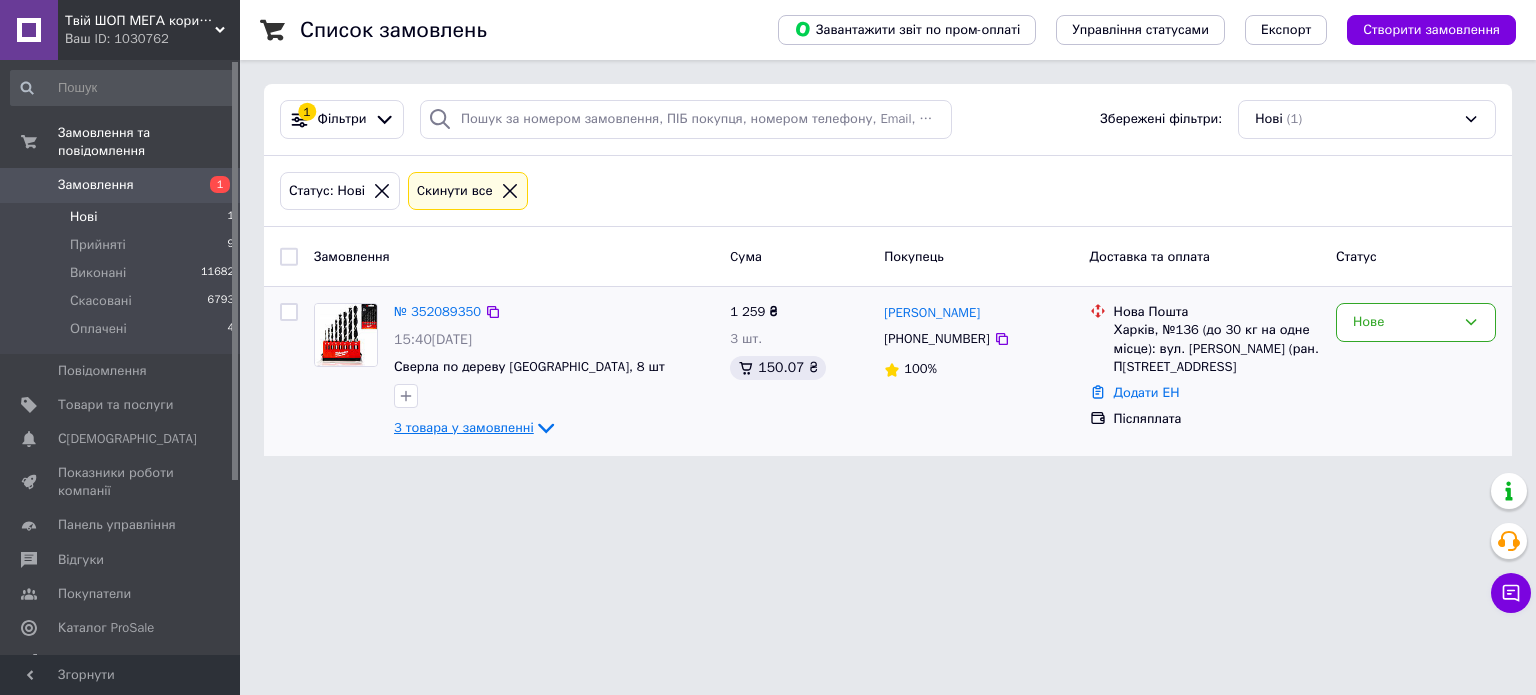 click on "3 товара у замовленні" at bounding box center (464, 427) 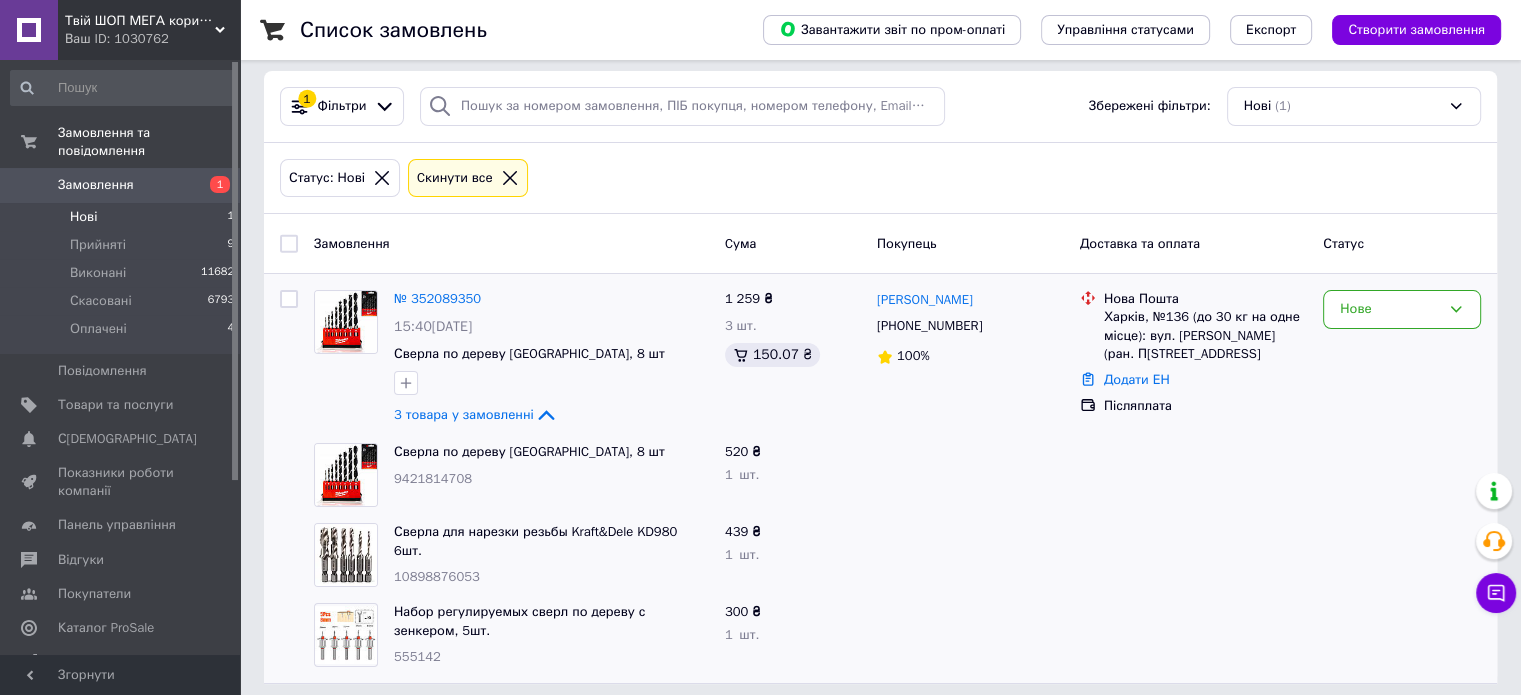 scroll, scrollTop: 24, scrollLeft: 0, axis: vertical 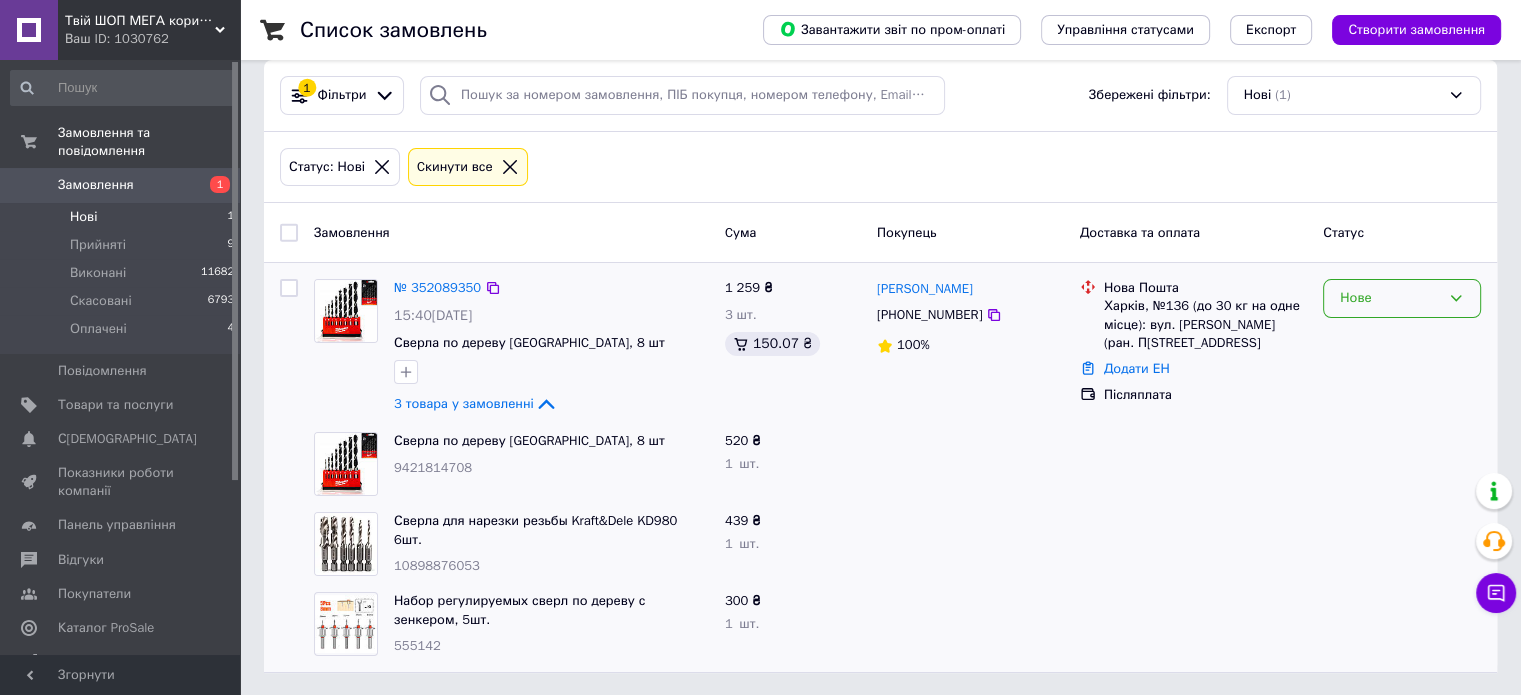 click on "Нове" at bounding box center (1402, 298) 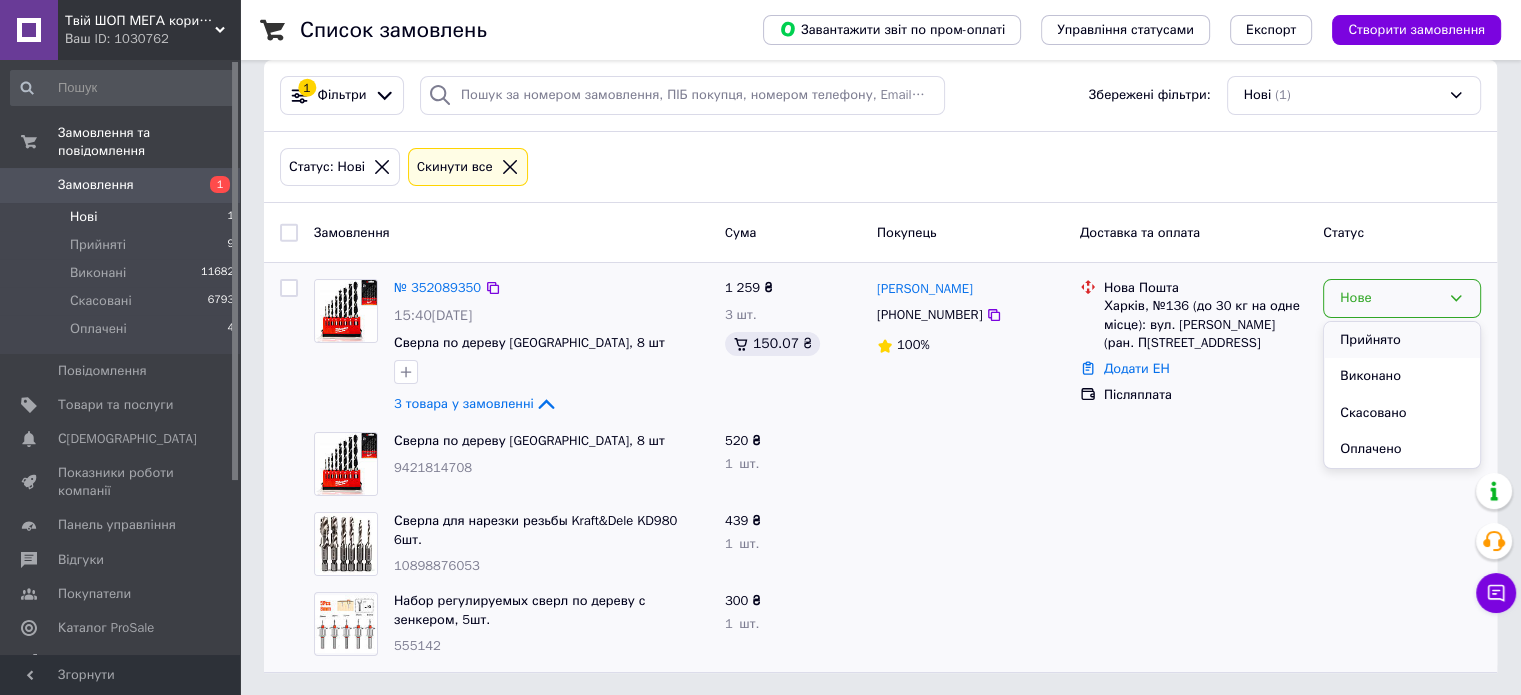click on "Прийнято" at bounding box center (1402, 340) 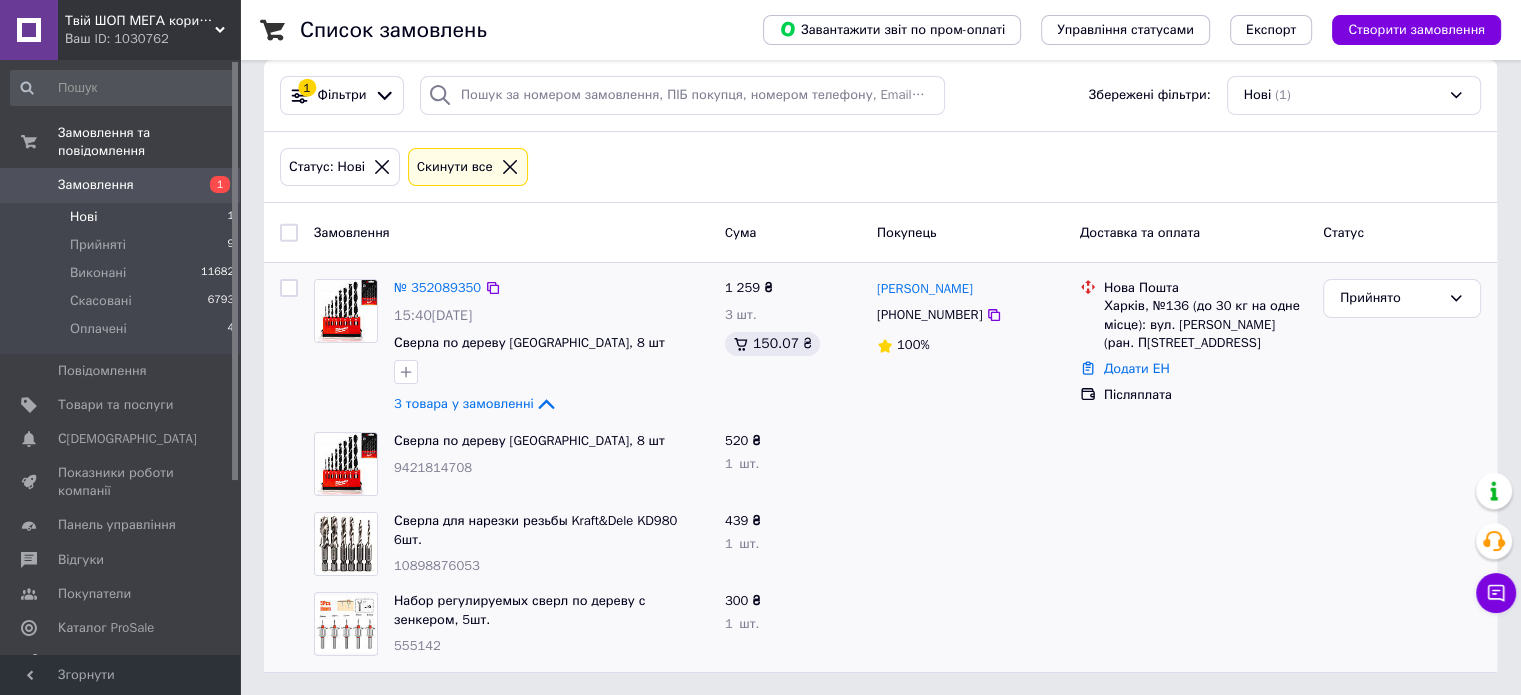 click on "Нові 1" at bounding box center [123, 217] 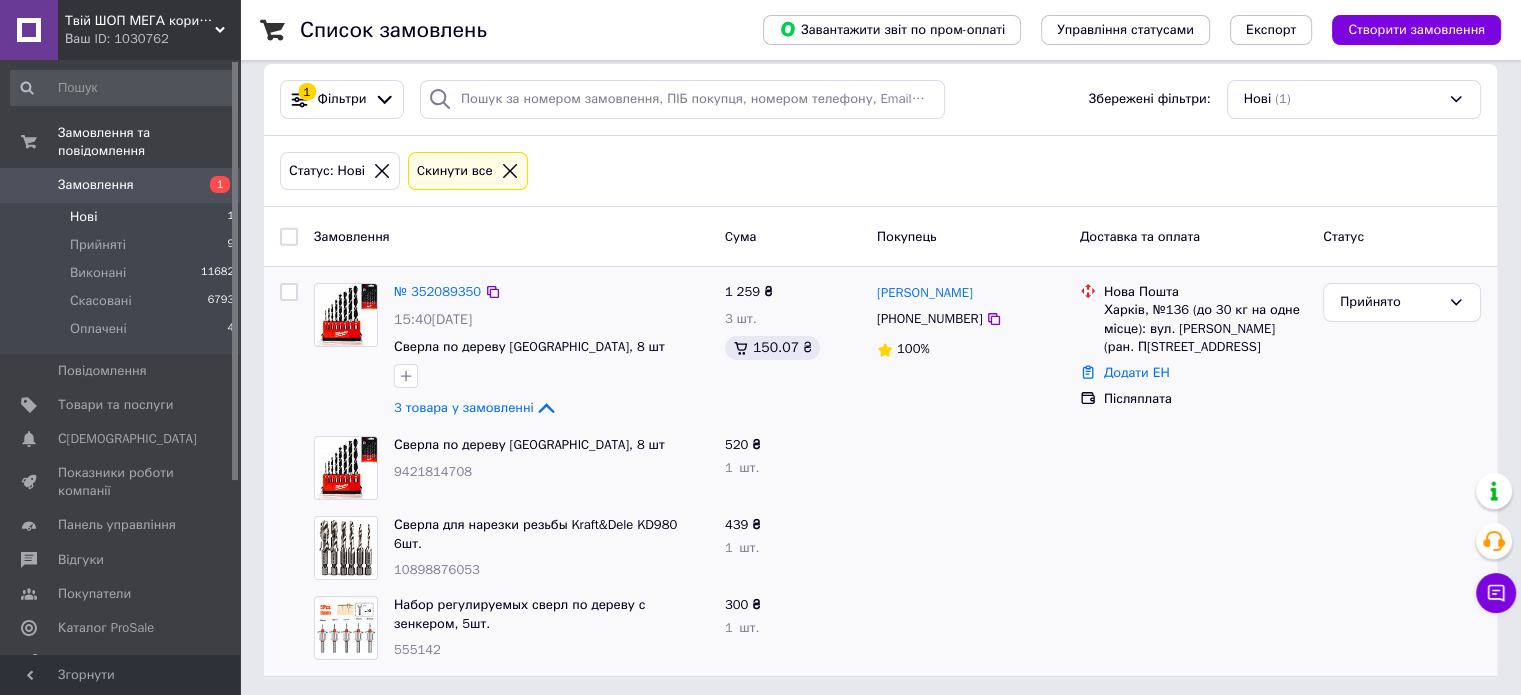 scroll, scrollTop: 24, scrollLeft: 0, axis: vertical 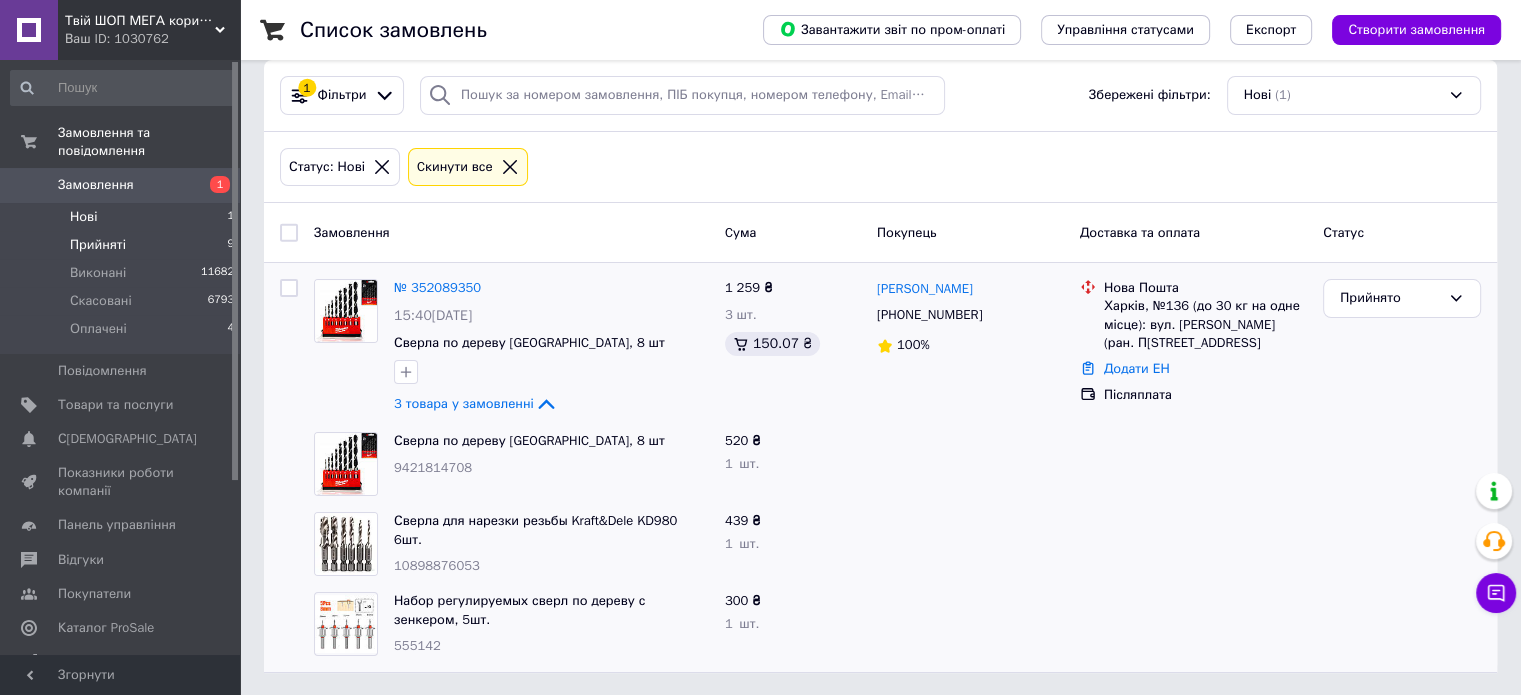 click on "Прийняті 9" at bounding box center (123, 245) 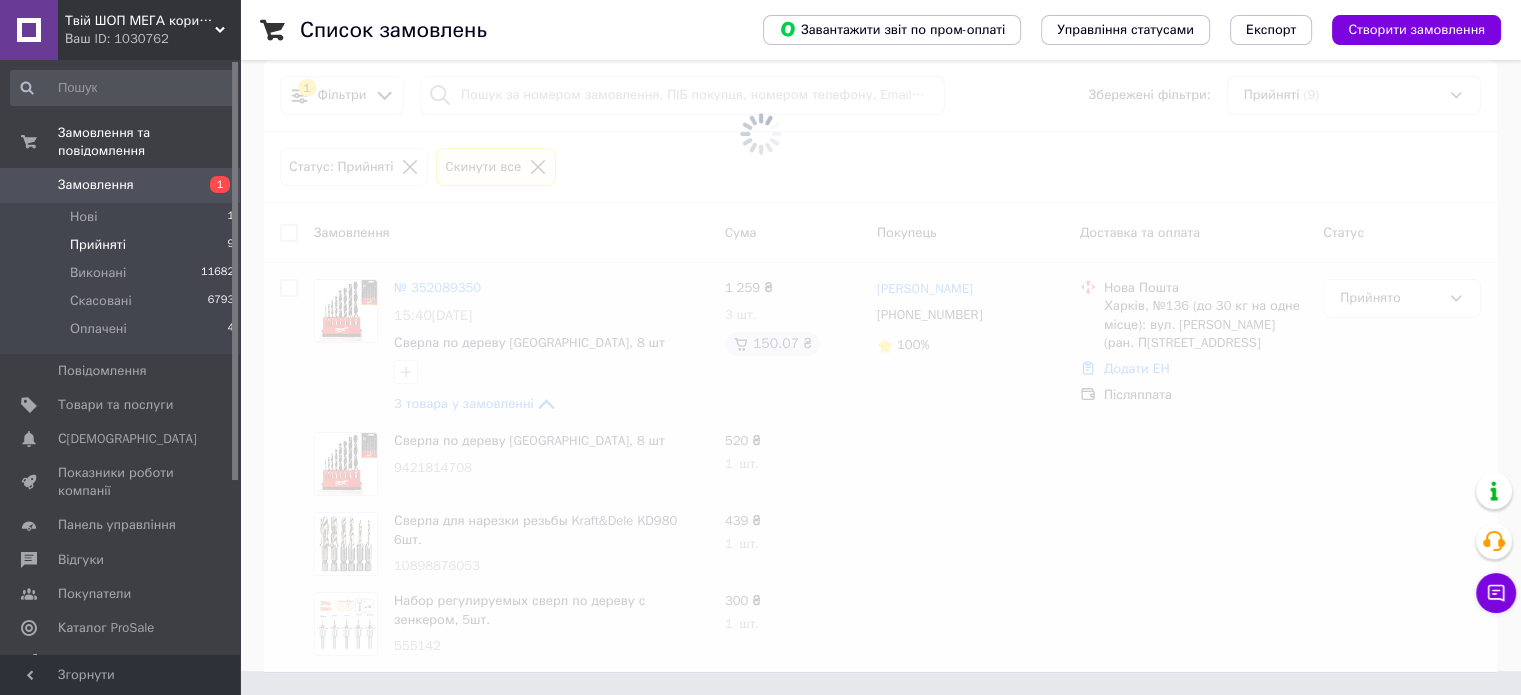 scroll, scrollTop: 0, scrollLeft: 0, axis: both 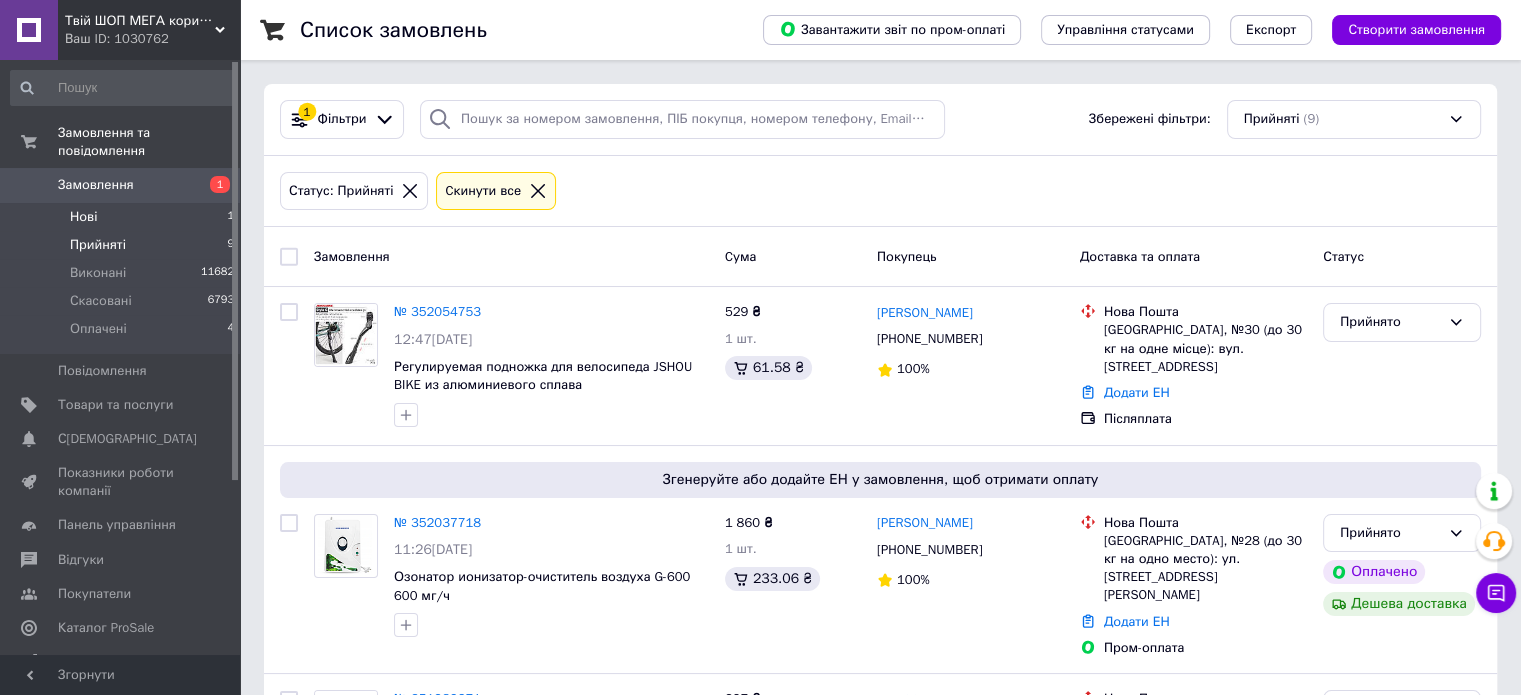click on "Нові 1" at bounding box center (123, 217) 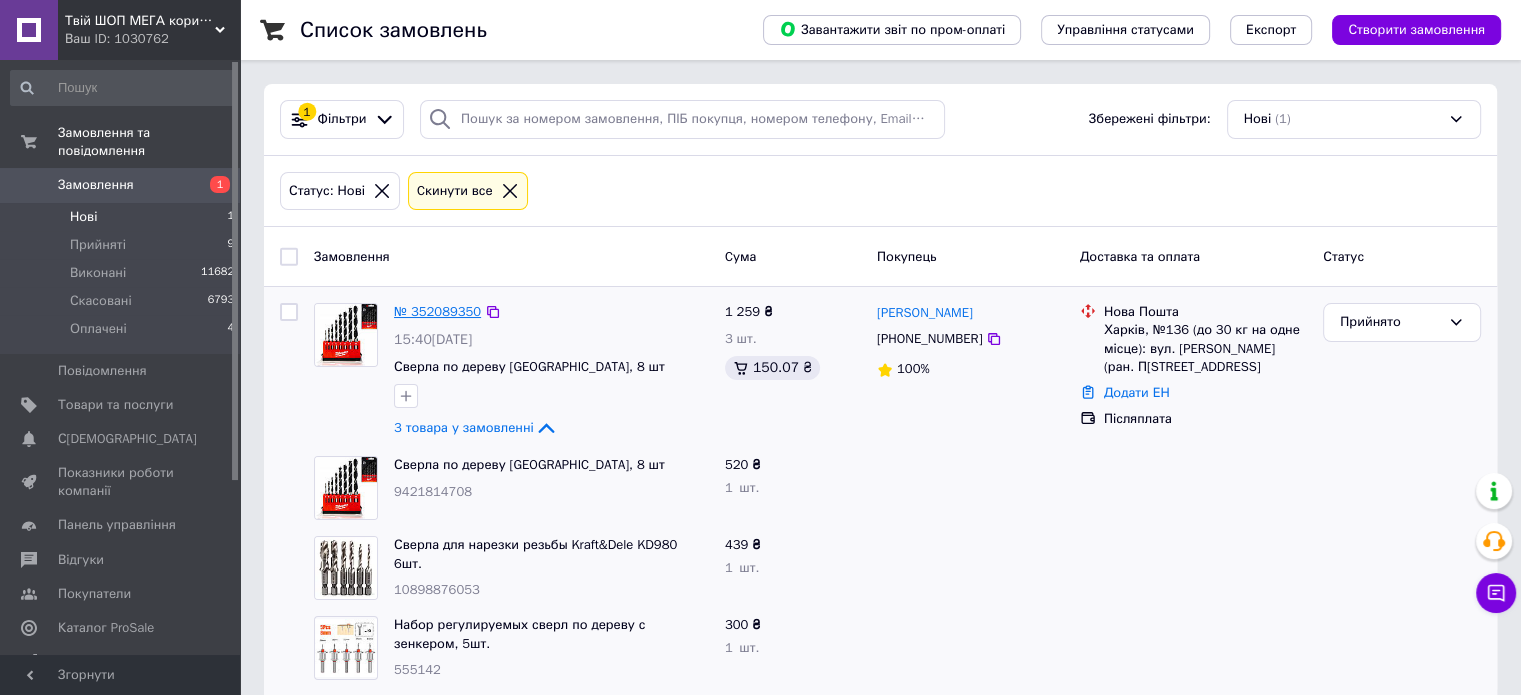 click on "№ 352089350" at bounding box center (437, 311) 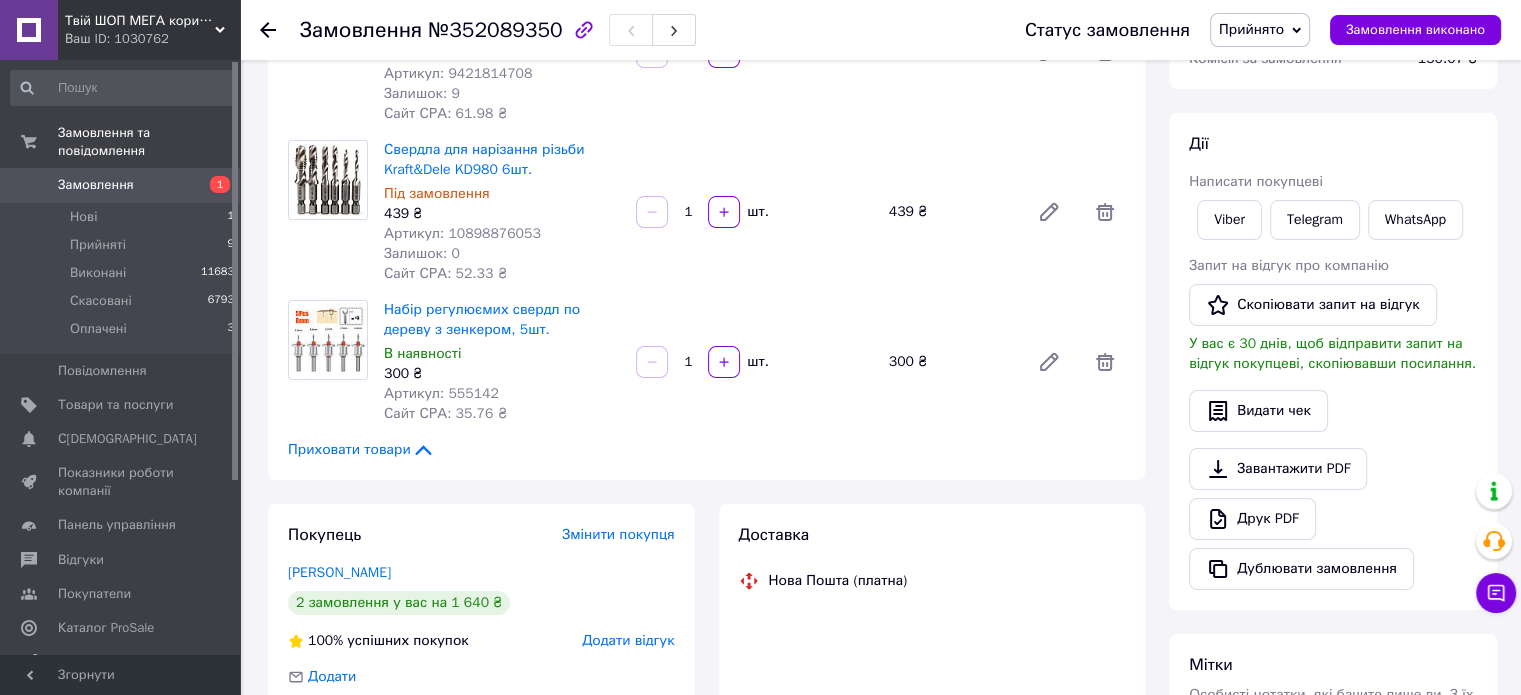 scroll, scrollTop: 400, scrollLeft: 0, axis: vertical 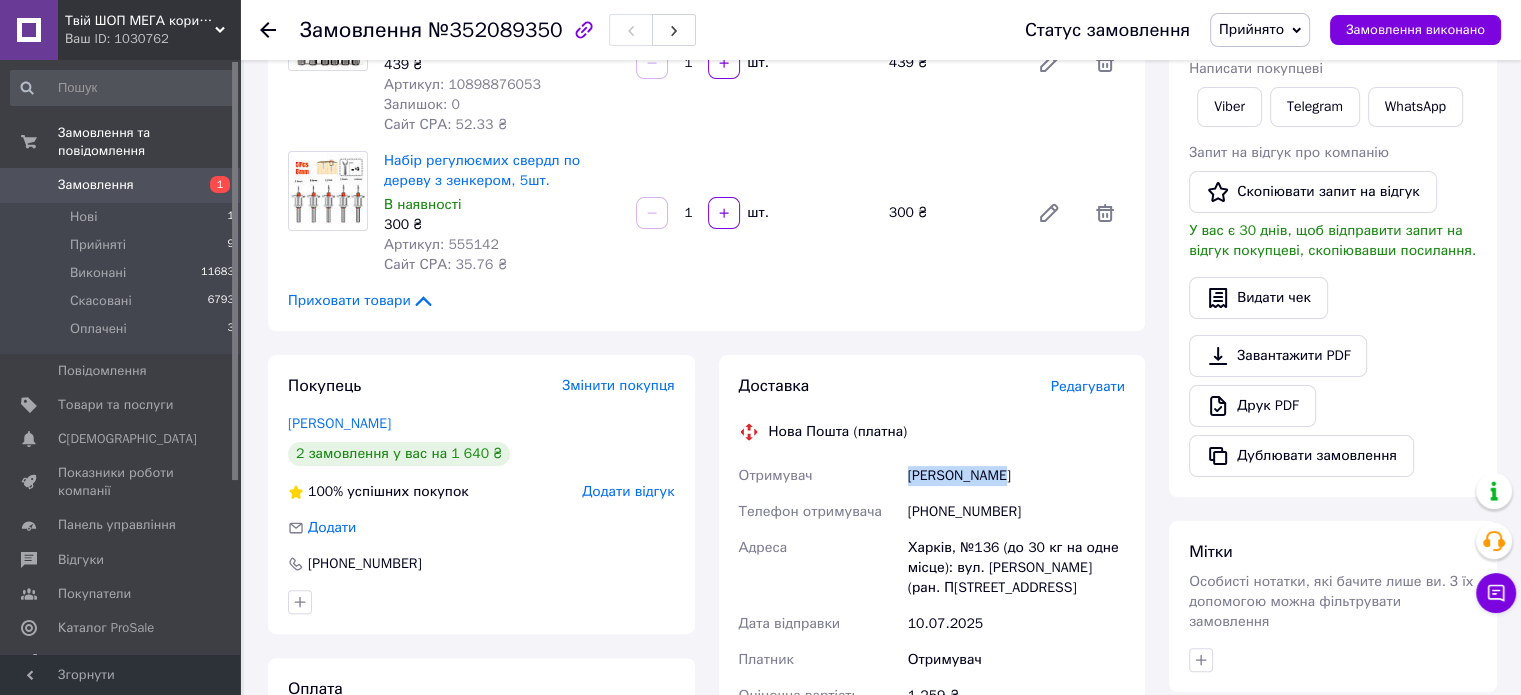 drag, startPoint x: 1007, startPoint y: 459, endPoint x: 908, endPoint y: 457, distance: 99.0202 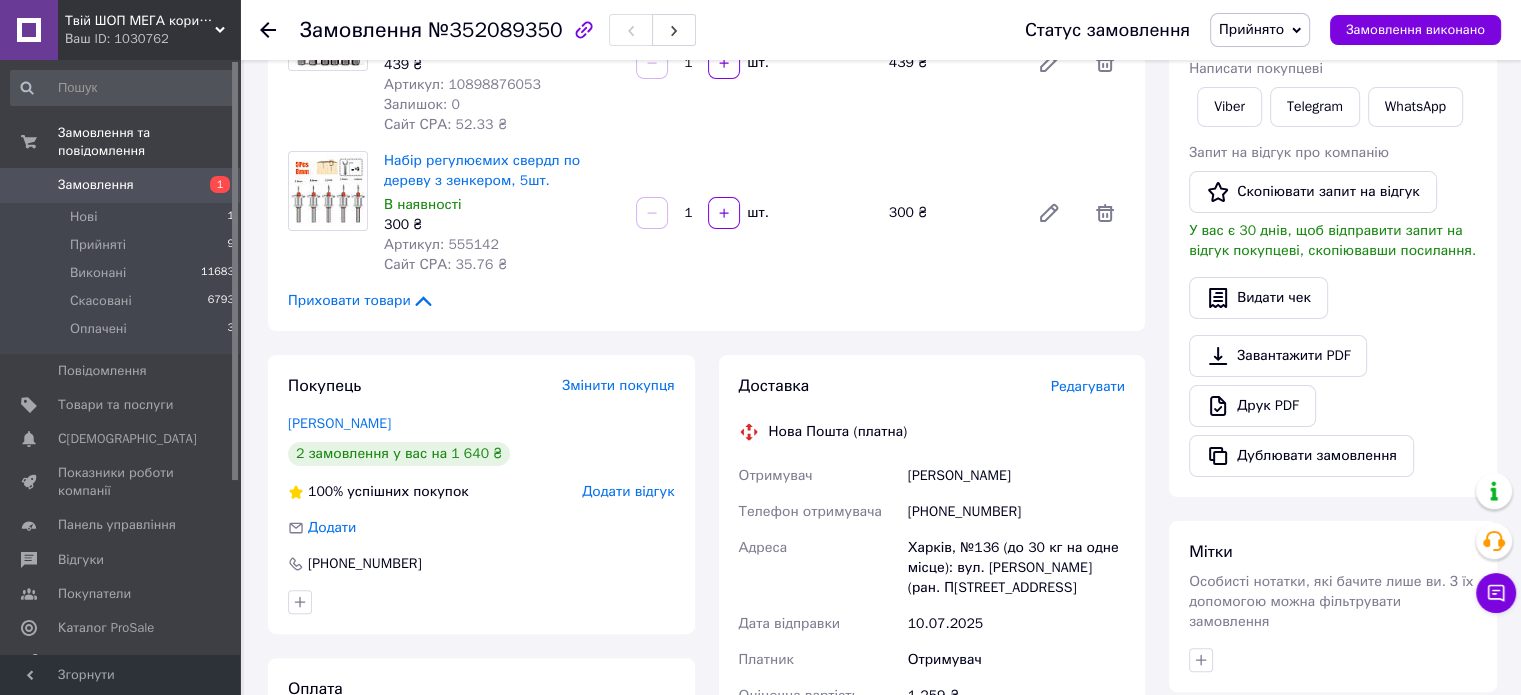 click on "Покупець Змінити покупця [PERSON_NAME] 2 замовлення у вас на 1 640 ₴ 100%   успішних покупок Додати відгук Додати [PHONE_NUMBER]" at bounding box center [481, 494] 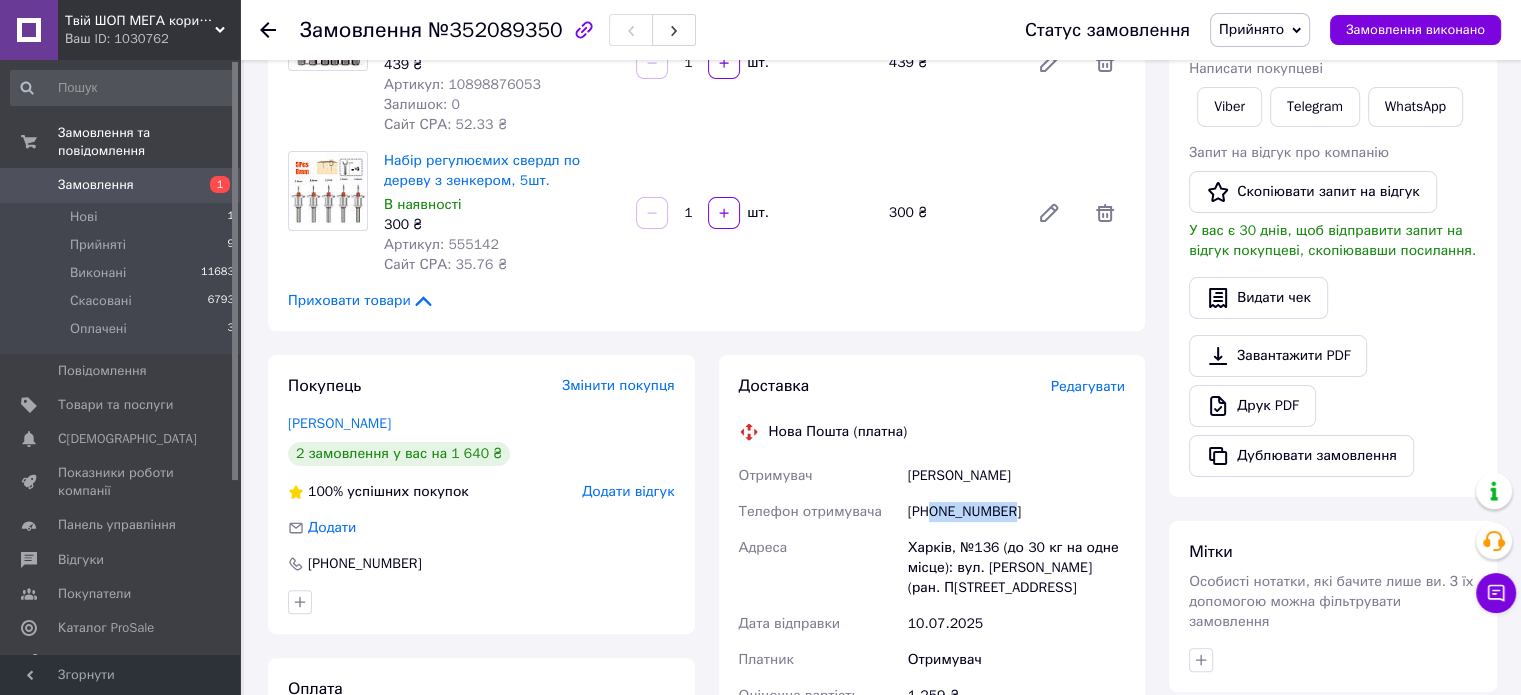 drag, startPoint x: 1023, startPoint y: 495, endPoint x: 935, endPoint y: 502, distance: 88.27797 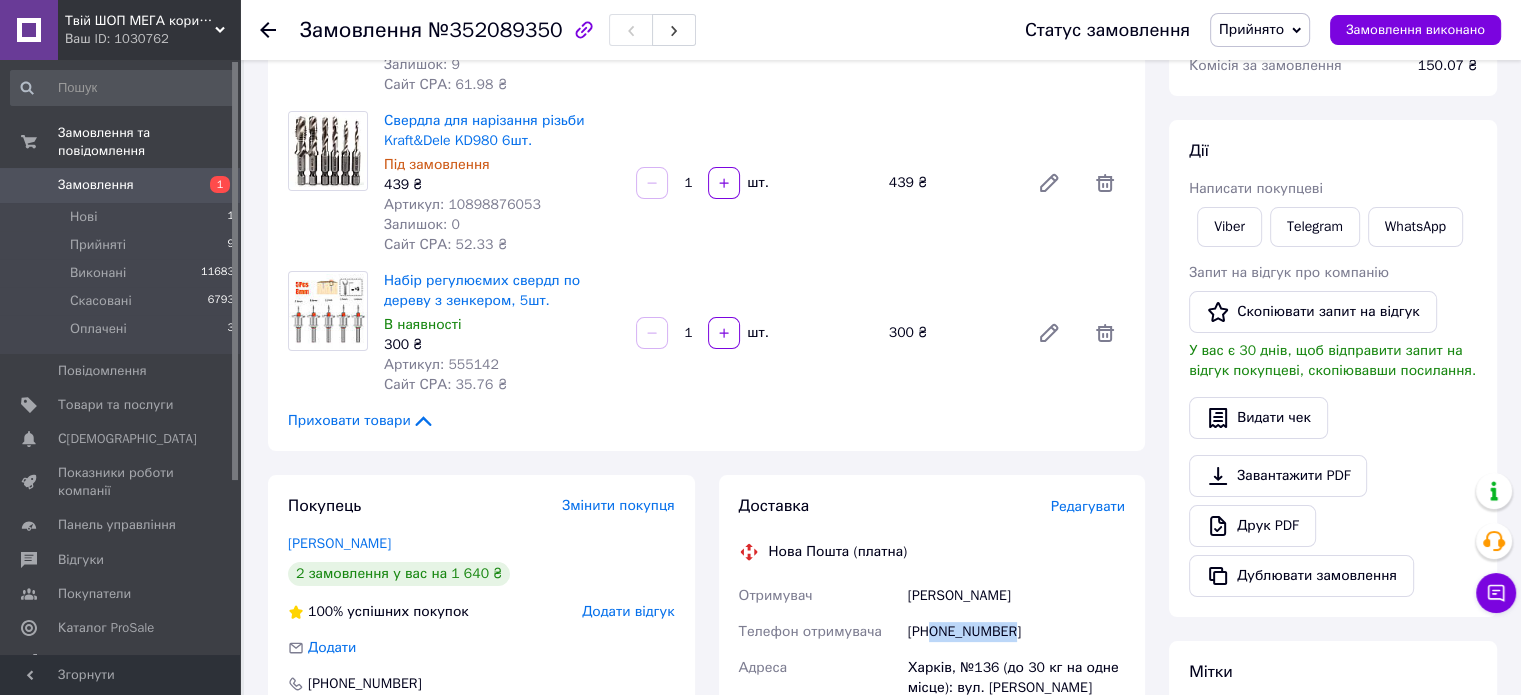 scroll, scrollTop: 0, scrollLeft: 0, axis: both 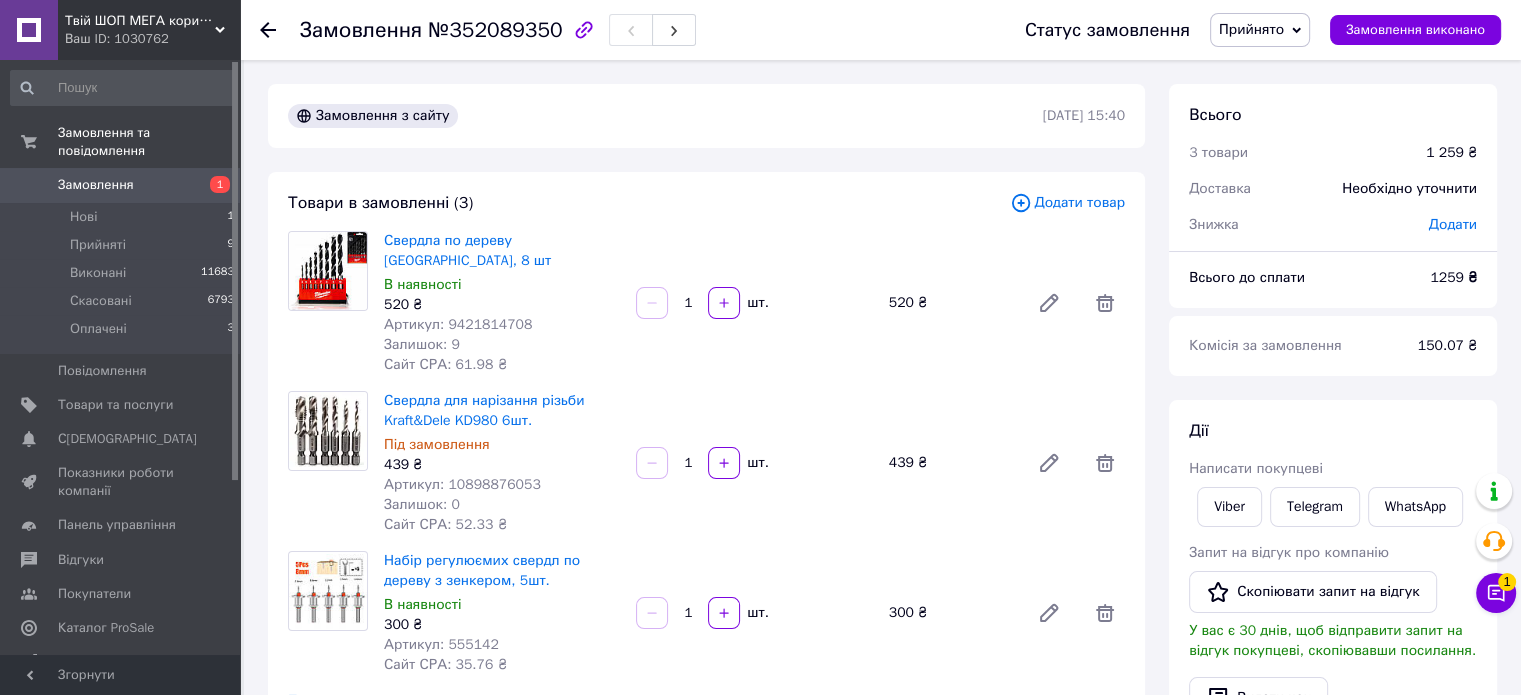 click on "Артикул: 9421814708" at bounding box center (458, 324) 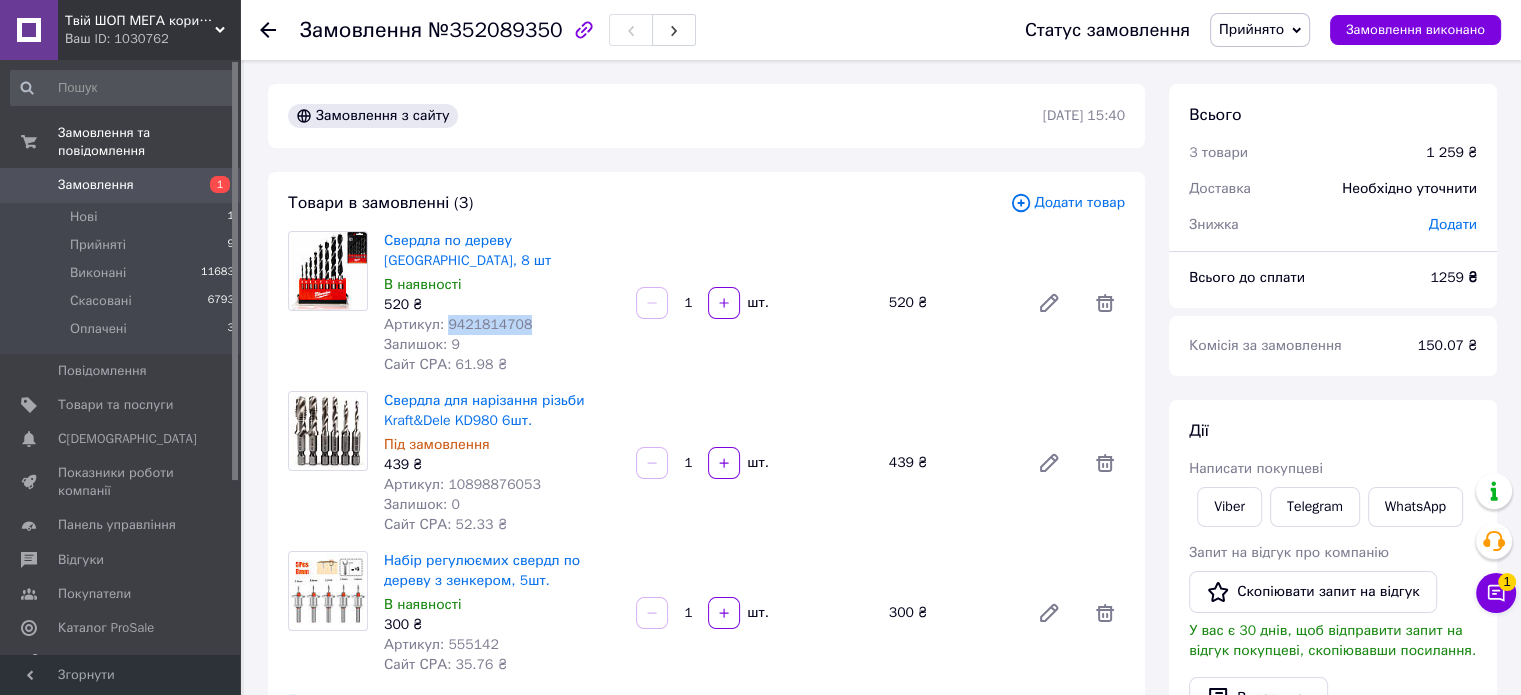 click on "Артикул: 9421814708" at bounding box center [458, 324] 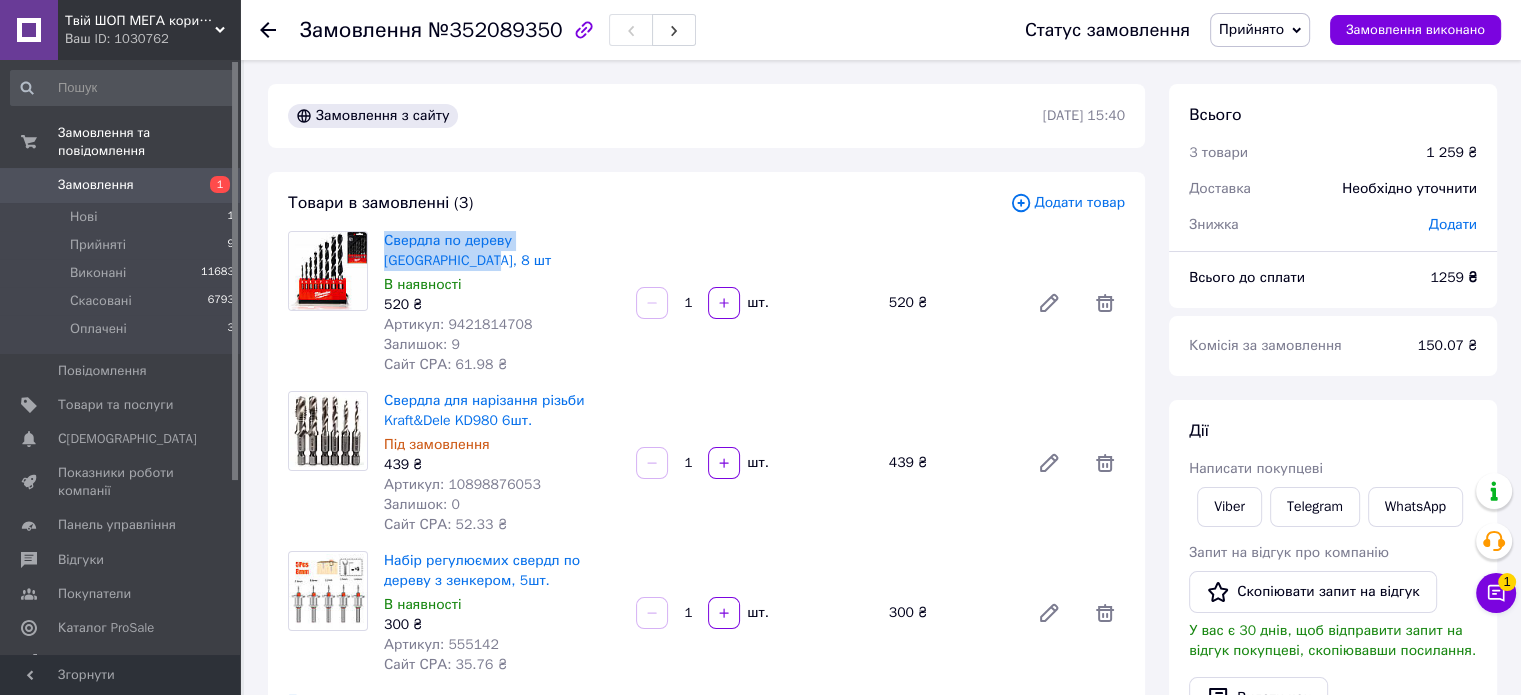 drag, startPoint x: 616, startPoint y: 235, endPoint x: 388, endPoint y: 226, distance: 228.17757 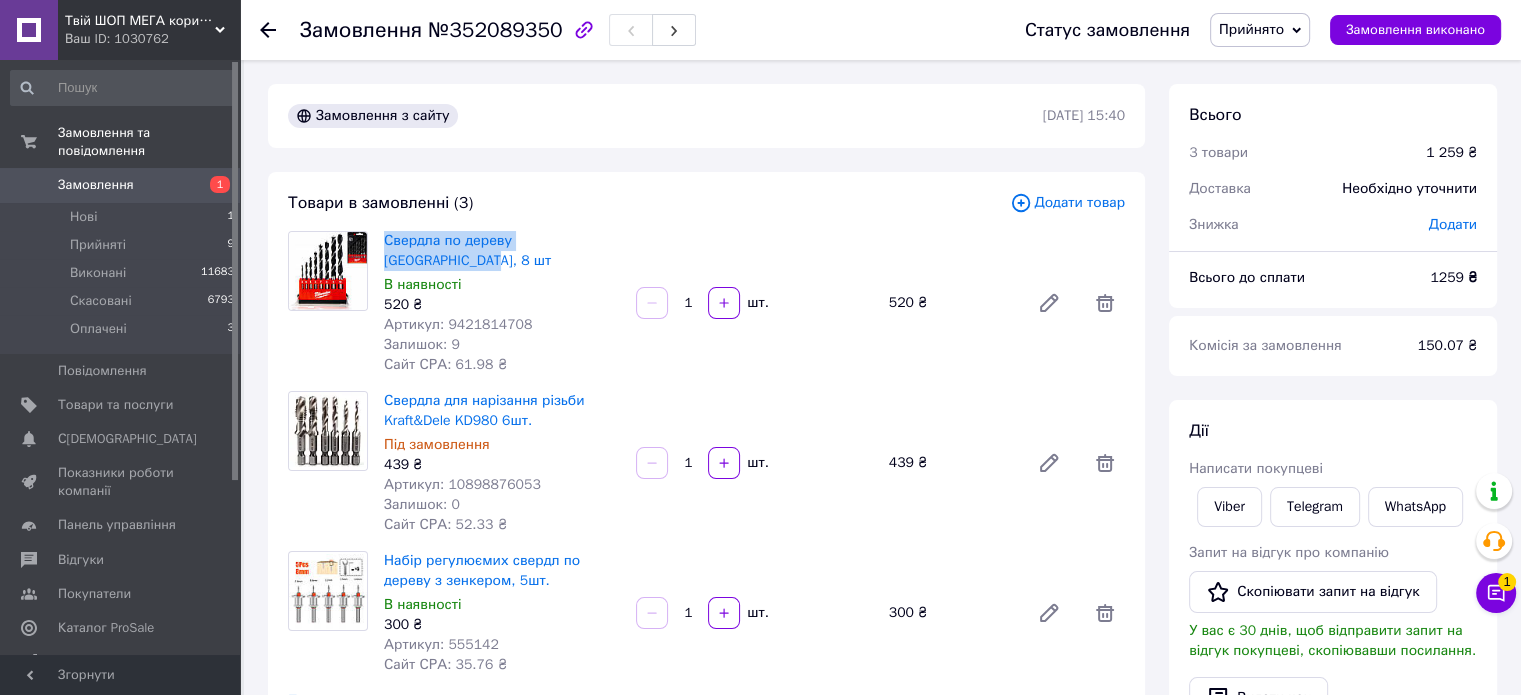 click on "Товари в замовленні (3) Додати товар Свердла по дереву [GEOGRAPHIC_DATA], 8 шт В наявності 520 ₴ Артикул: 9421814708 Залишок: 9 Сайт СРА: 61.98 ₴  1   шт. 520 ₴ Свердла для нарізання різьби Kraft&Dele KD980 6шт. Під замовлення 439 ₴ Артикул: 10898876053 Залишок: 0 Сайт СРА: 52.33 ₴  1   шт. 439 ₴ Набір регулюємих свердл по дереву з зенкером, 5шт. В наявності 300 ₴ Артикул: 555142 Сайт СРА: 35.76 ₴  1   шт. 300 ₴ Приховати товари" at bounding box center [706, 451] 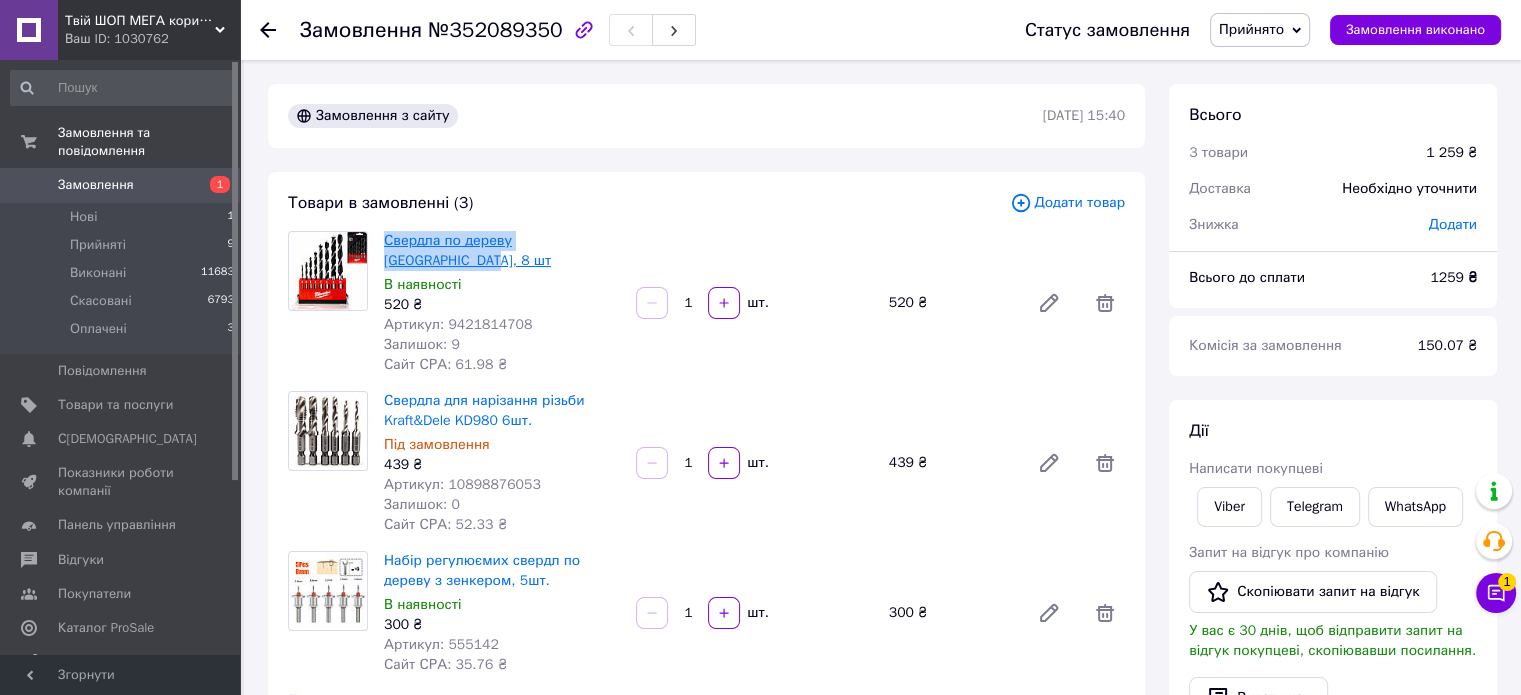 copy on "Свердла по дереву [GEOGRAPHIC_DATA], 8 шт" 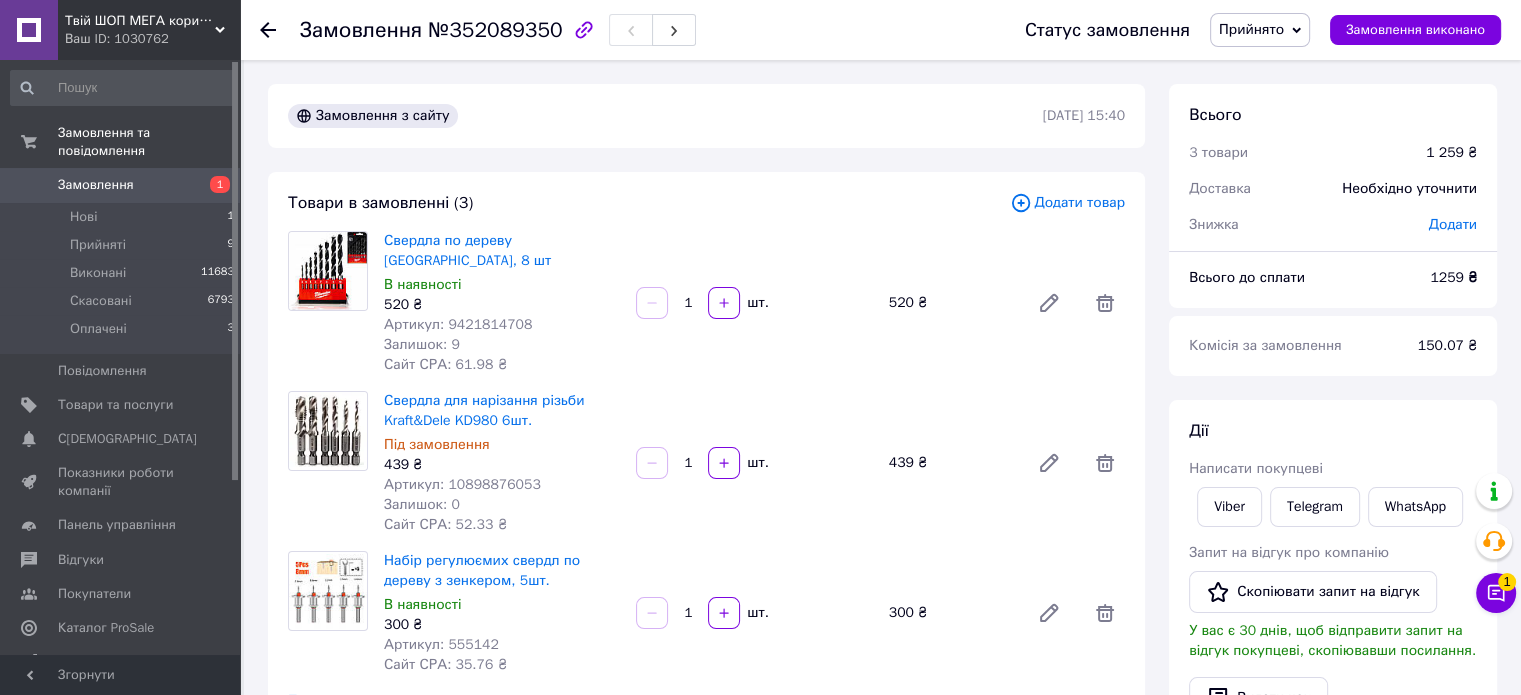 click on "Артикул: 10898876053" at bounding box center (462, 484) 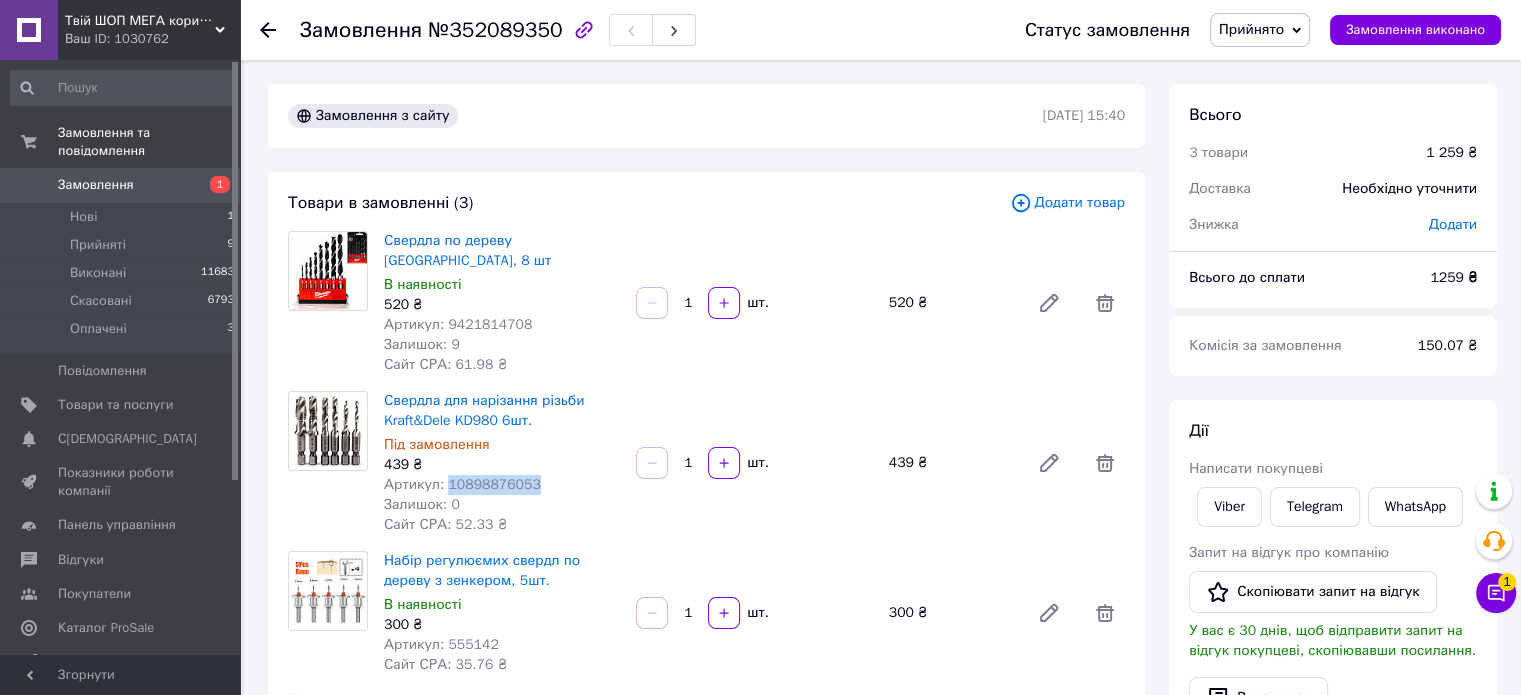 click on "Артикул: 10898876053" at bounding box center [462, 484] 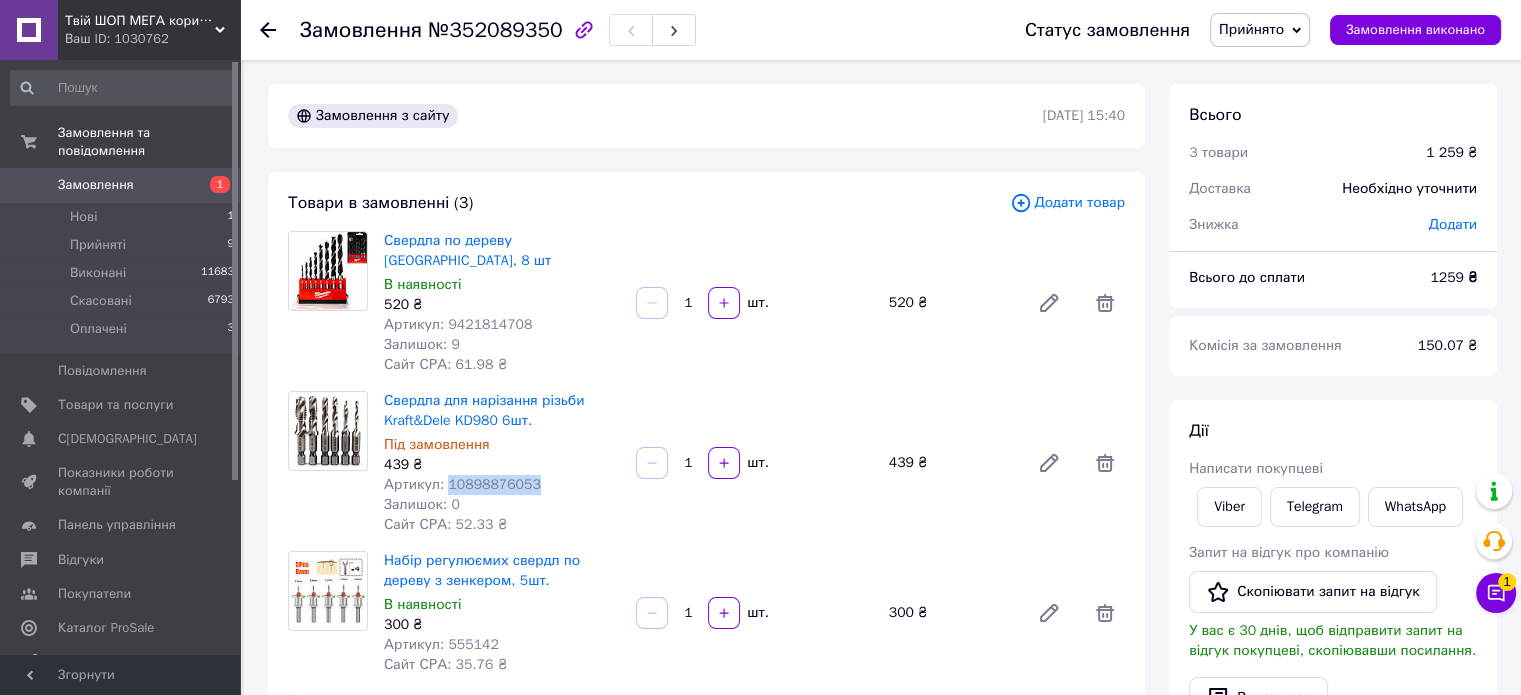 copy on "10898876053" 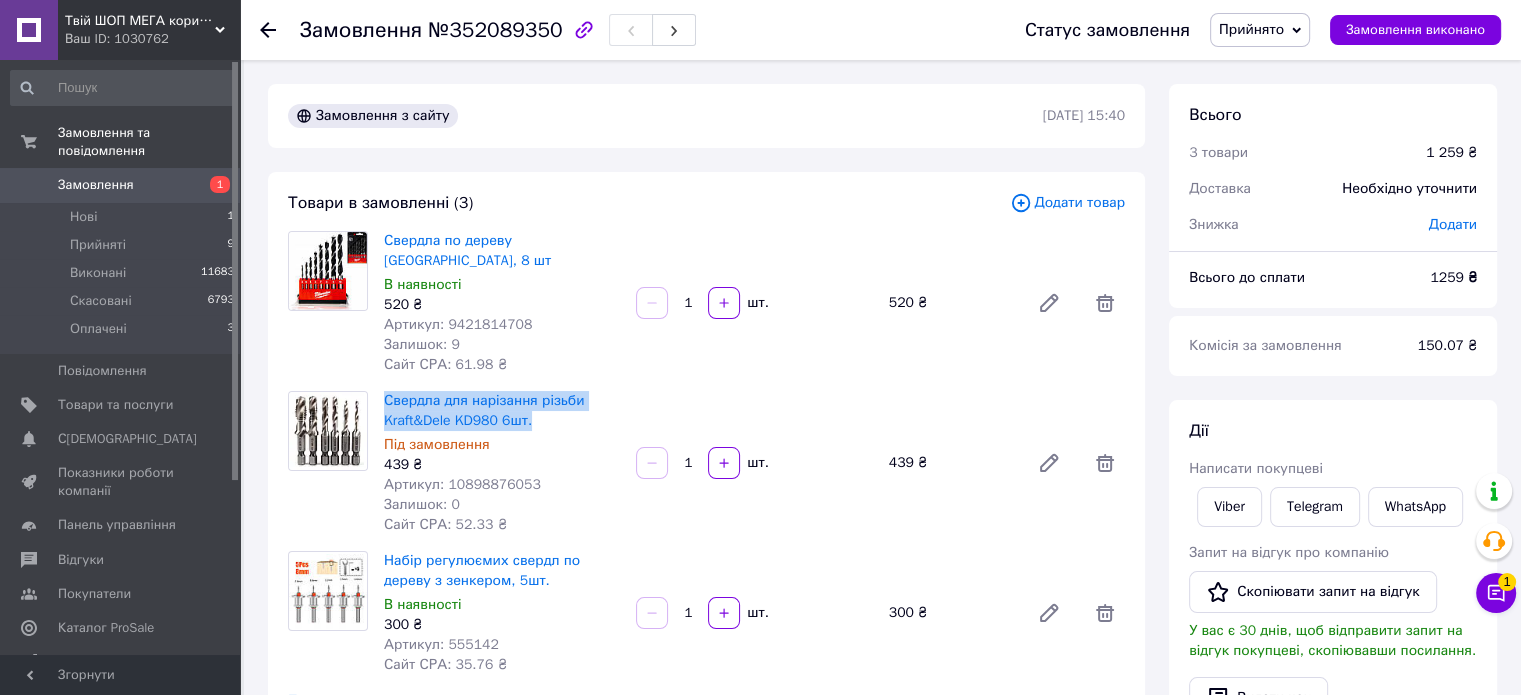 drag, startPoint x: 535, startPoint y: 400, endPoint x: 382, endPoint y: 383, distance: 153.94154 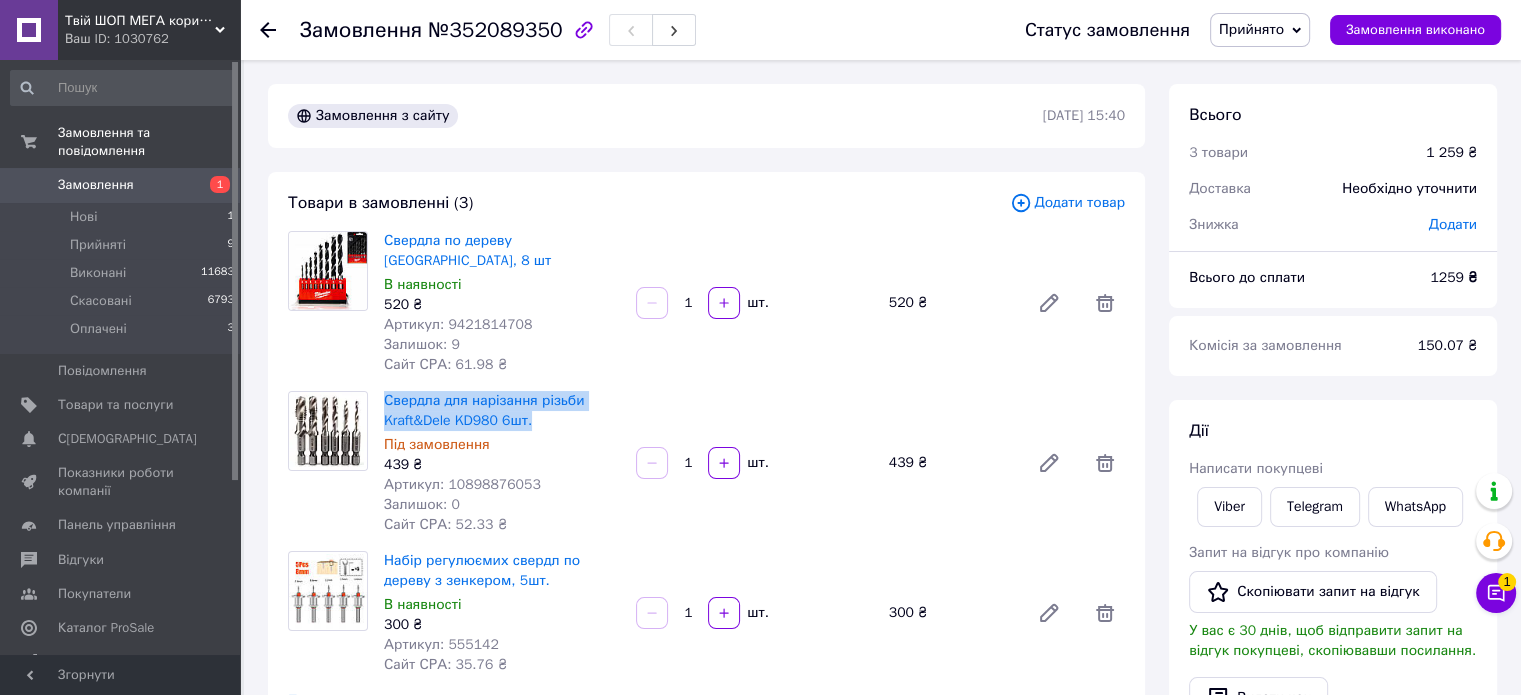 click on "Свердла для нарізання різьби Kraft&Dele KD980 6шт. Під замовлення 439 ₴ Артикул: 10898876053 Залишок: 0 Сайт СРА: 52.33 ₴" at bounding box center [502, 463] 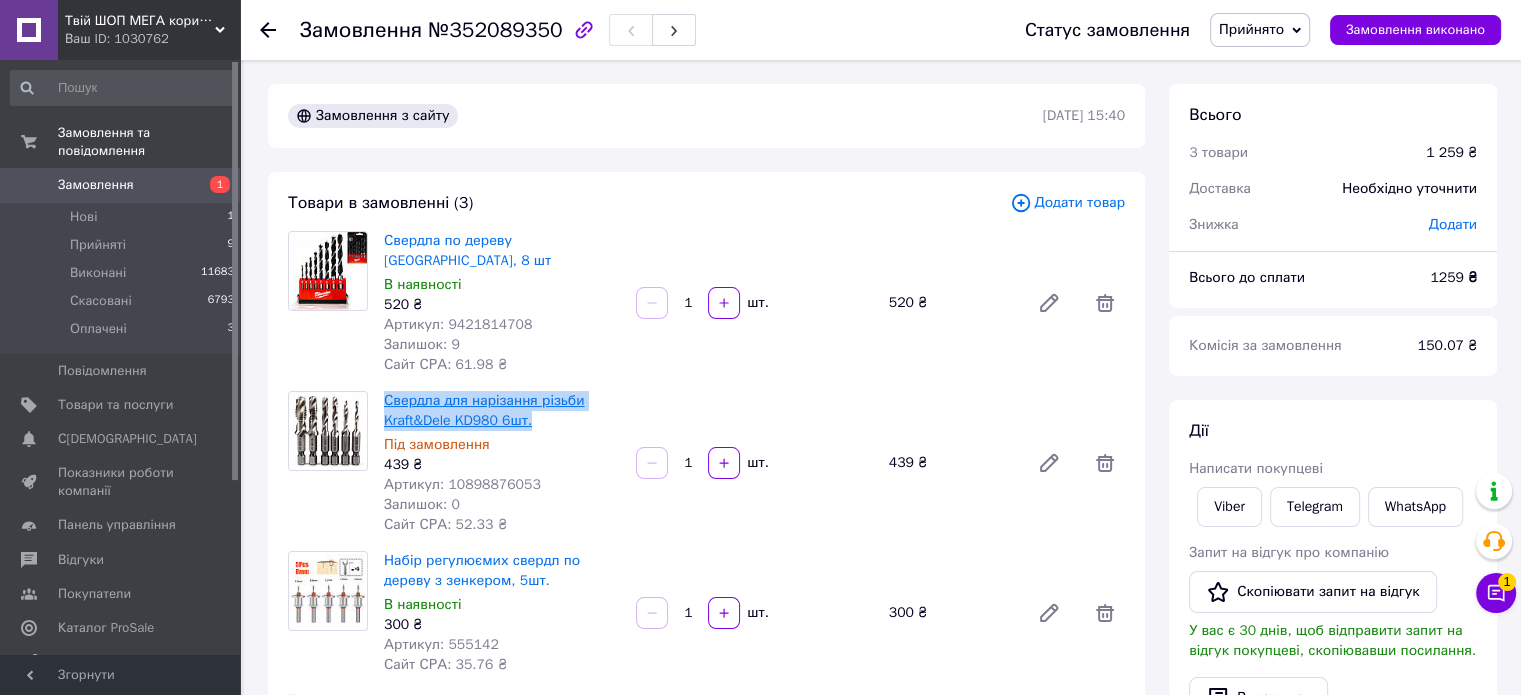 copy on "Свердла для нарізання різьби Kraft&Dele KD980 6шт." 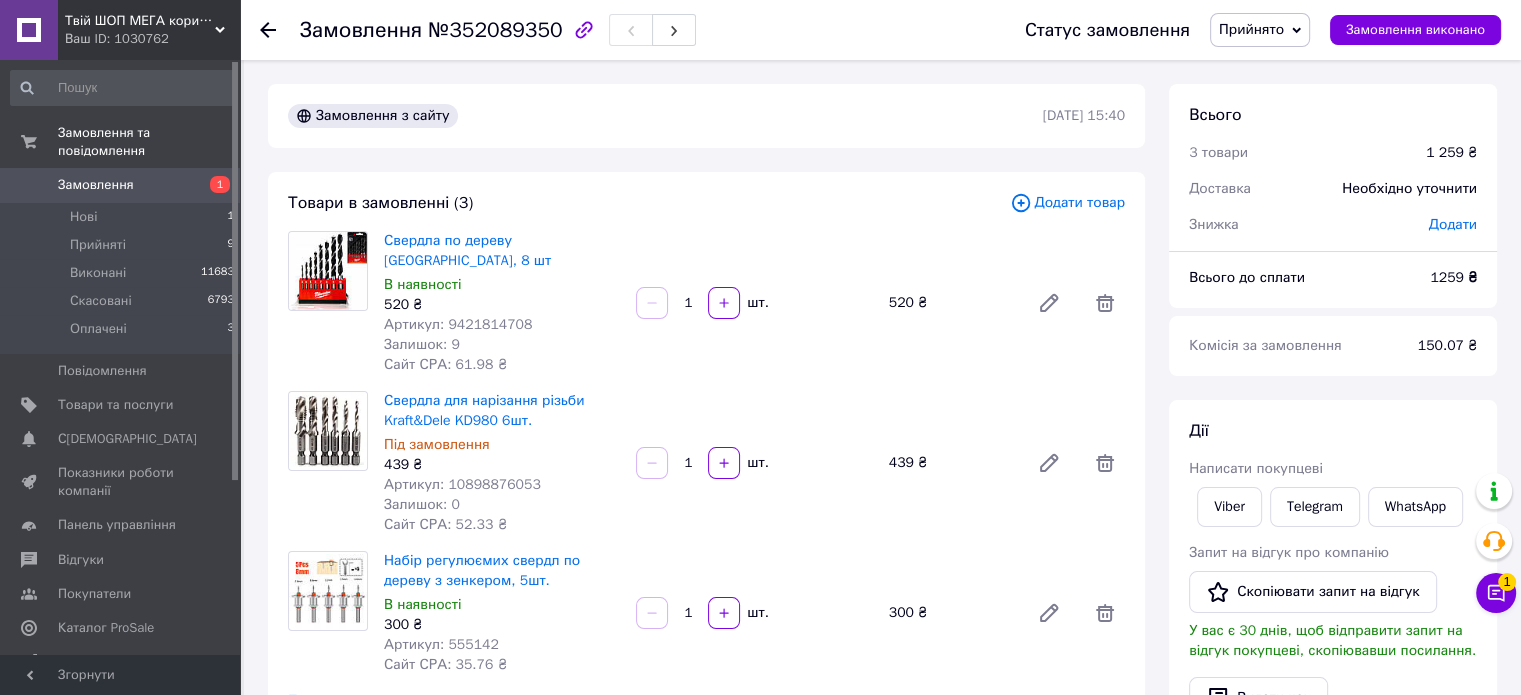 click on "Артикул: 555142" at bounding box center [441, 644] 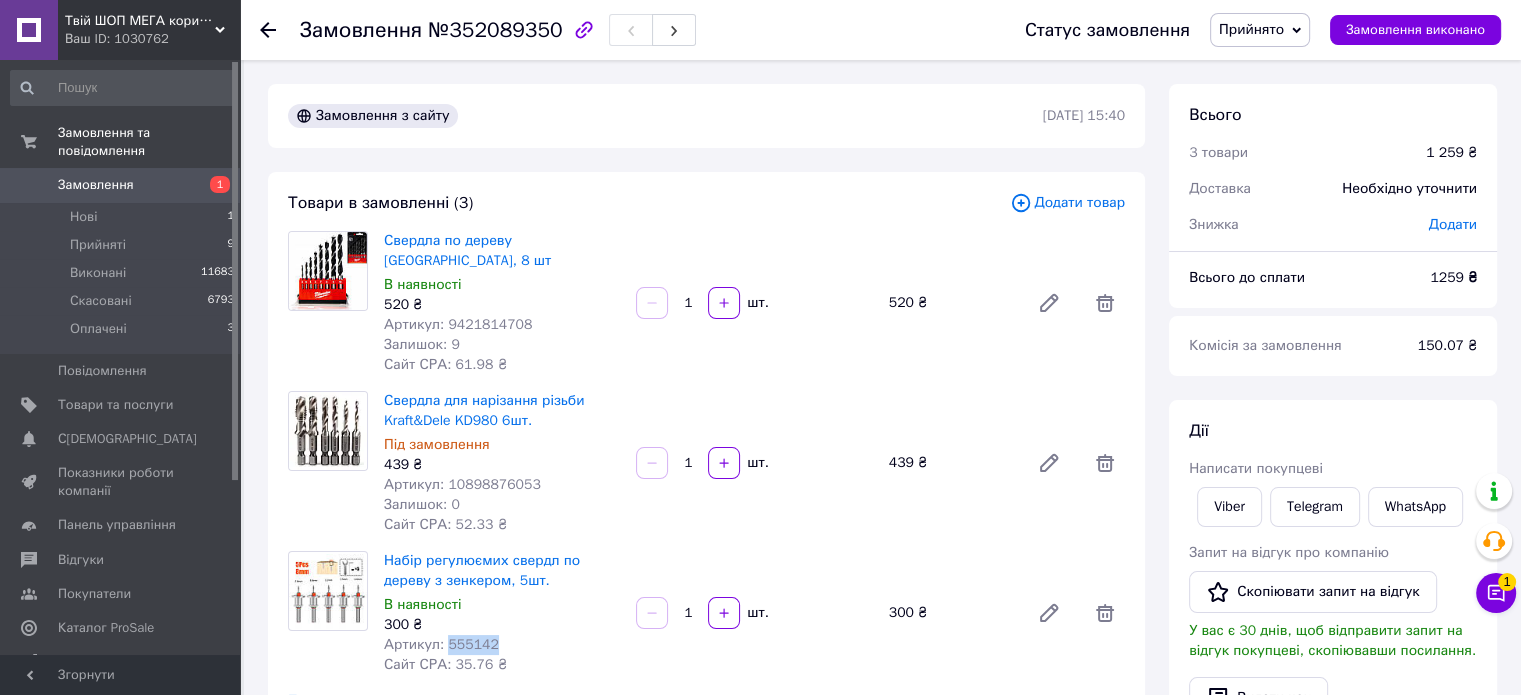 click on "Артикул: 555142" at bounding box center (441, 644) 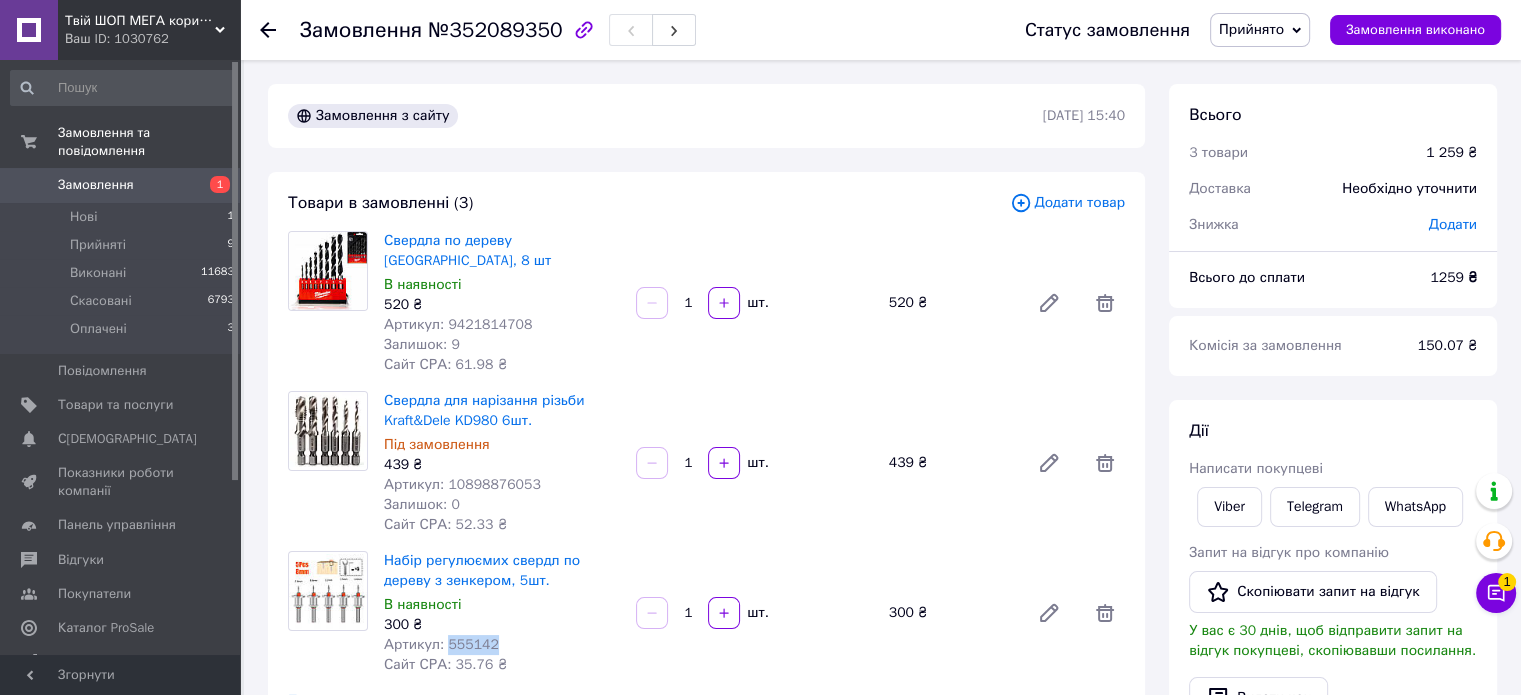 copy on "555142" 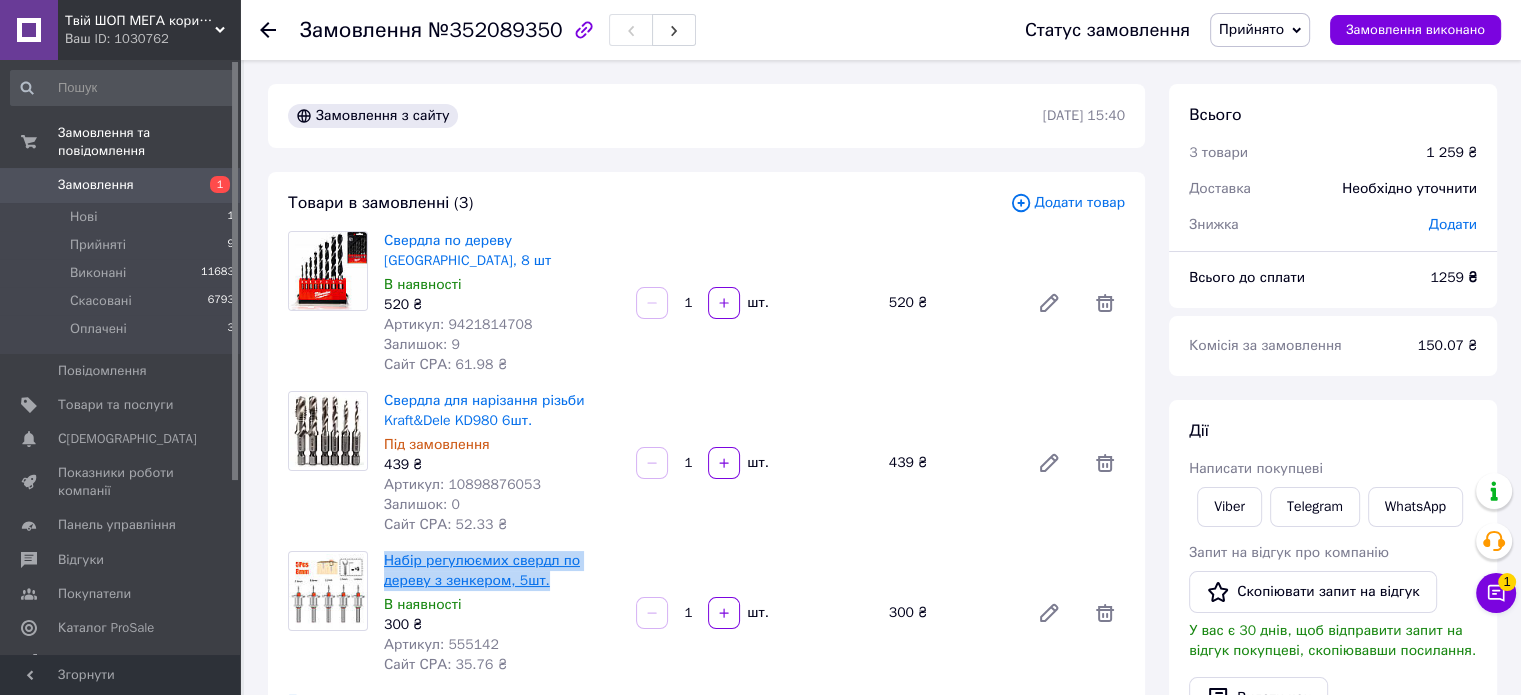 drag, startPoint x: 496, startPoint y: 555, endPoint x: 384, endPoint y: 533, distance: 114.14027 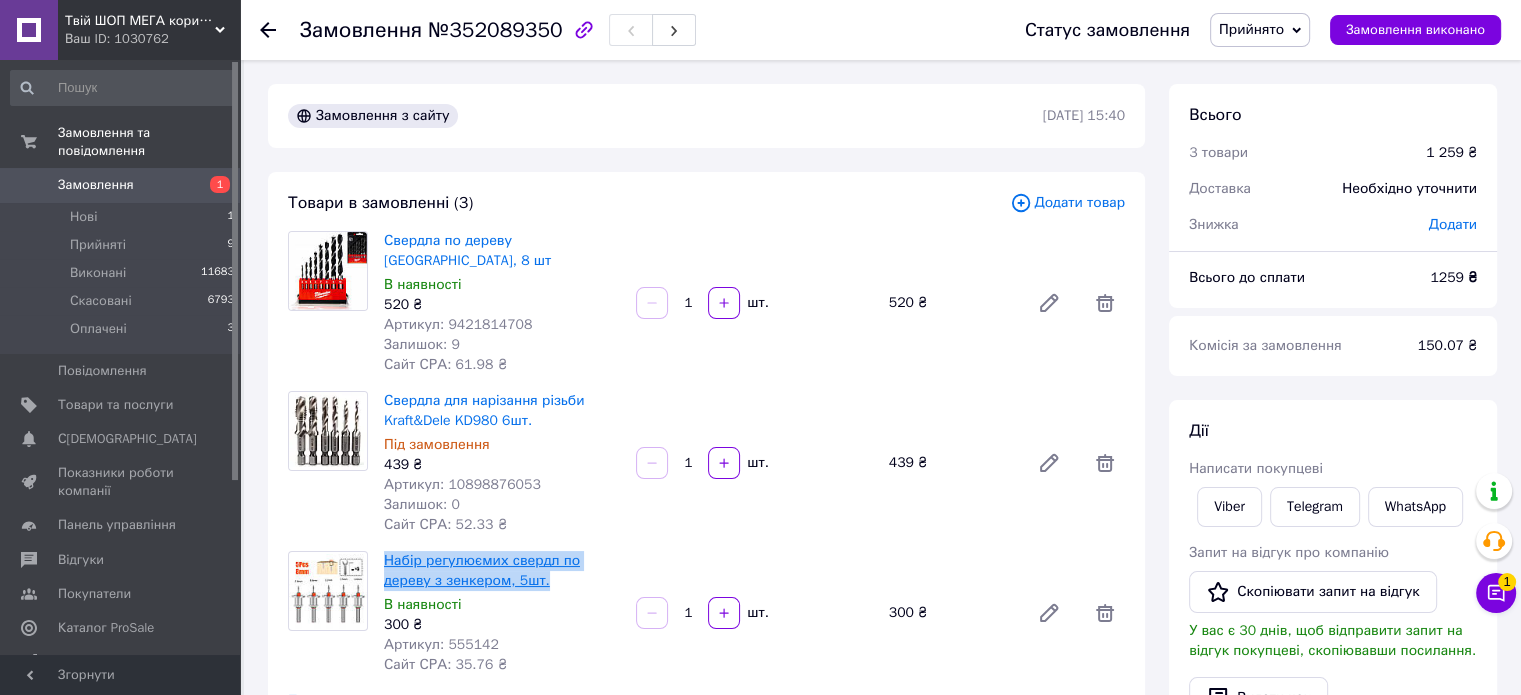click on "Набір регулюємих свердл по дереву з зенкером, 5шт. В наявності 300 ₴ Артикул: 555142 Сайт СРА: 35.76 ₴" at bounding box center [502, 613] 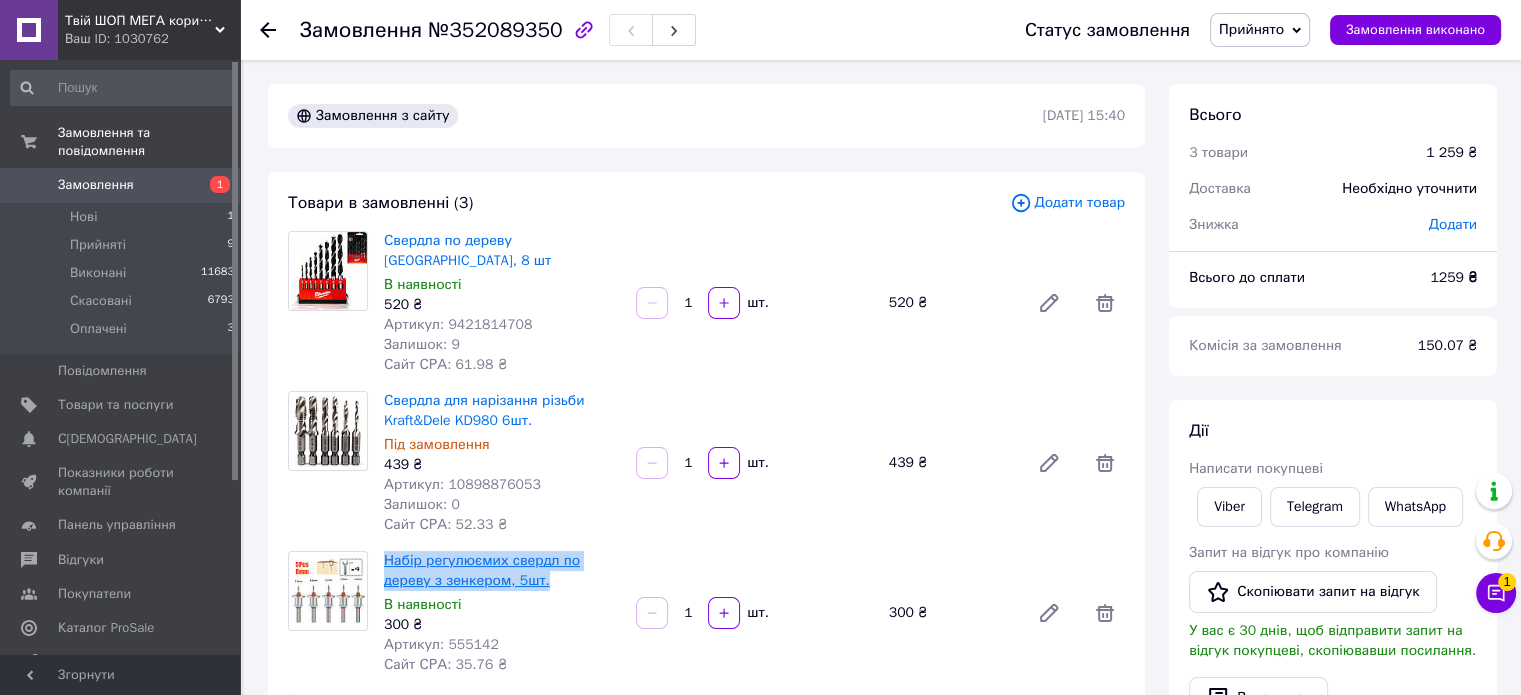 copy on "Набір регулюємих свердл по дереву з зенкером, 5шт." 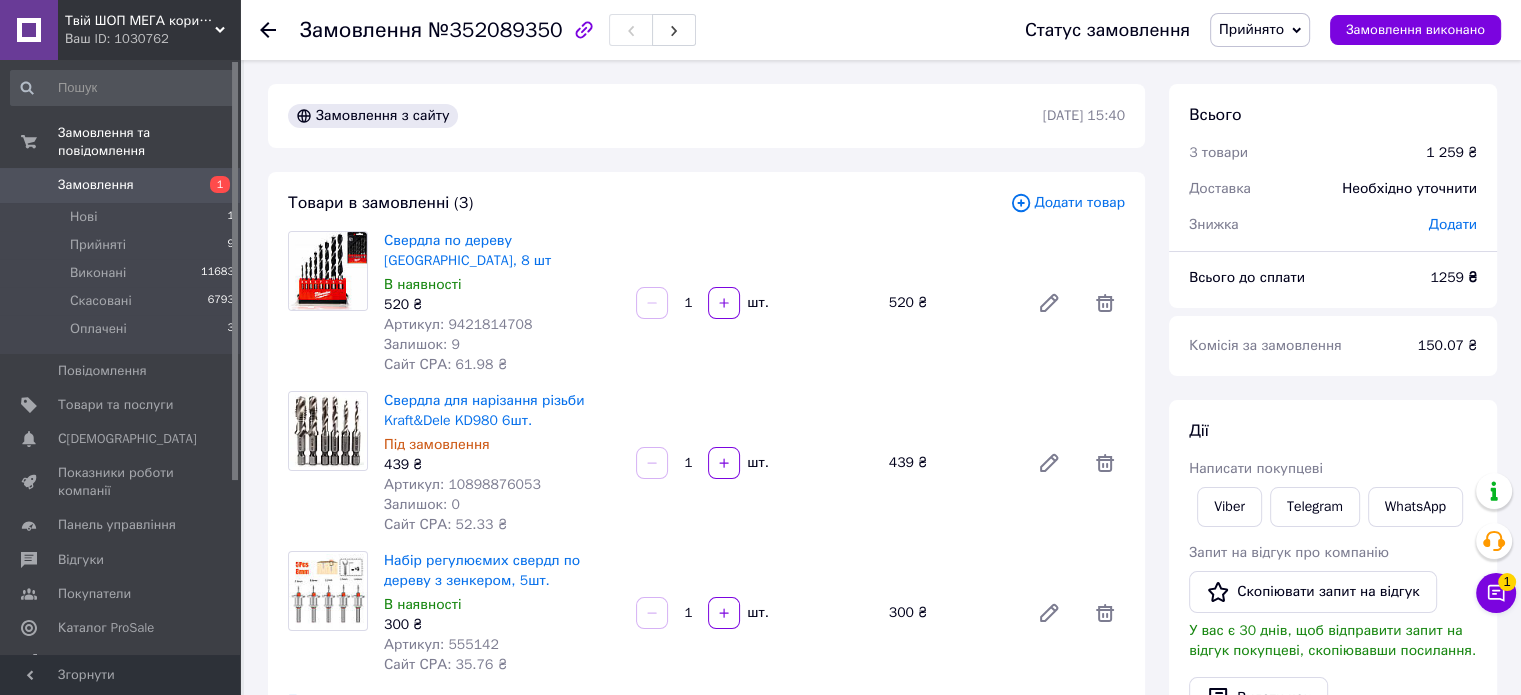 click on "Артикул: 555142" at bounding box center [441, 644] 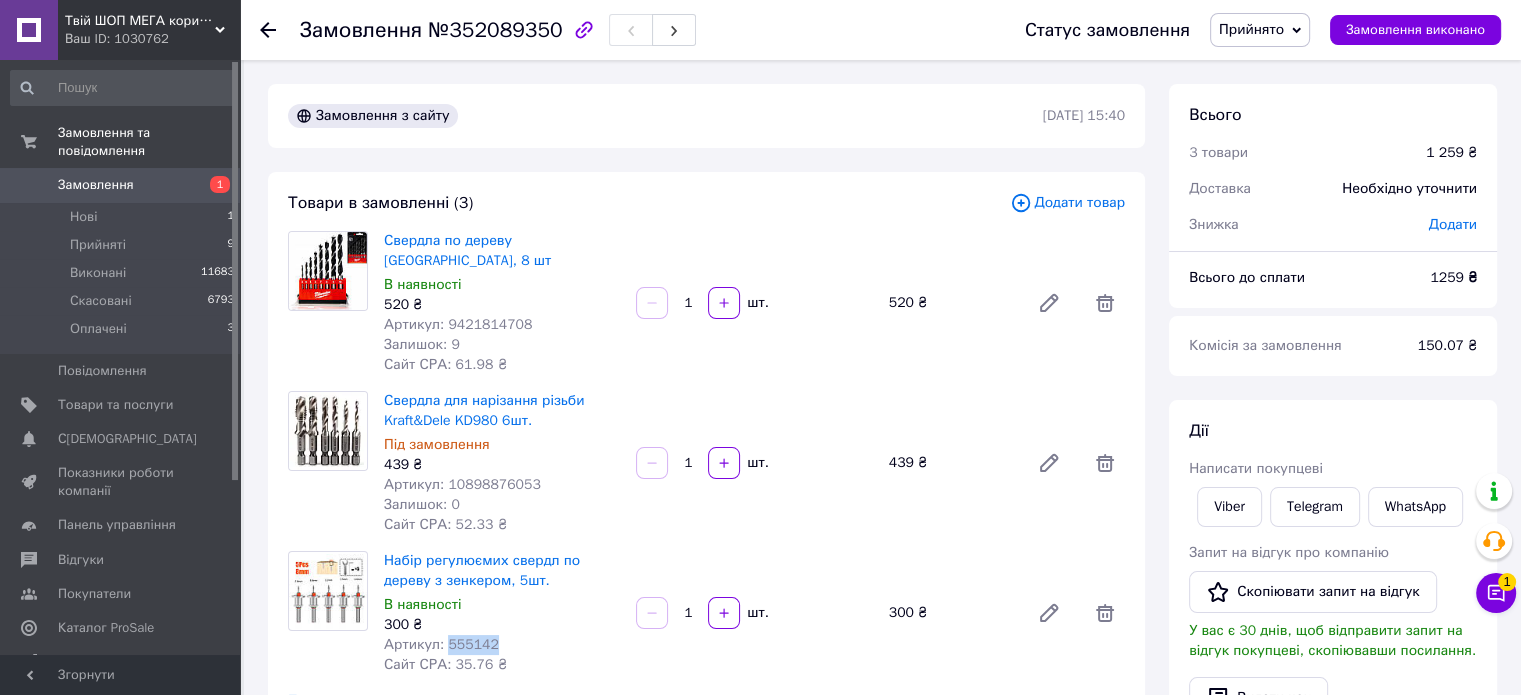 click on "Артикул: 555142" at bounding box center [441, 644] 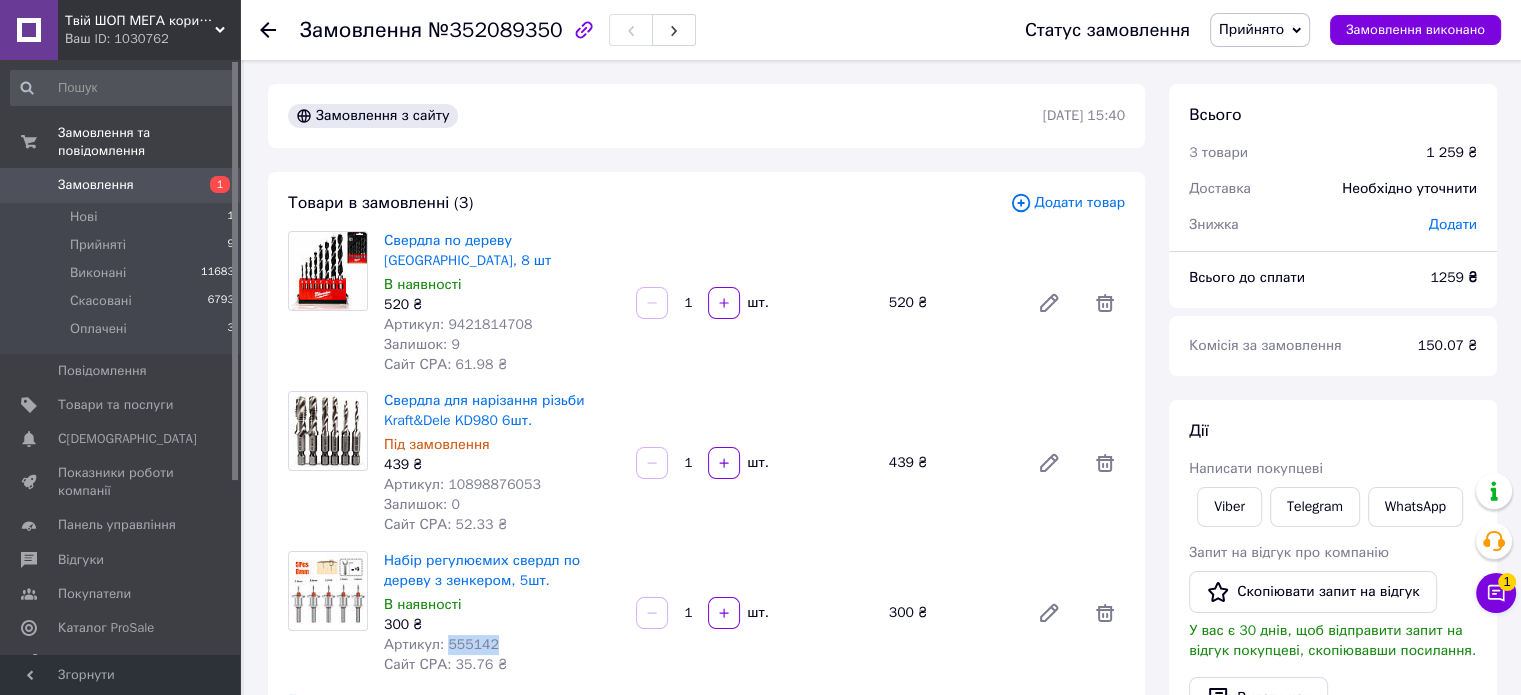copy on "555142" 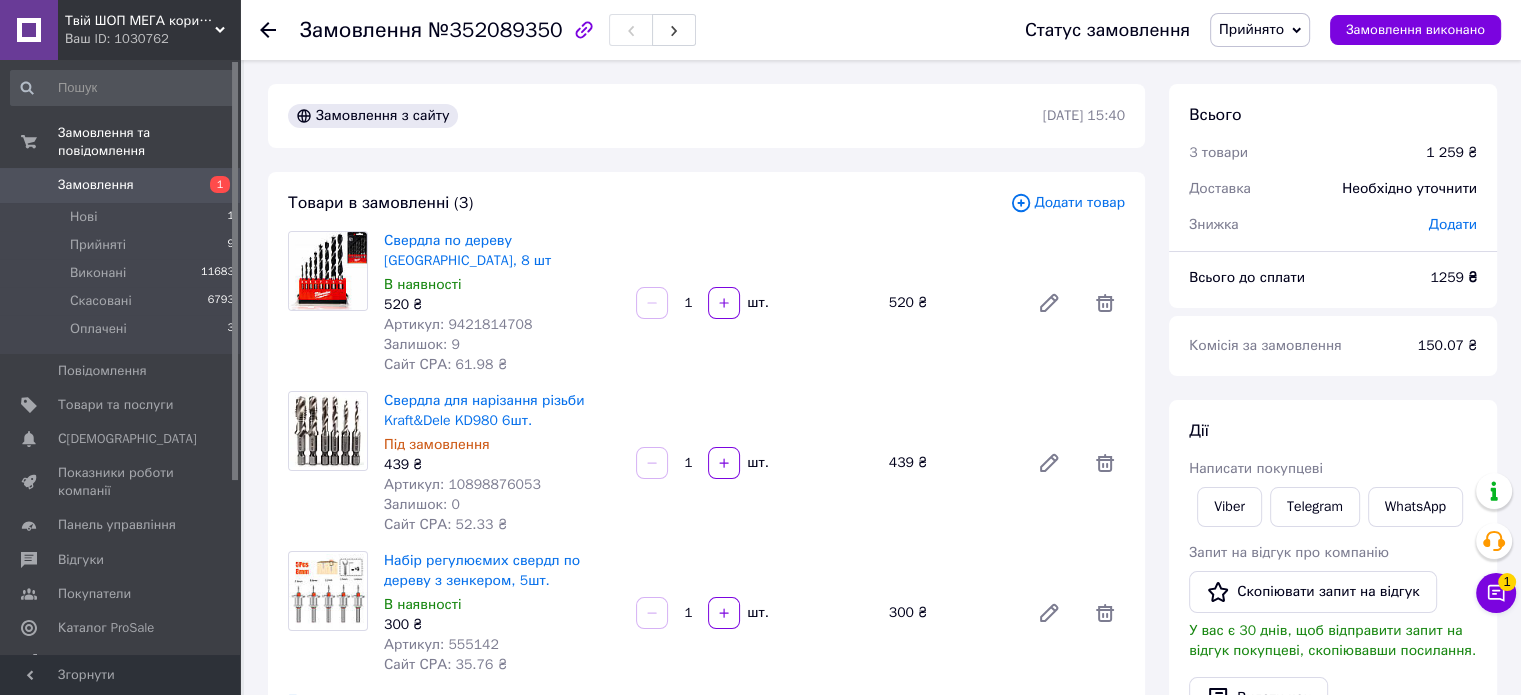 click on "Артикул: 10898876053" at bounding box center (462, 484) 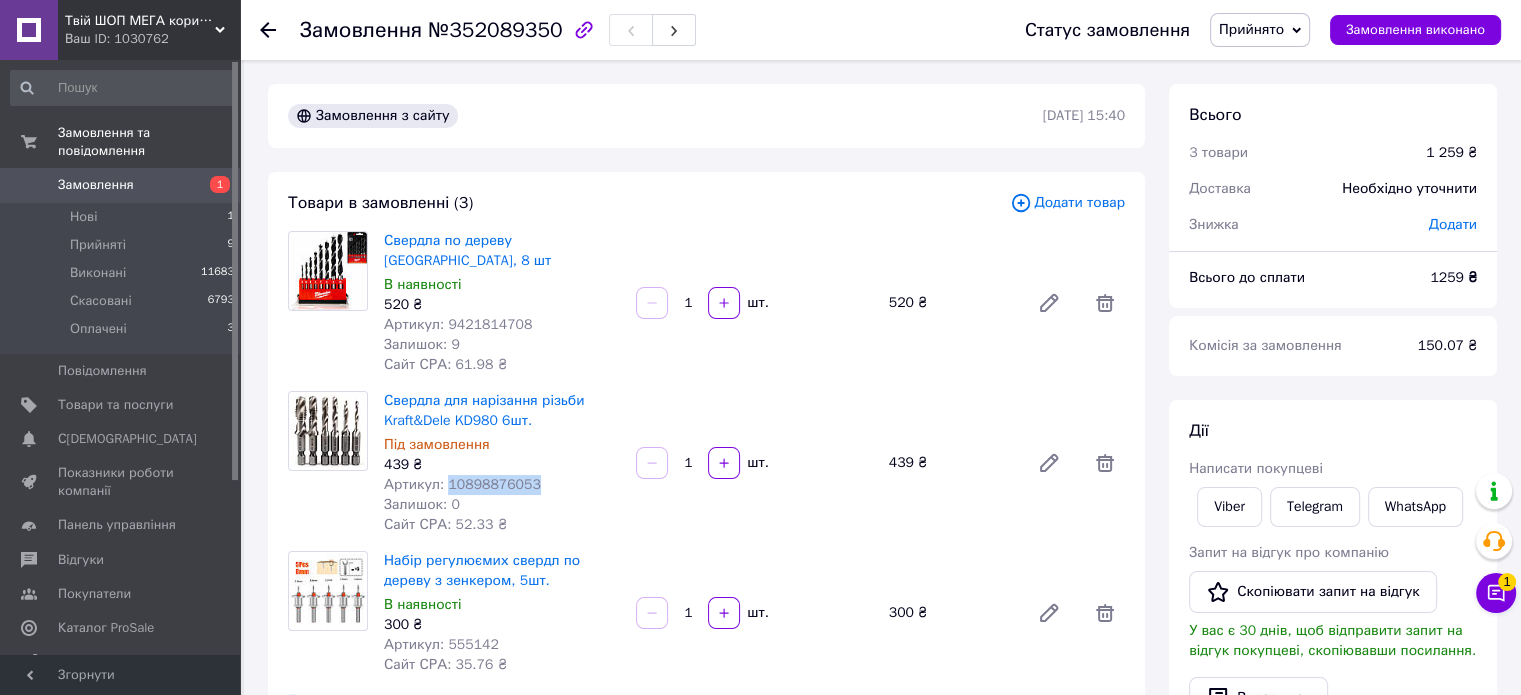 click on "Артикул: 10898876053" at bounding box center (462, 484) 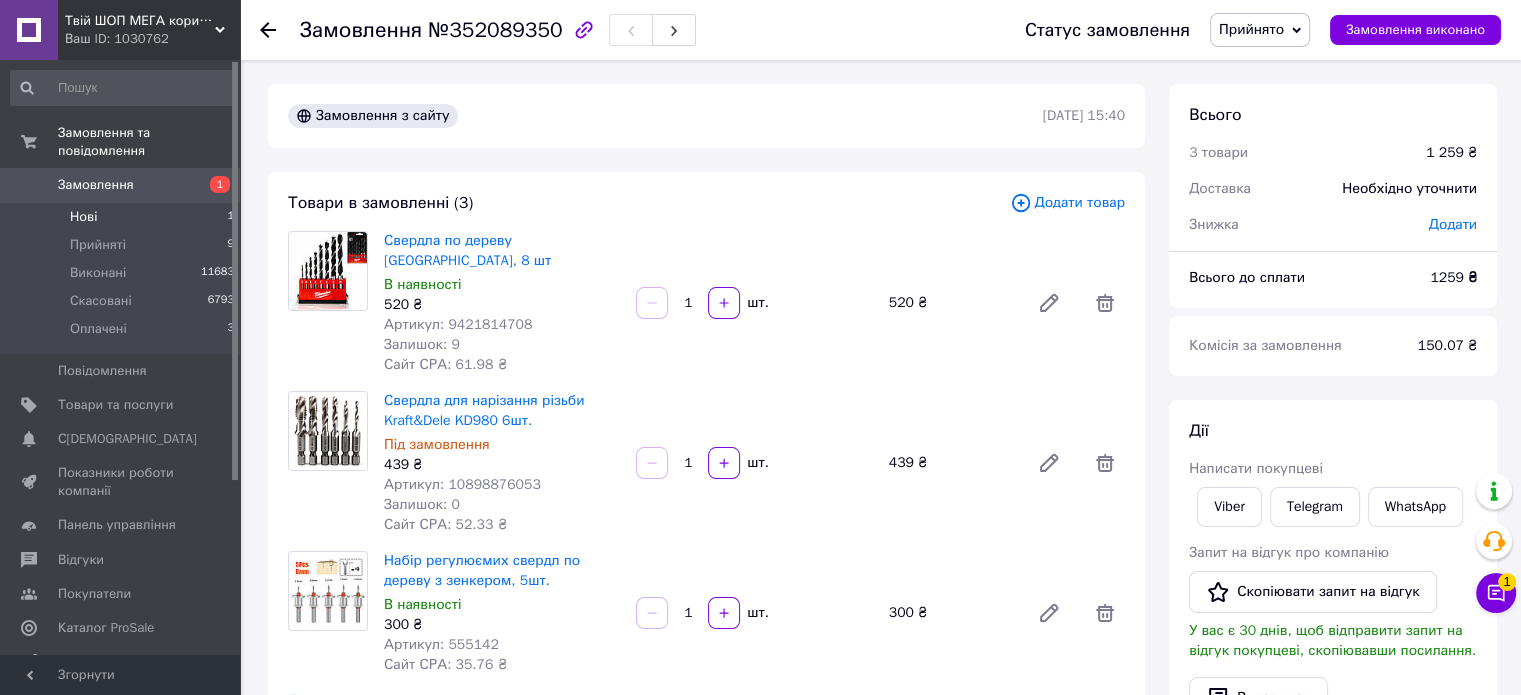 click on "Нові 1" at bounding box center [123, 217] 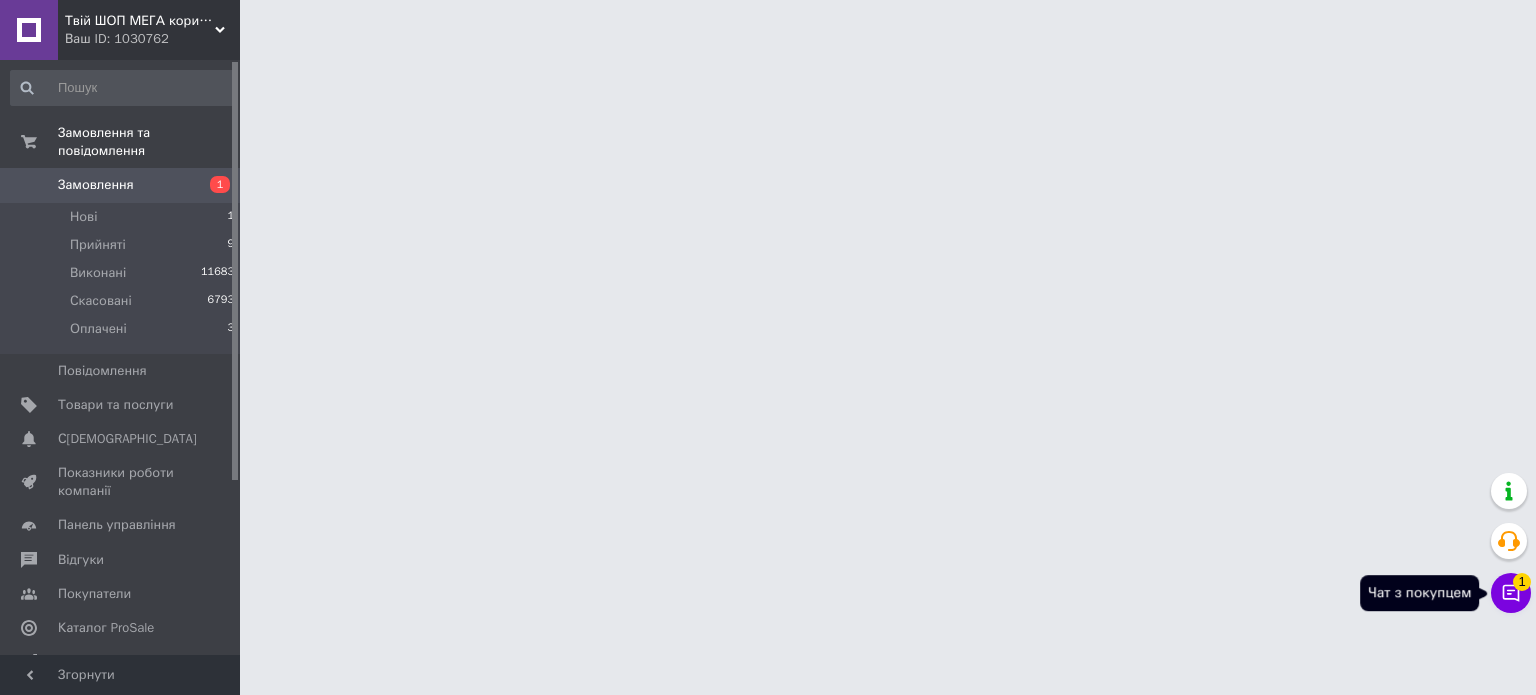 click 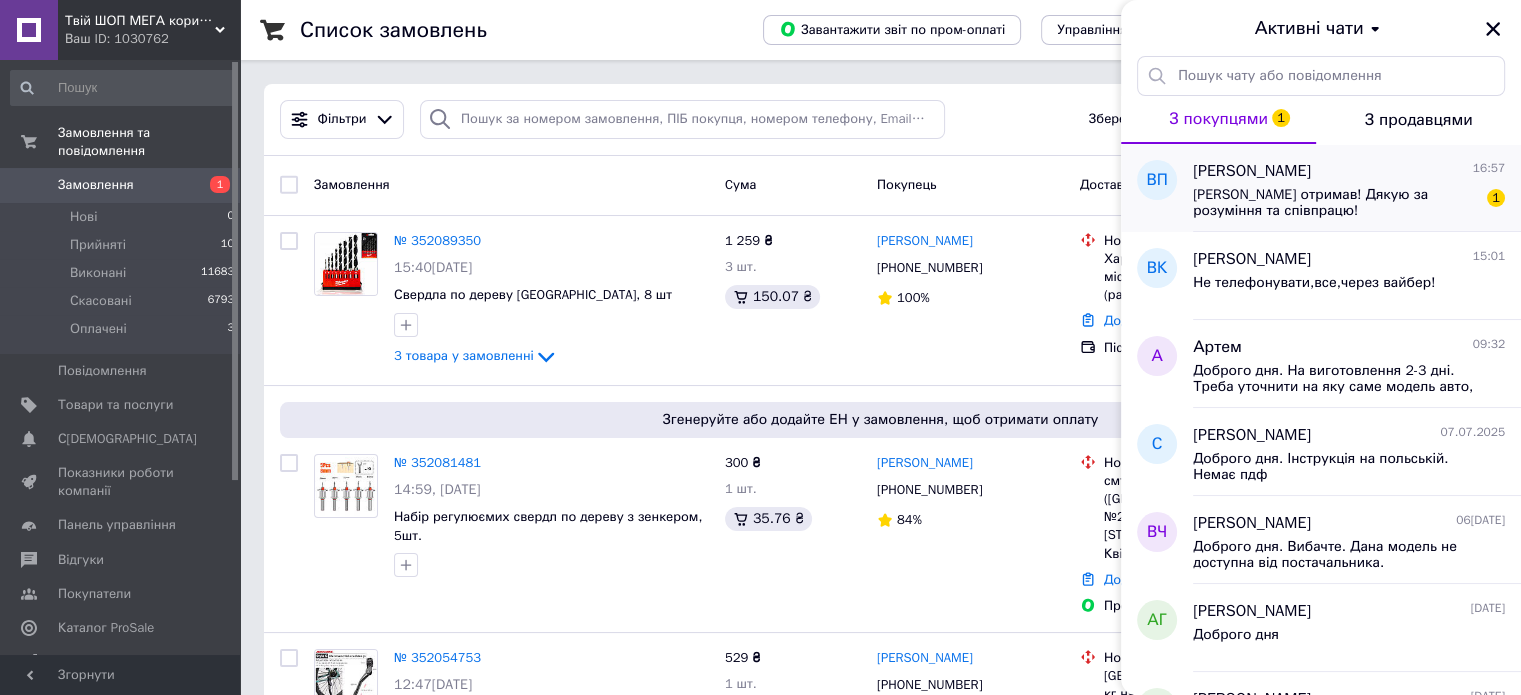 click on "[PERSON_NAME] отримав! Дякую за розуміння та співпрацю!" at bounding box center [1335, 203] 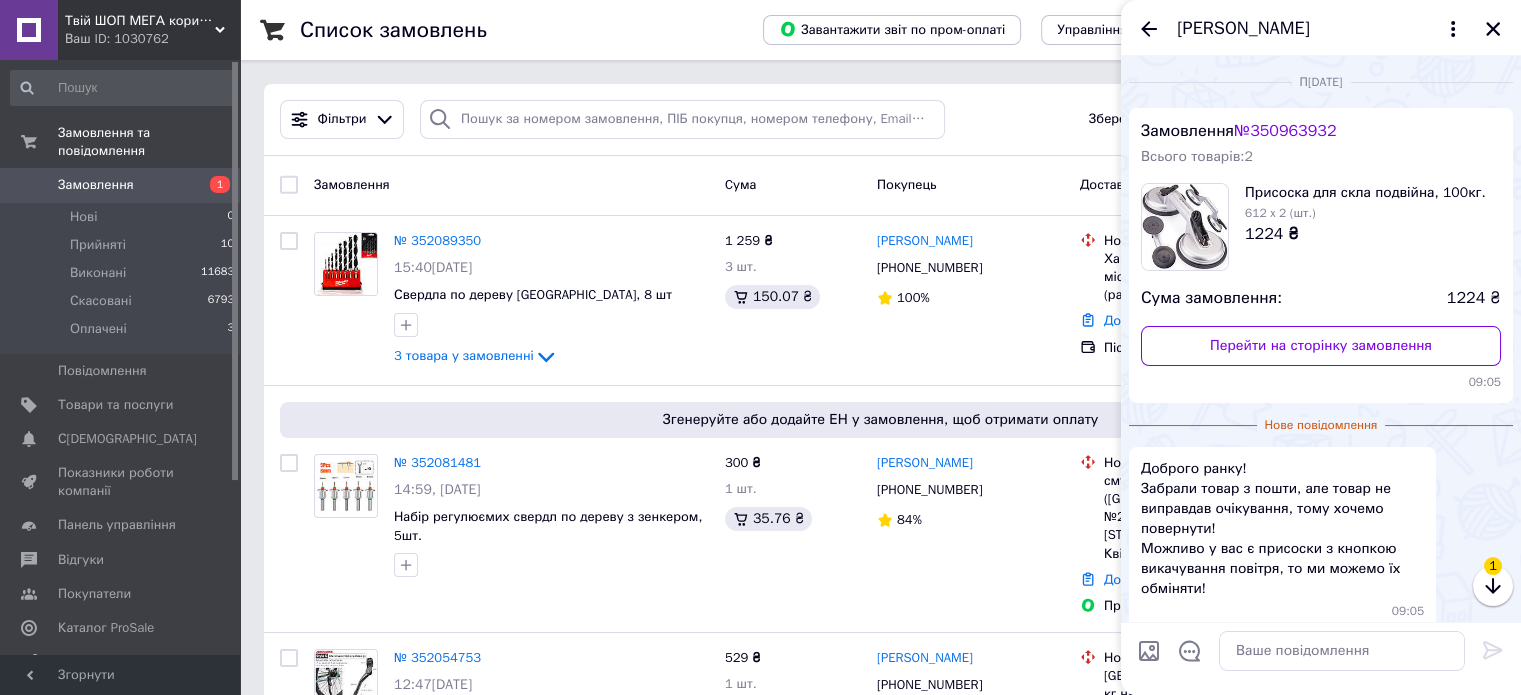 scroll, scrollTop: 245, scrollLeft: 0, axis: vertical 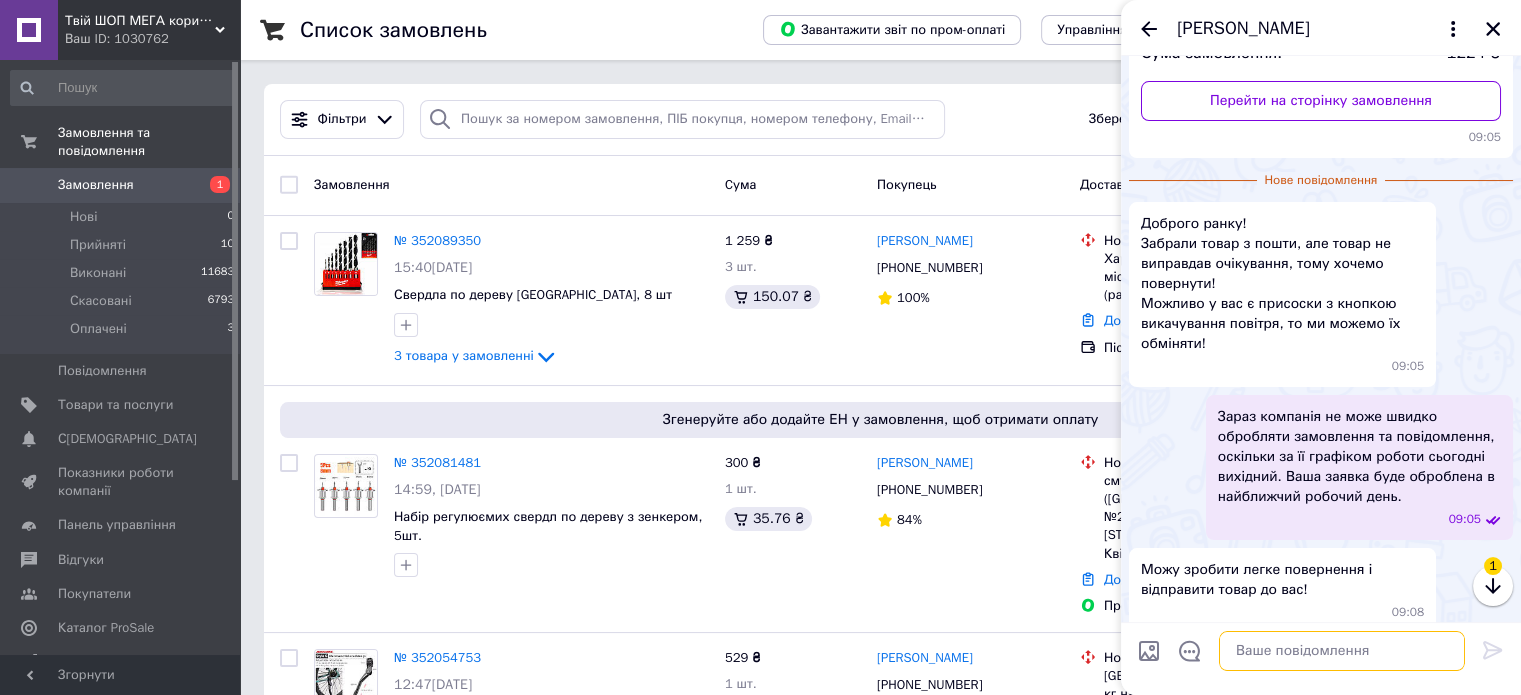 click at bounding box center (1342, 651) 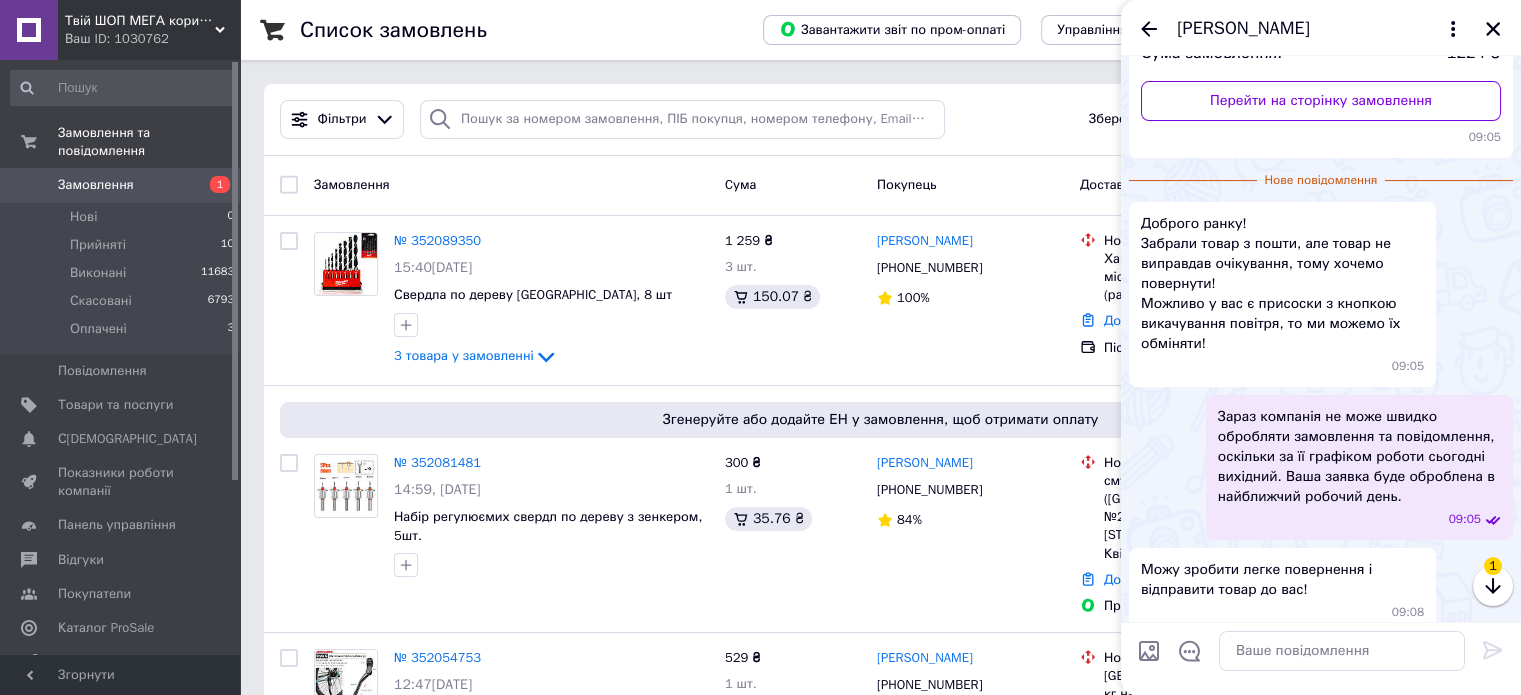 click on "1" at bounding box center [1493, 566] 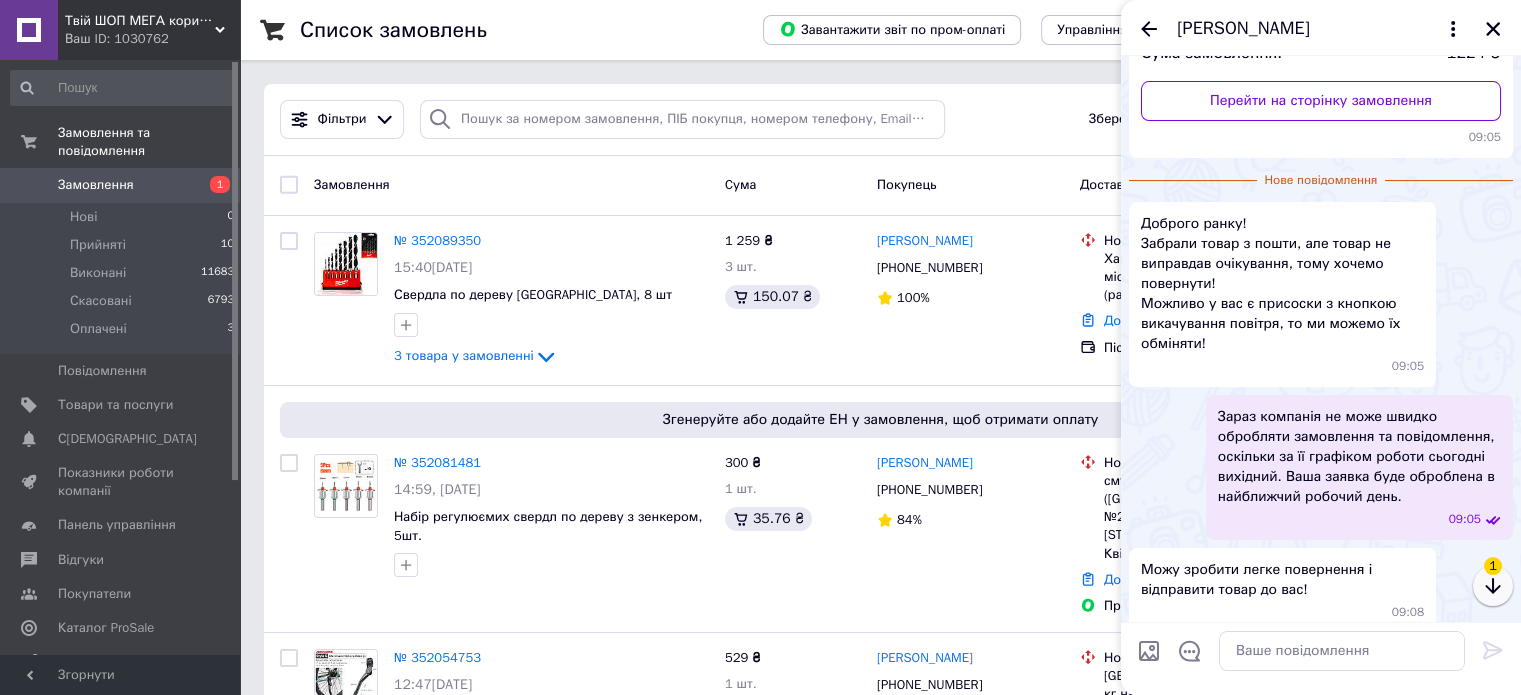 click 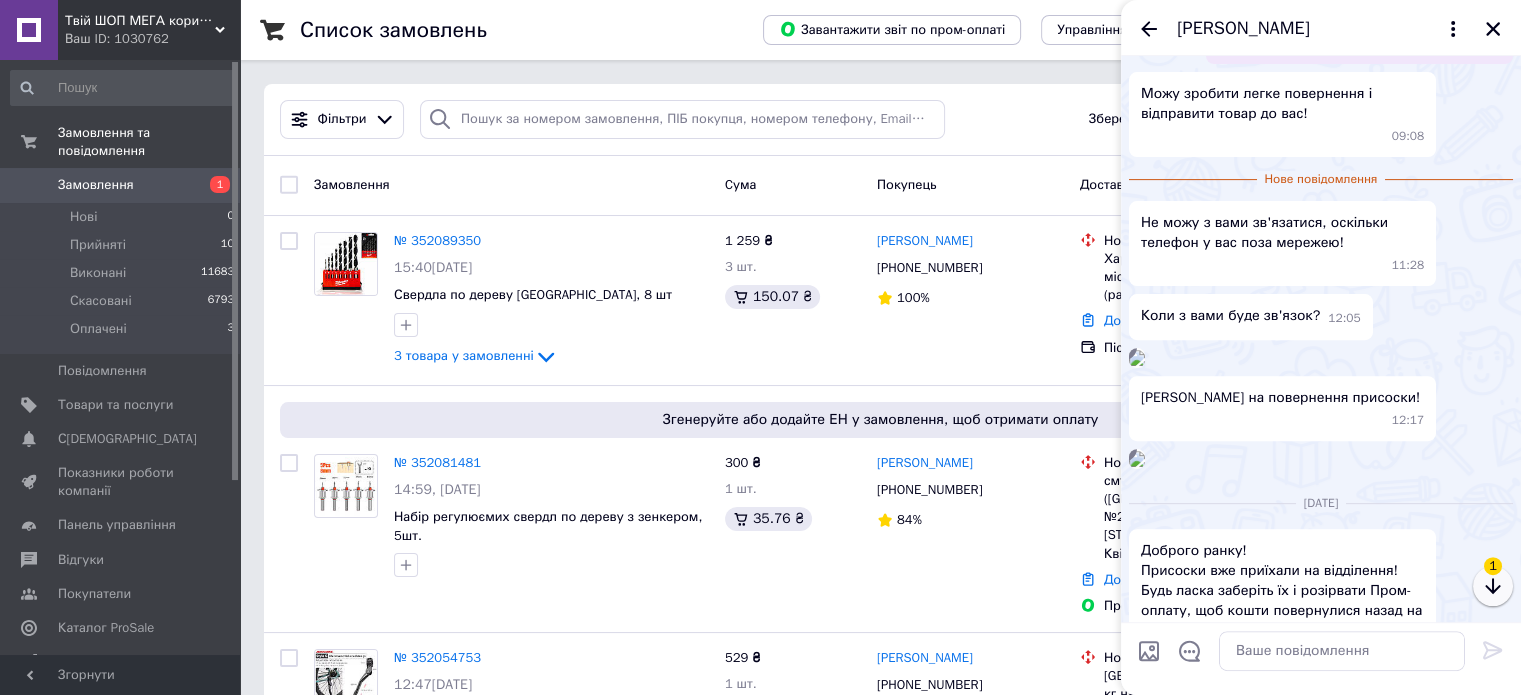 click 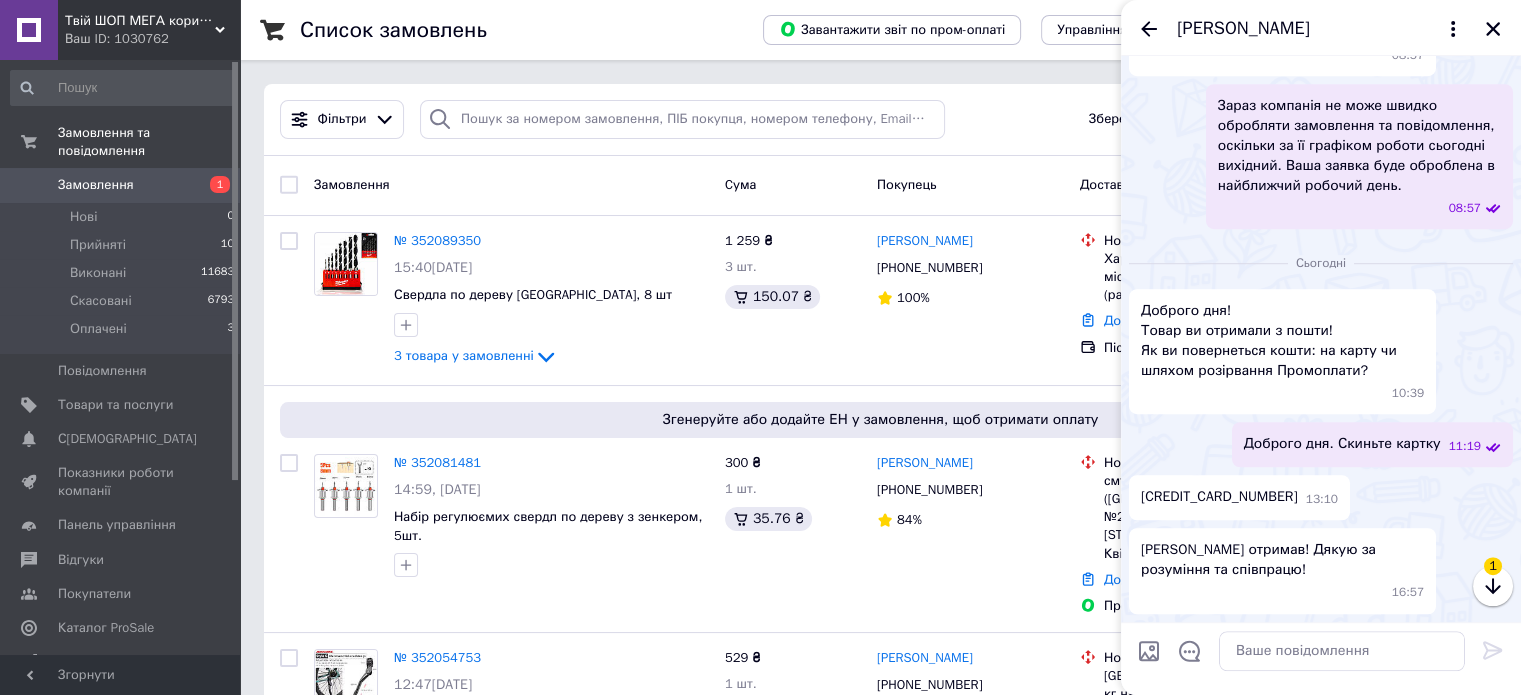 scroll, scrollTop: 1823, scrollLeft: 0, axis: vertical 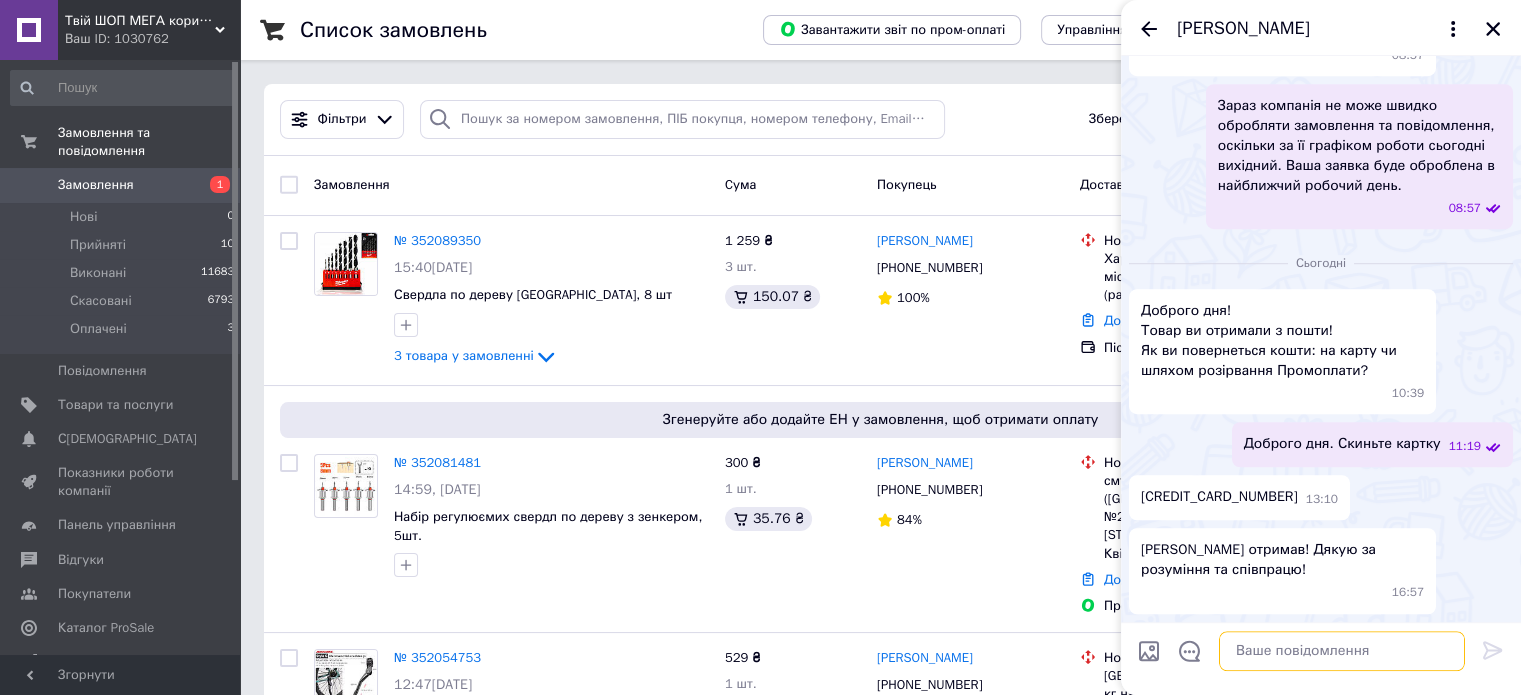 click at bounding box center [1342, 651] 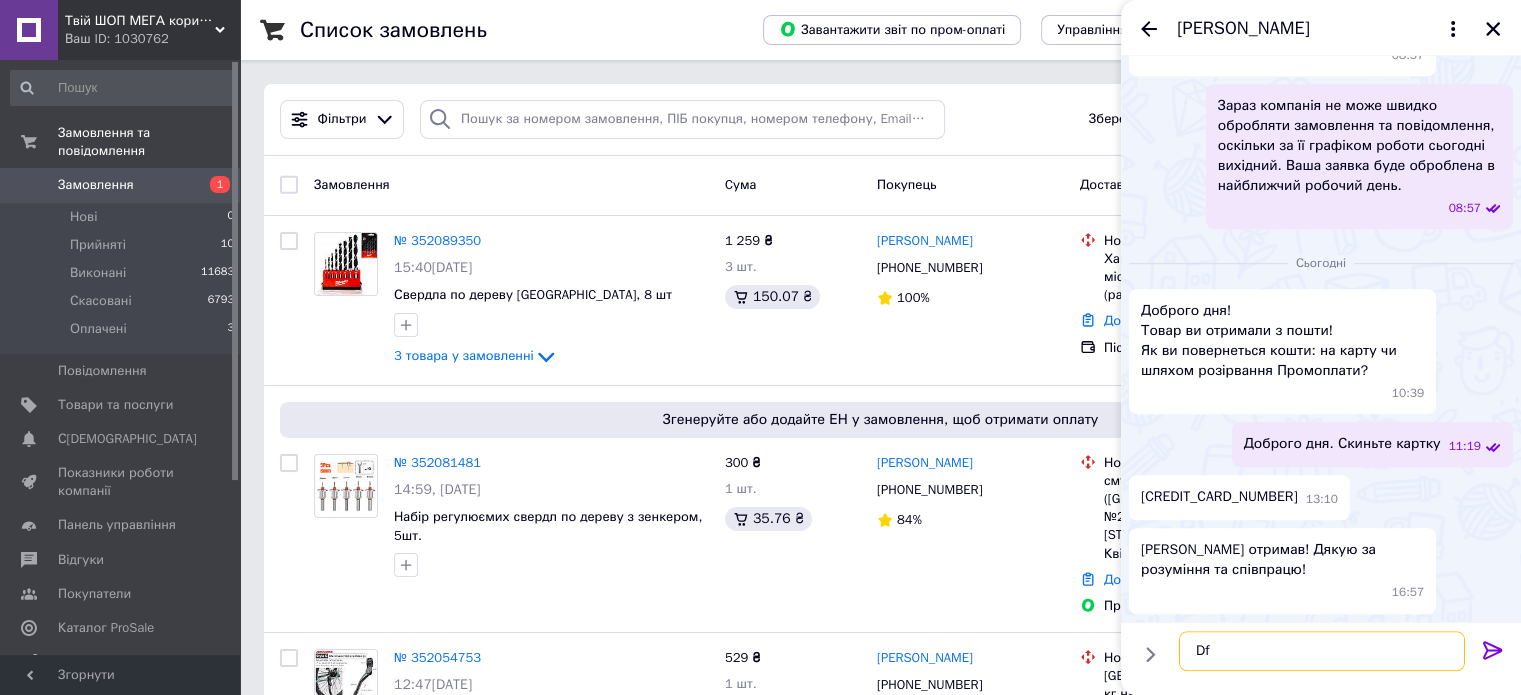 type on "D" 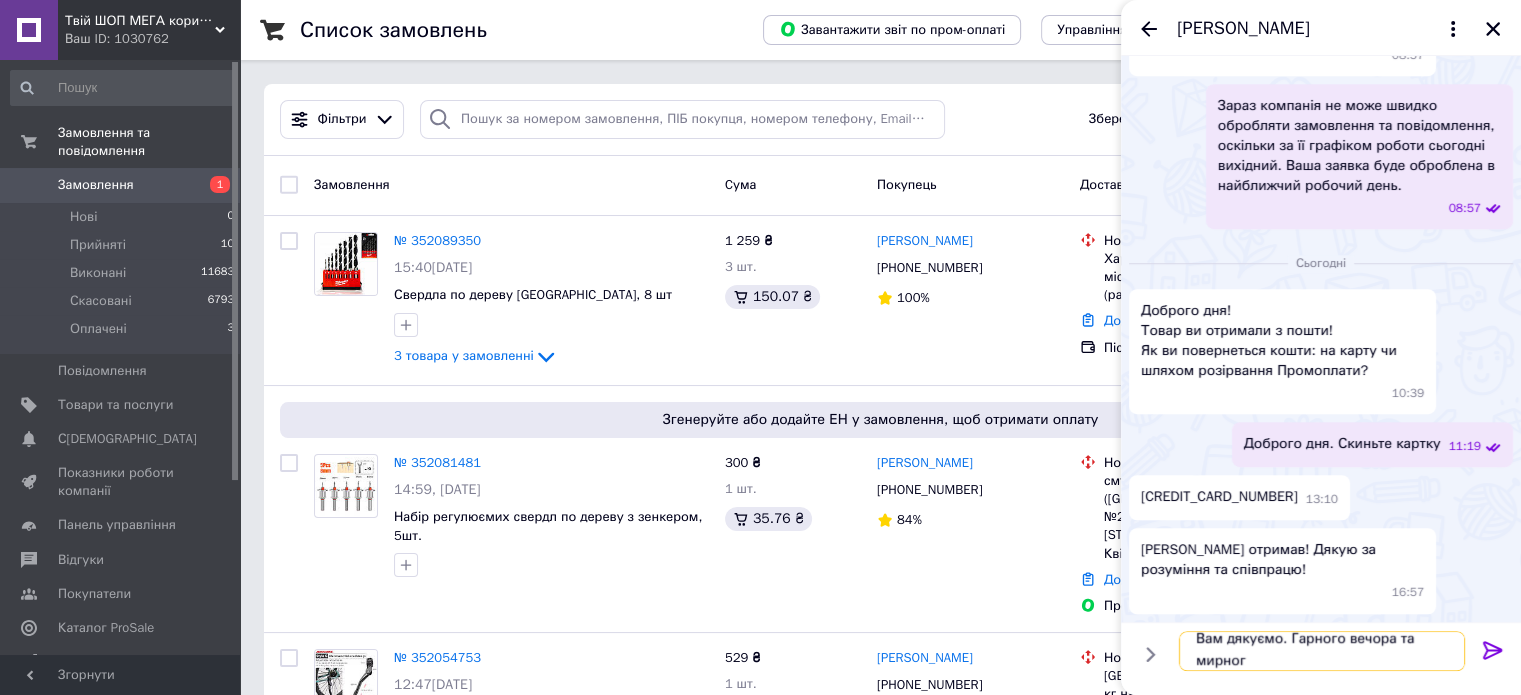 scroll, scrollTop: 1, scrollLeft: 0, axis: vertical 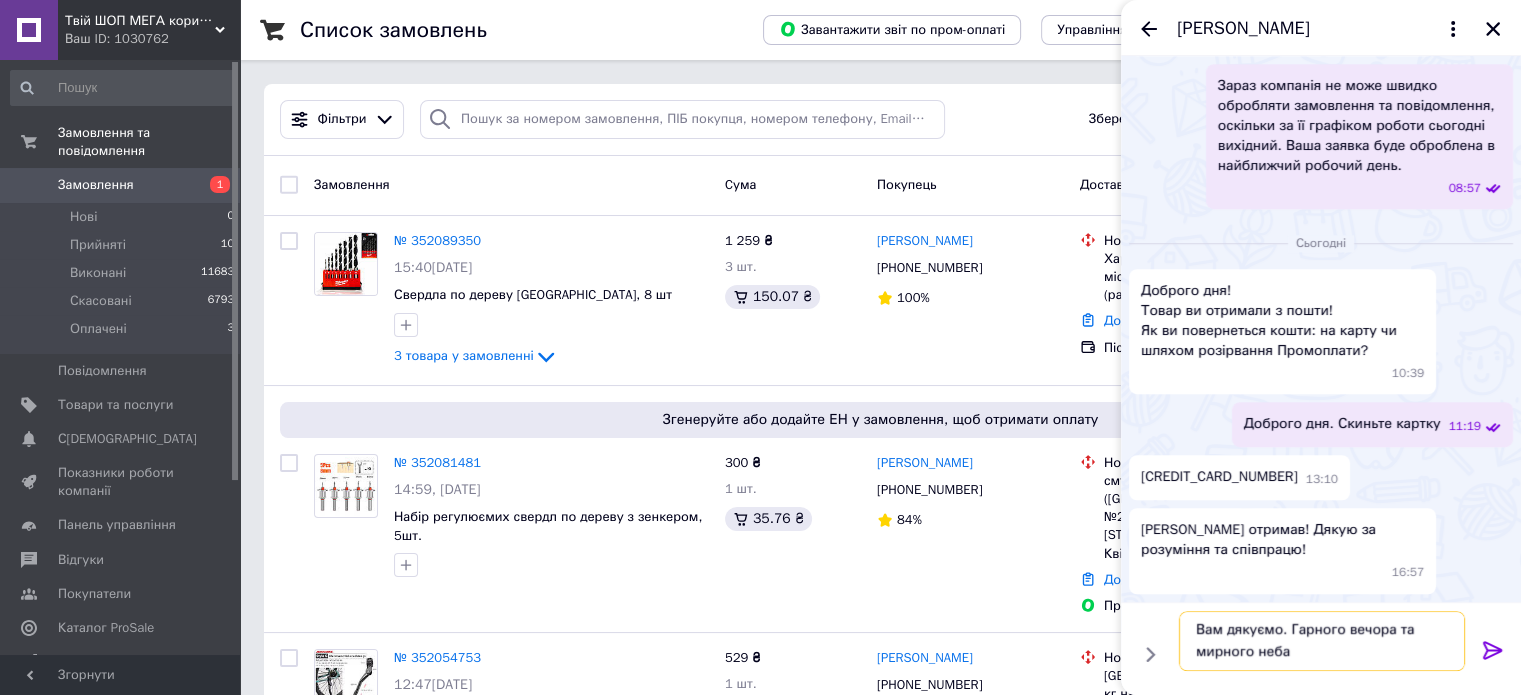 type on "Вам дякуємо. Гарного вечора та мирного неба!" 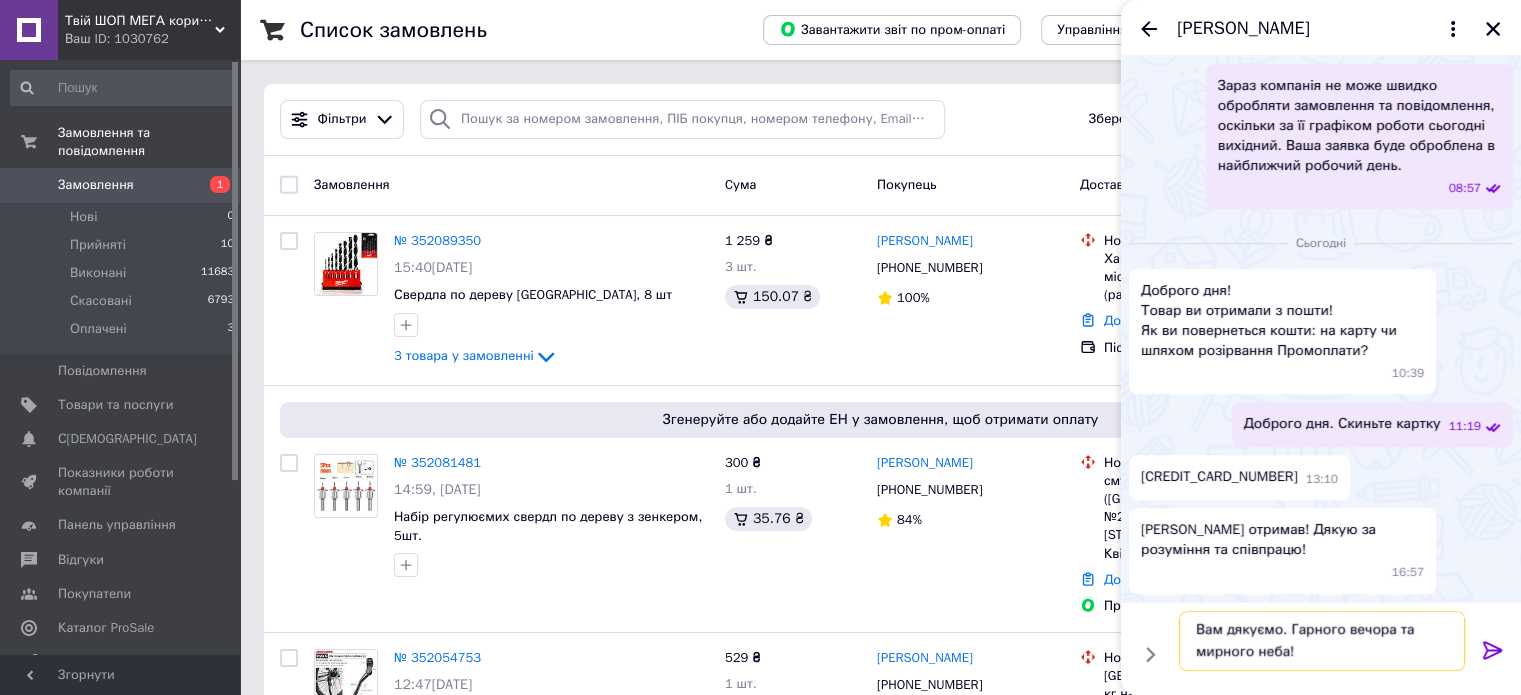 type 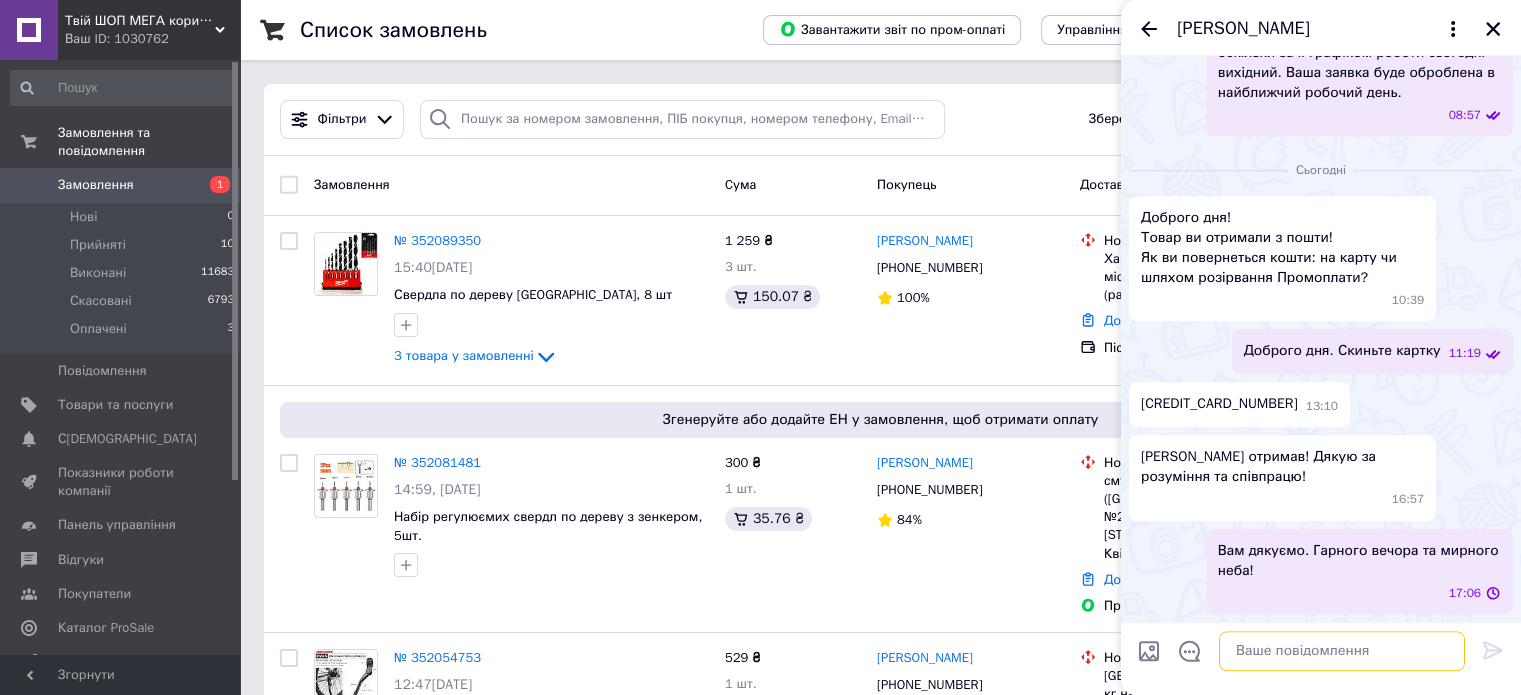 scroll, scrollTop: 0, scrollLeft: 0, axis: both 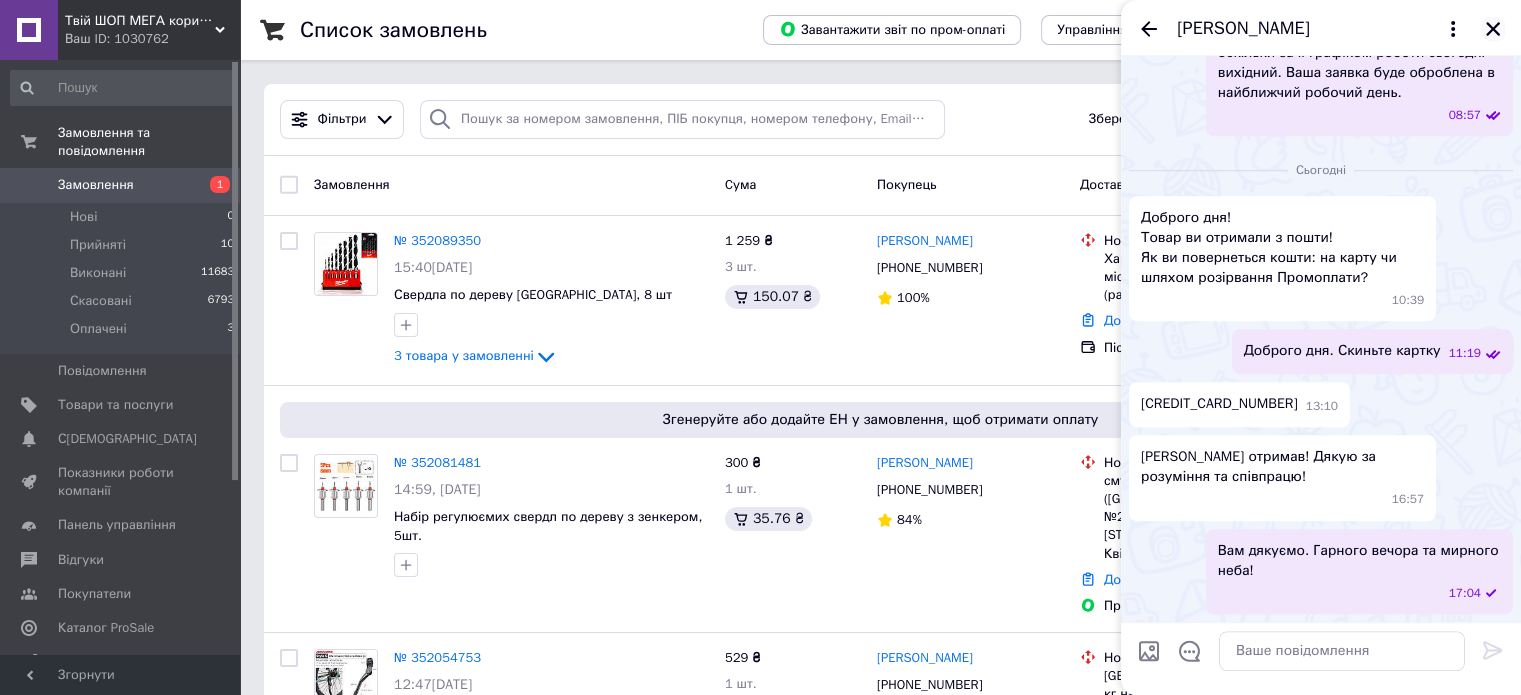 click 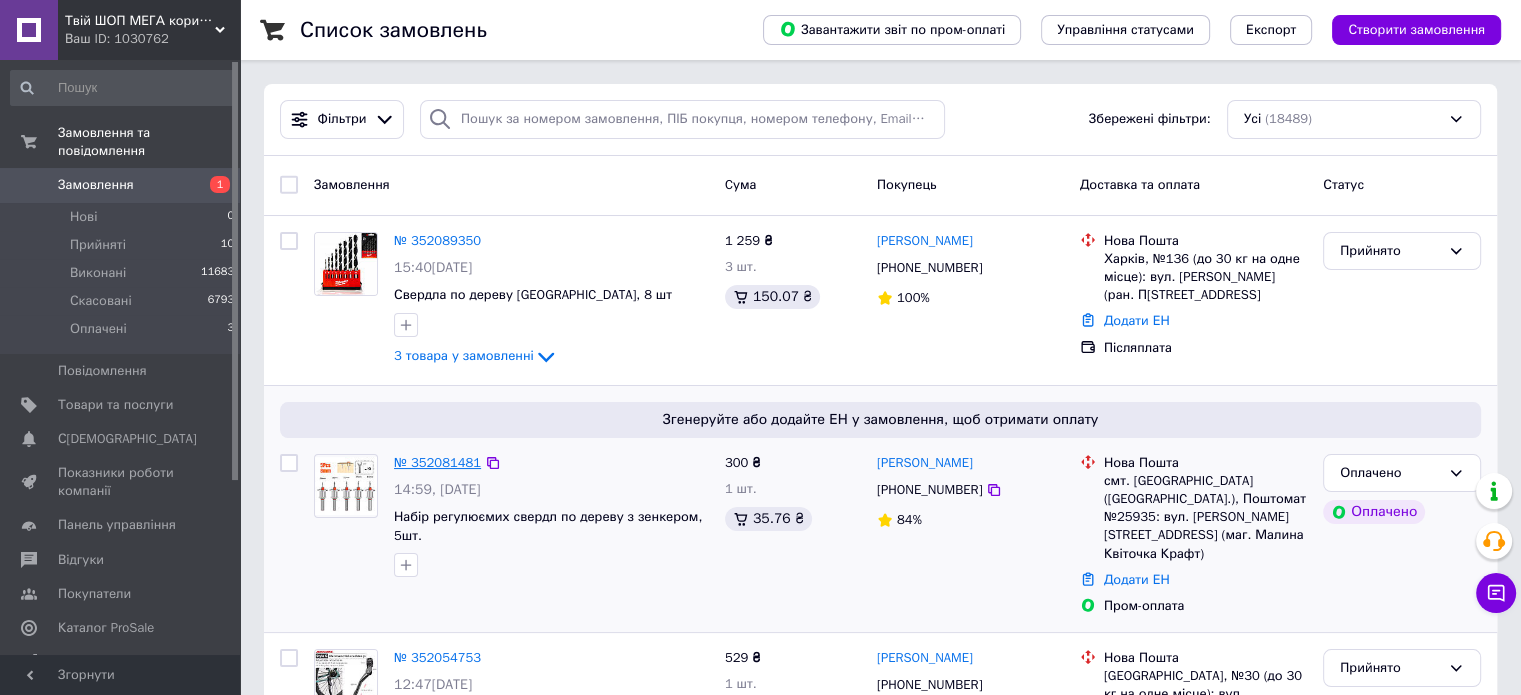 click on "№ 352081481" at bounding box center [437, 462] 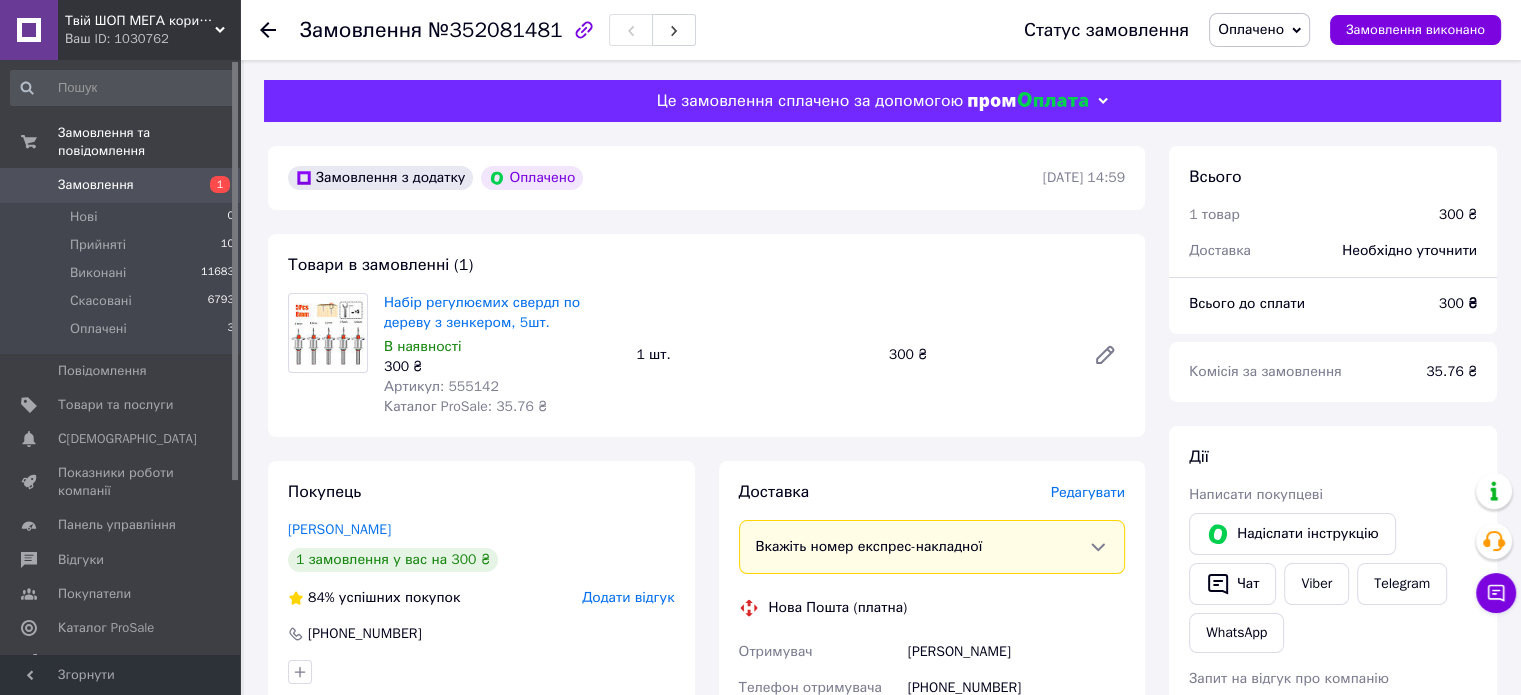 click on "Редагувати" at bounding box center (1088, 492) 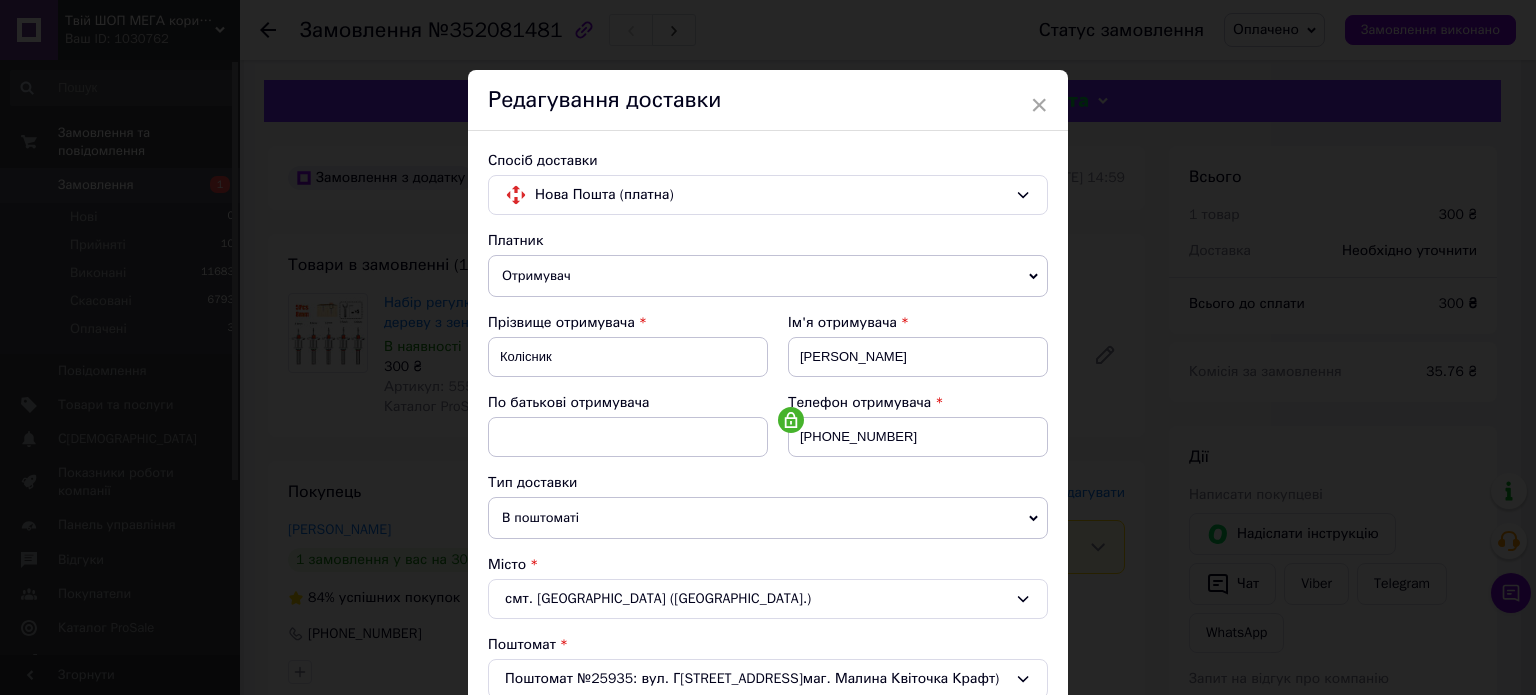 scroll, scrollTop: 300, scrollLeft: 0, axis: vertical 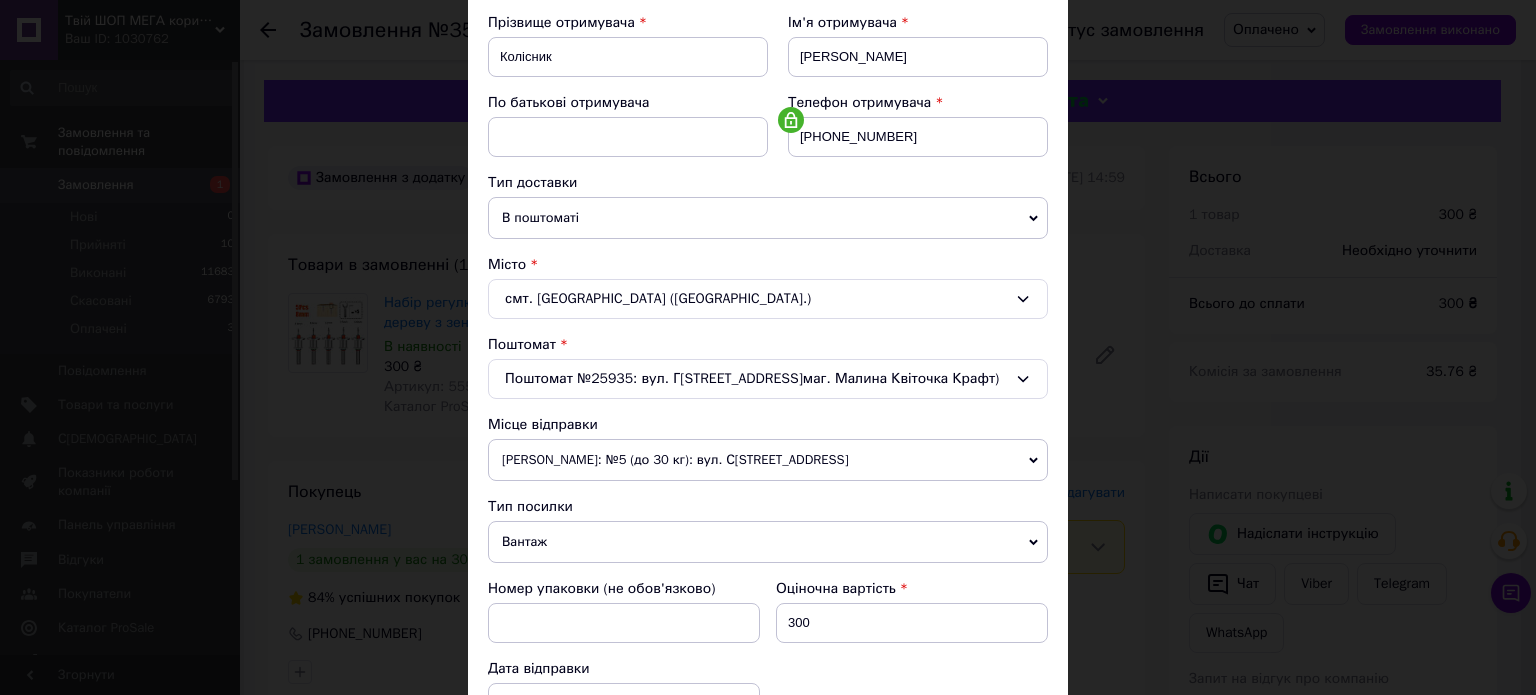 click on "[PERSON_NAME]: №5 (до 30 кг): вул. С[STREET_ADDRESS]" at bounding box center (768, 460) 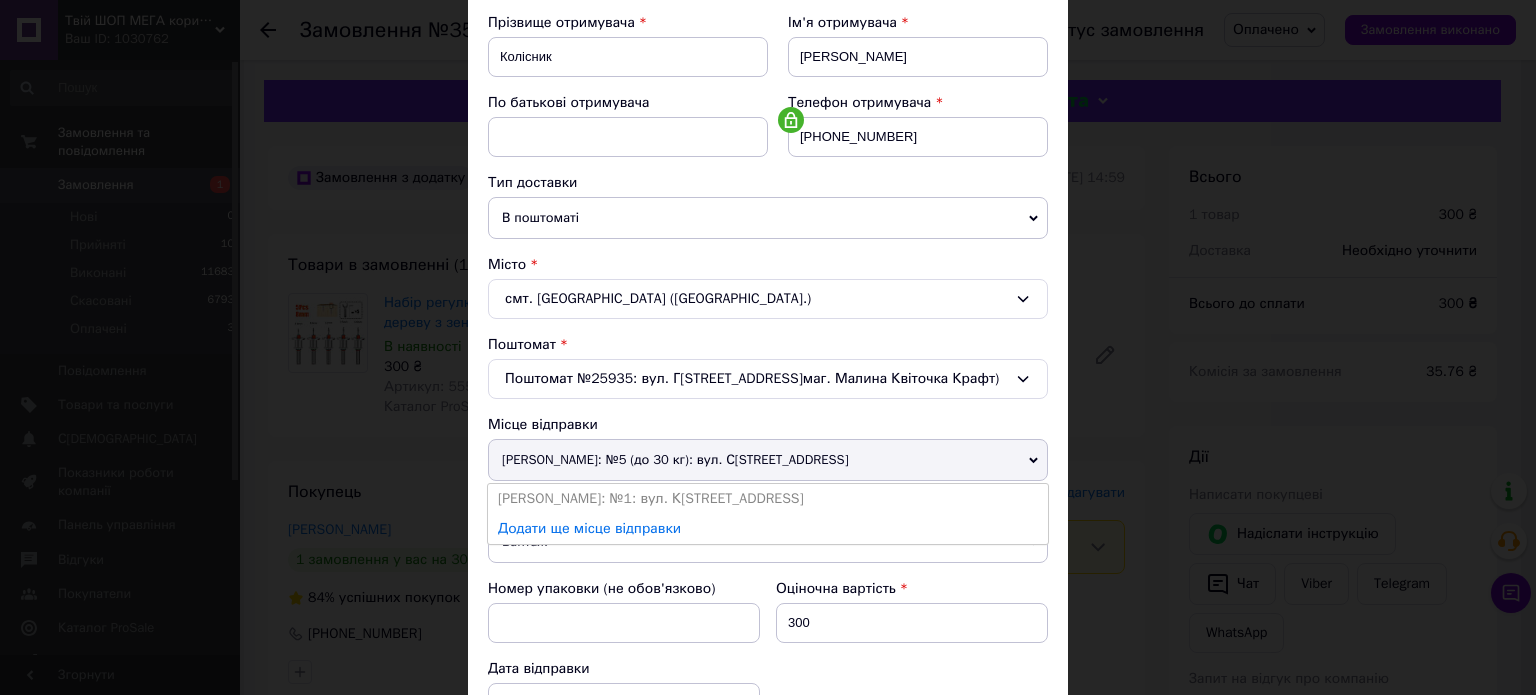 click on "[PERSON_NAME]: №5 (до 30 кг): вул. С[STREET_ADDRESS]" at bounding box center (768, 460) 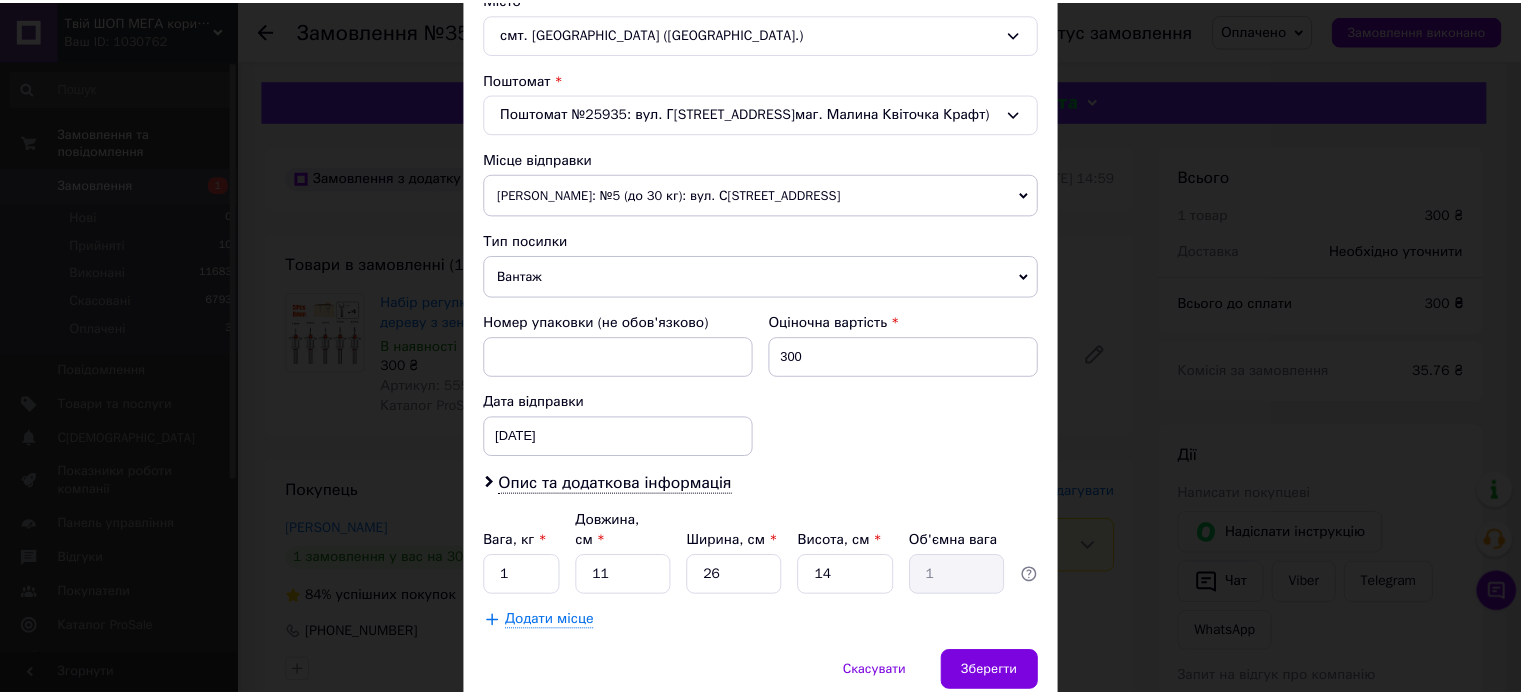 scroll, scrollTop: 627, scrollLeft: 0, axis: vertical 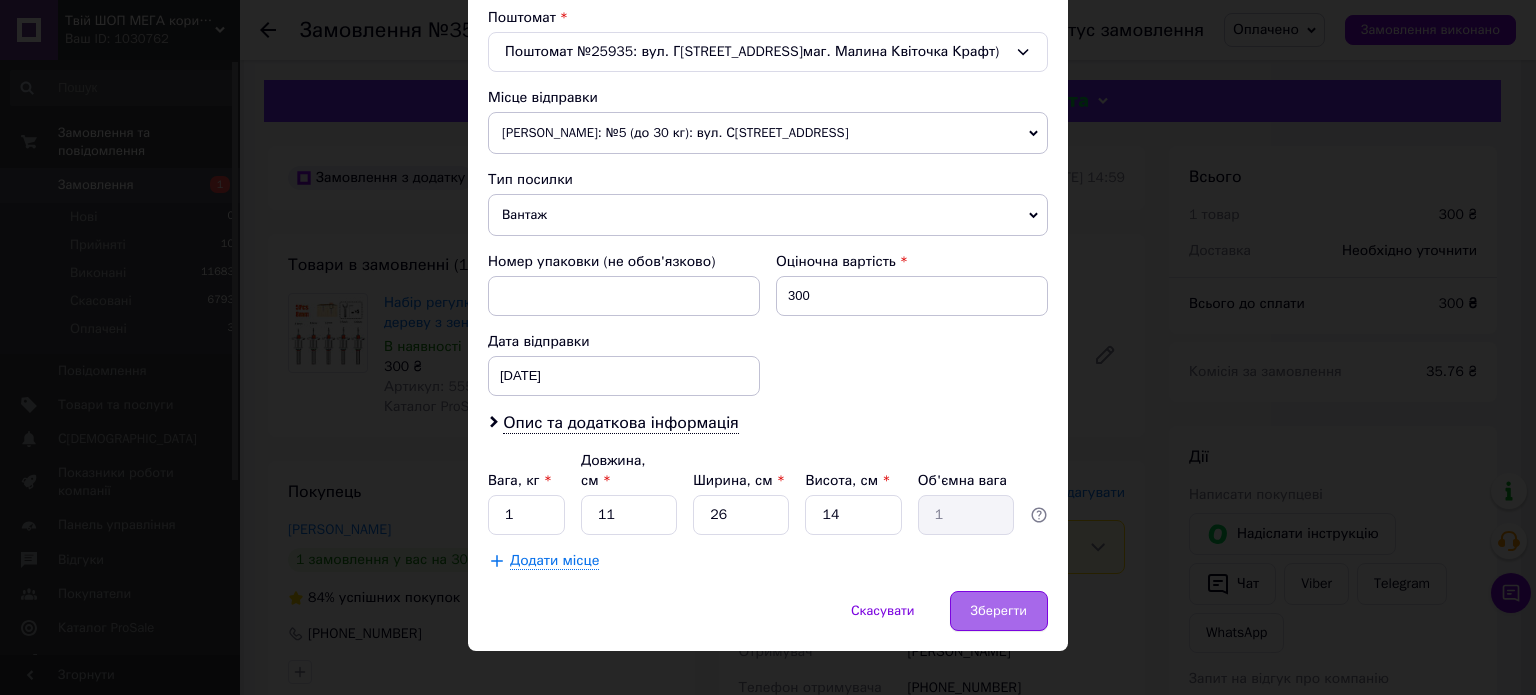 click on "Зберегти" at bounding box center [999, 611] 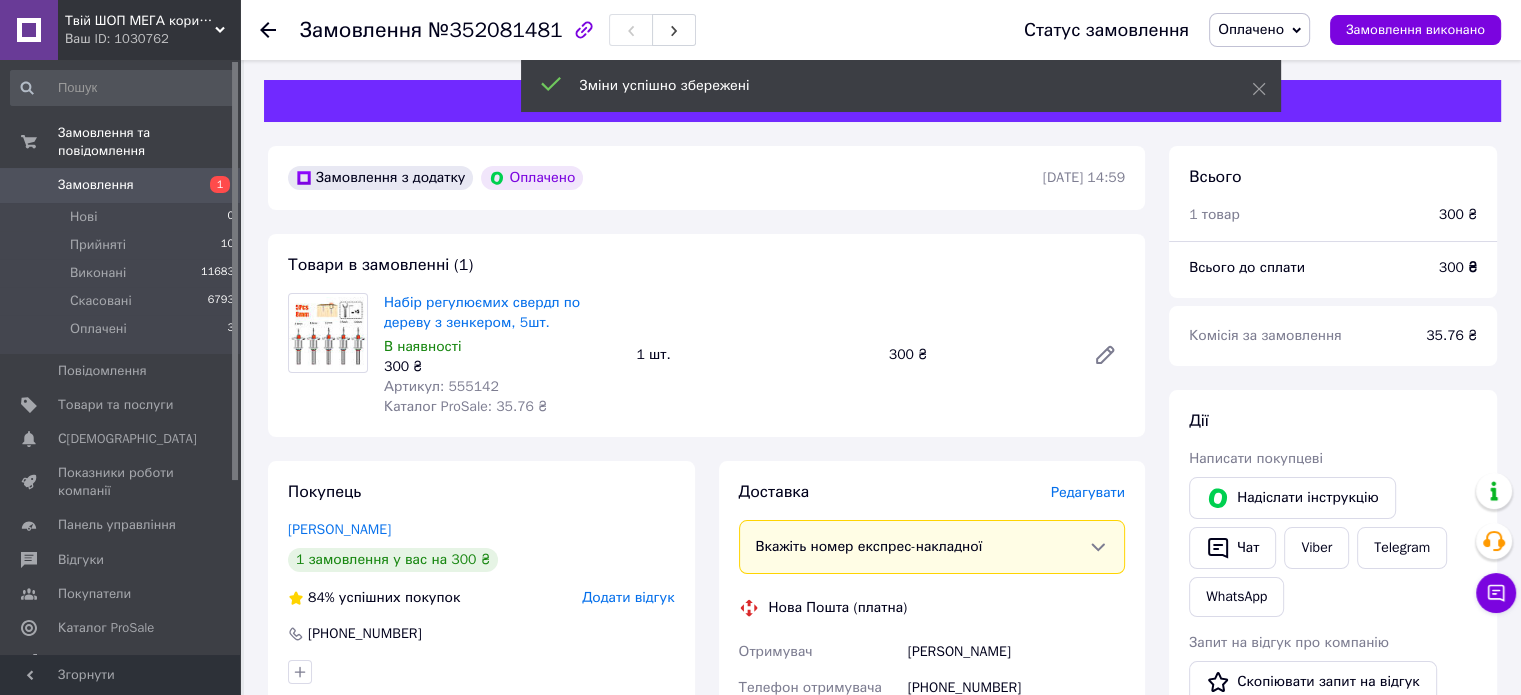 click on "Товари в замовленні (1) Набір регулюємих свердл по дереву з зенкером, 5шт. В наявності 300 ₴ Артикул: 555142 Каталог ProSale: 35.76 ₴  1 шт. 300 ₴" at bounding box center [706, 335] 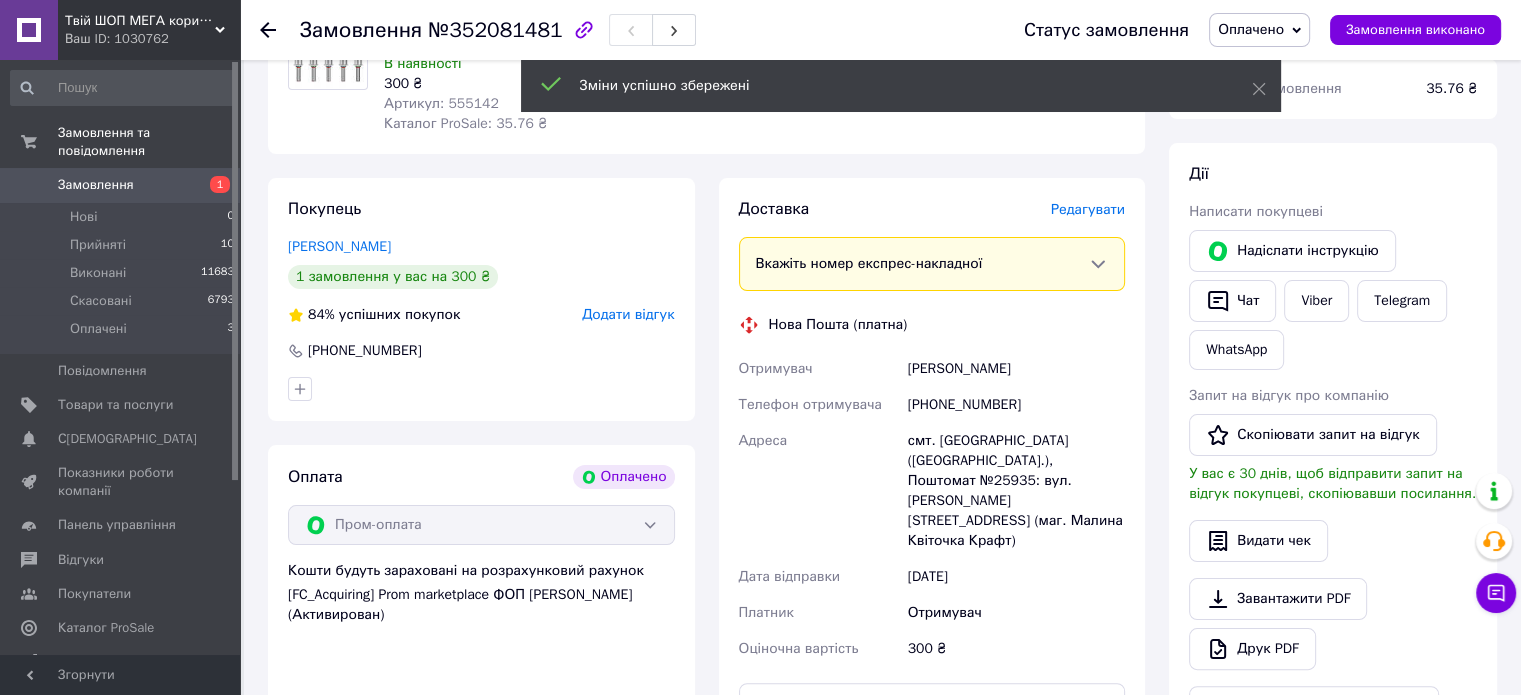 scroll, scrollTop: 300, scrollLeft: 0, axis: vertical 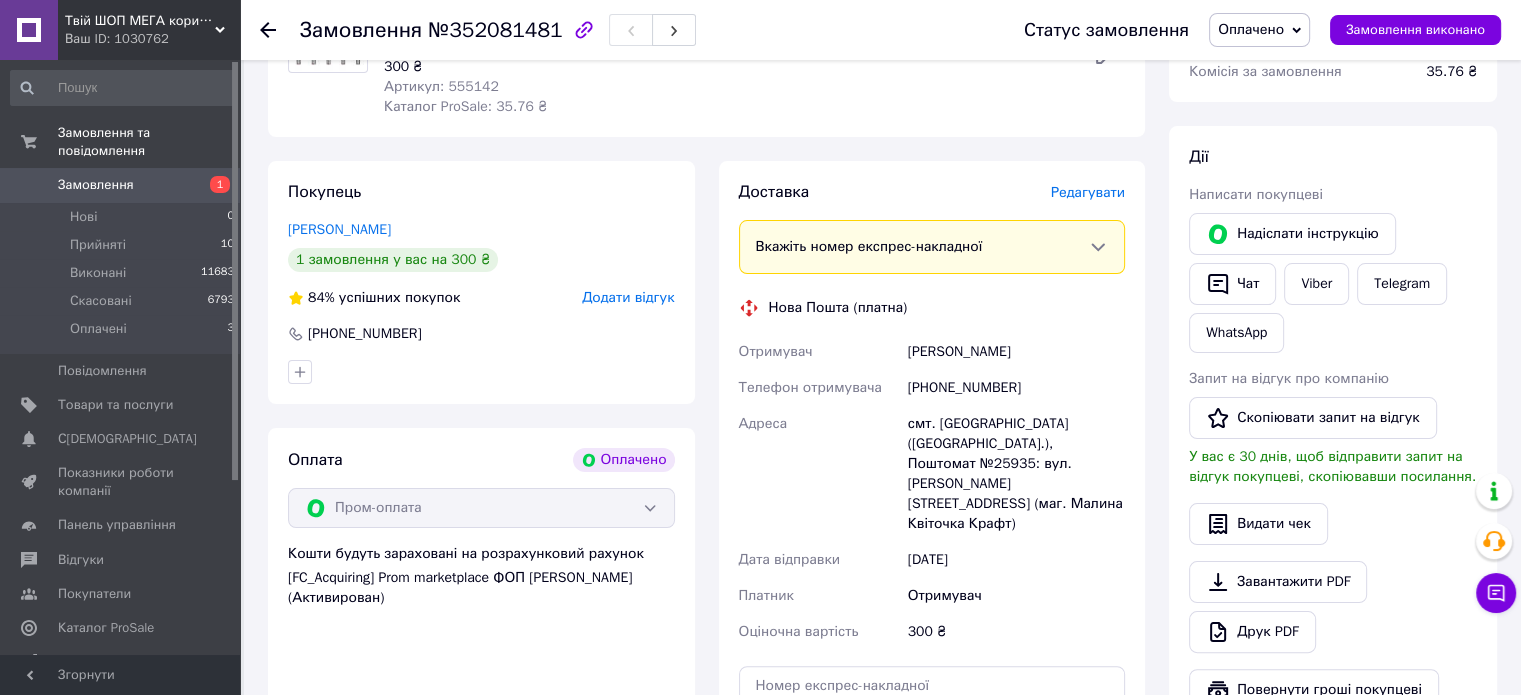 drag, startPoint x: 1048, startPoint y: 349, endPoint x: 908, endPoint y: 357, distance: 140.22838 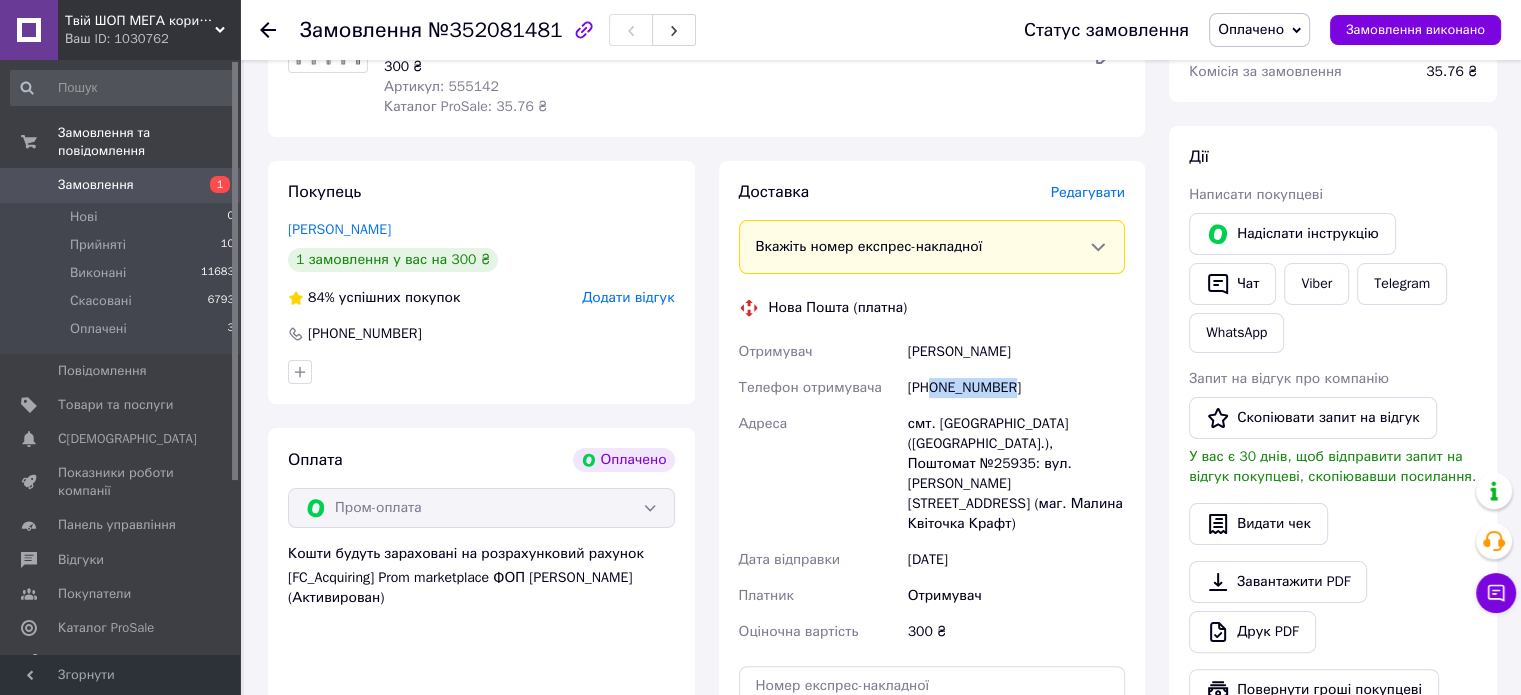 drag, startPoint x: 1012, startPoint y: 387, endPoint x: 929, endPoint y: 388, distance: 83.00603 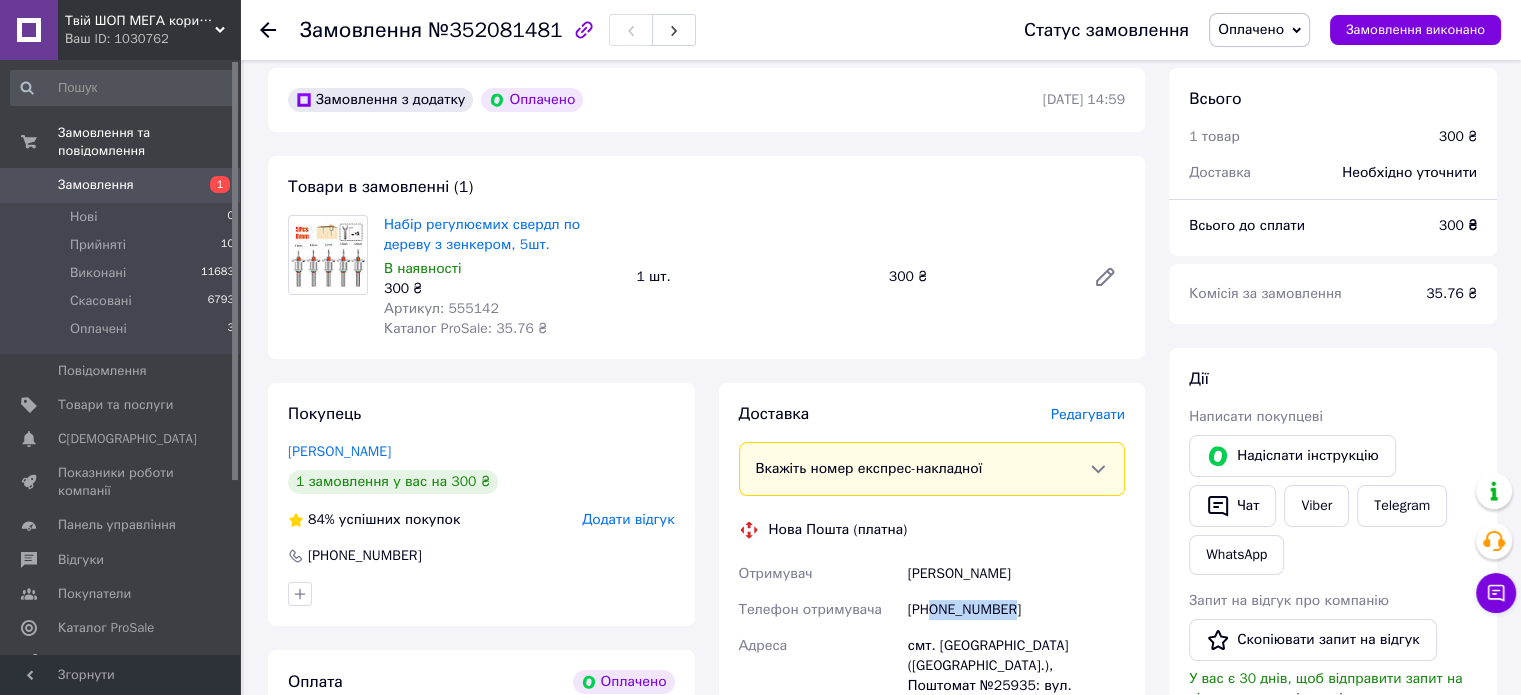 scroll, scrollTop: 0, scrollLeft: 0, axis: both 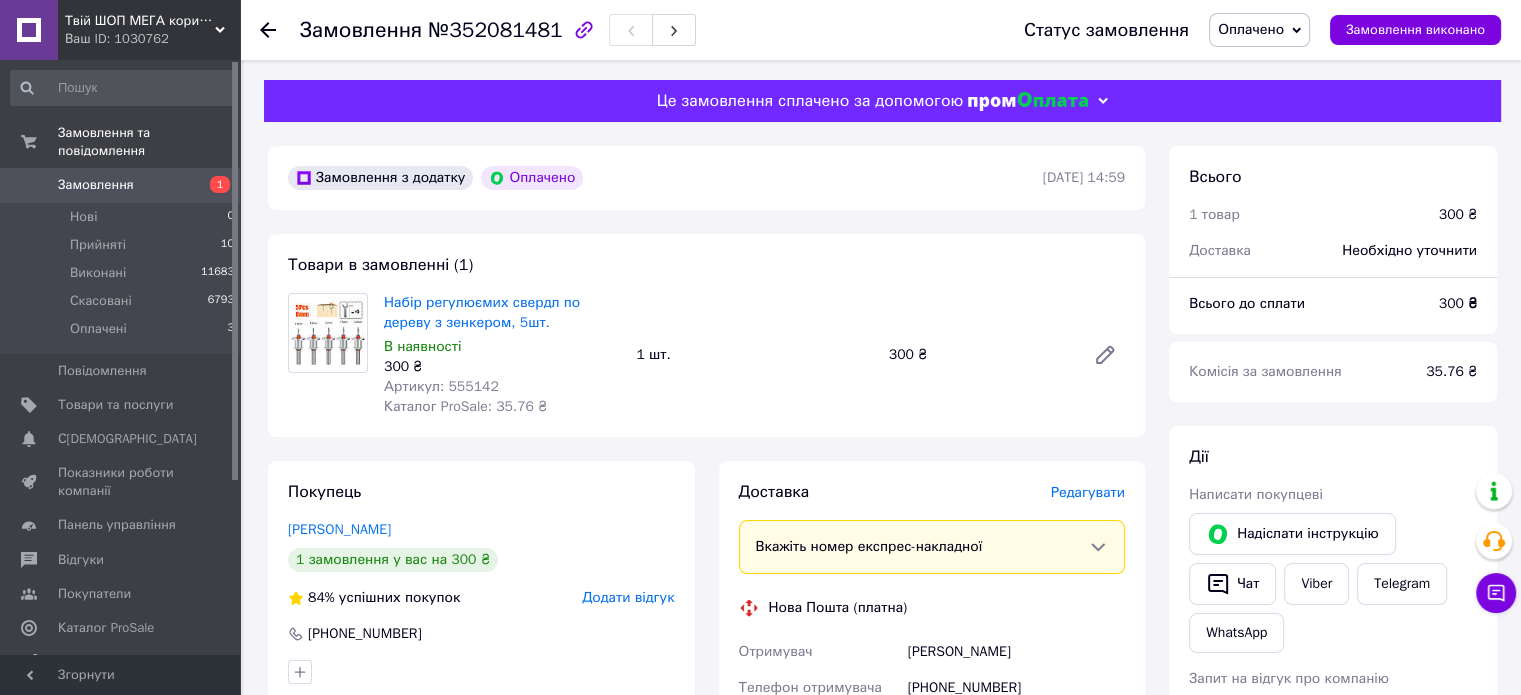click on "Артикул: 555142" at bounding box center [441, 386] 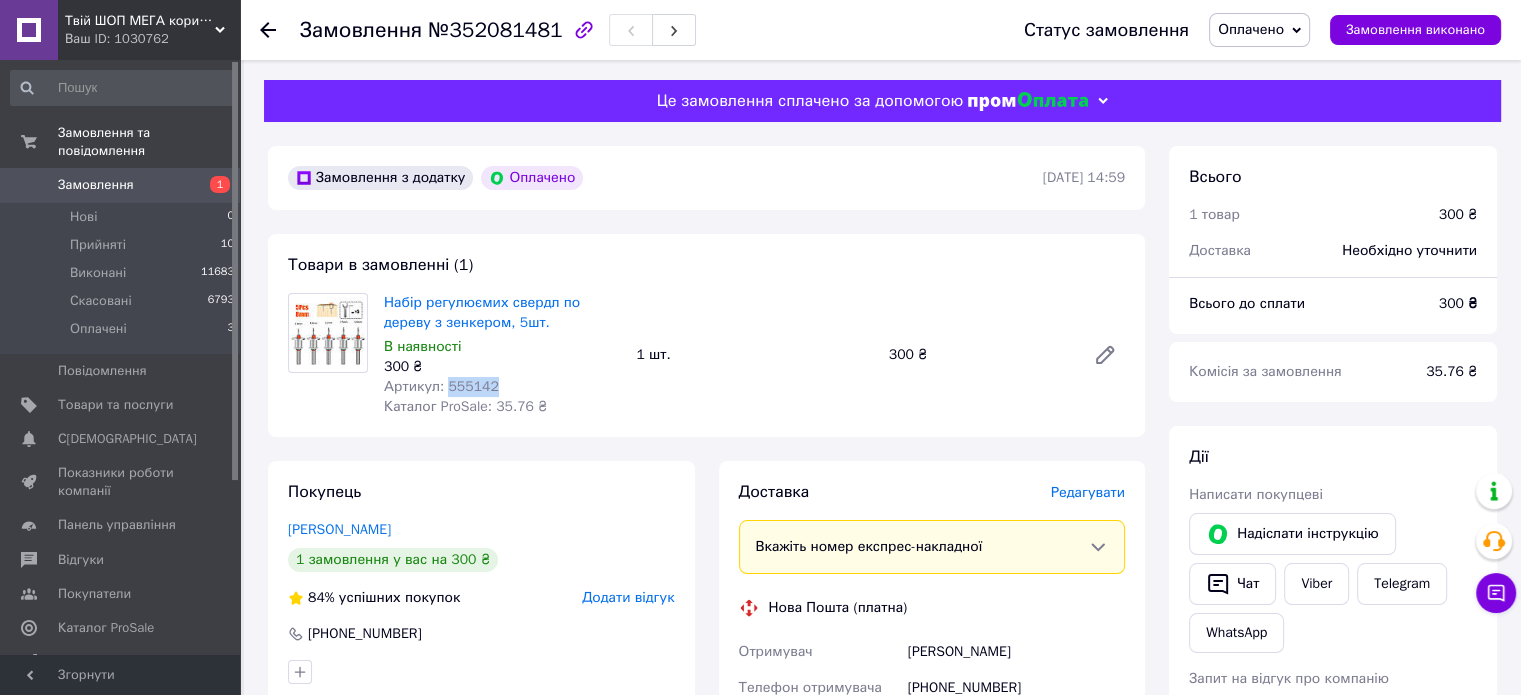 click on "Артикул: 555142" at bounding box center [441, 386] 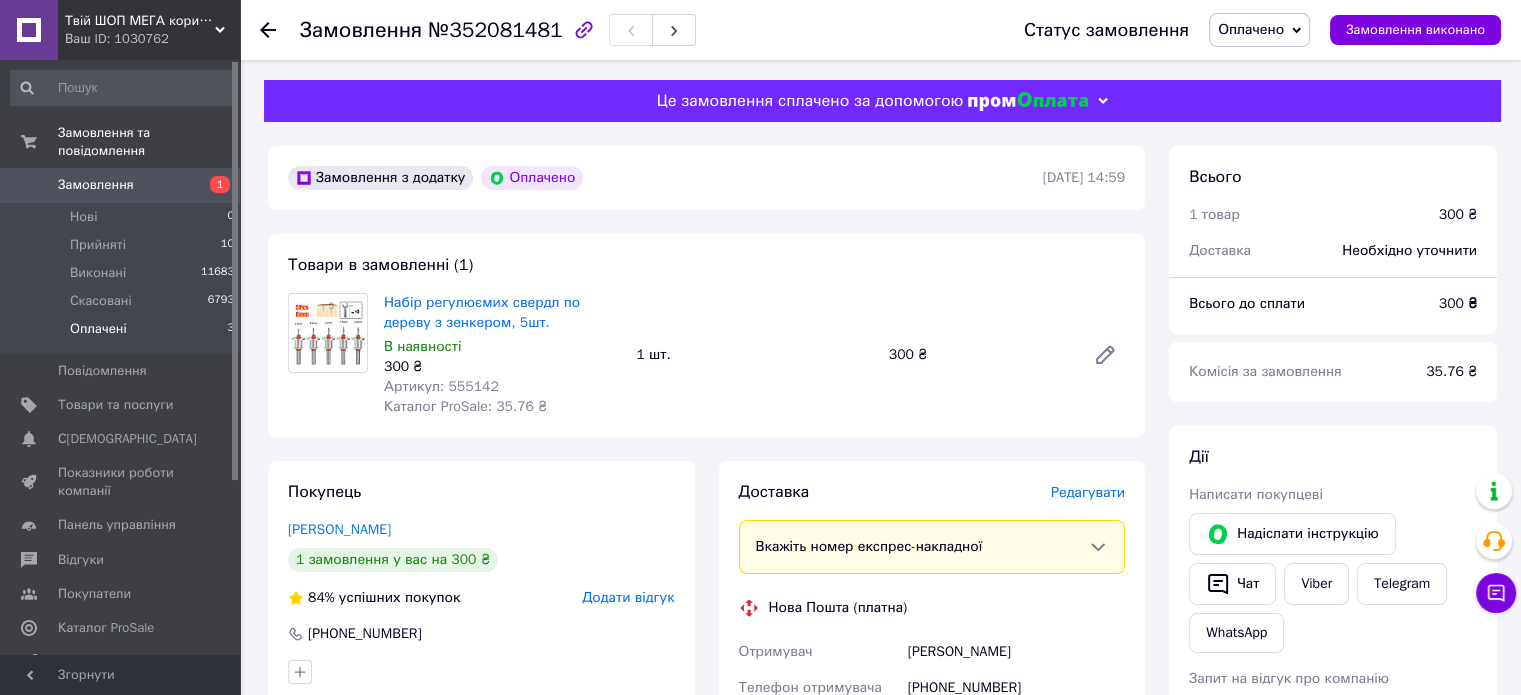 click on "Оплачені 3" at bounding box center (123, 334) 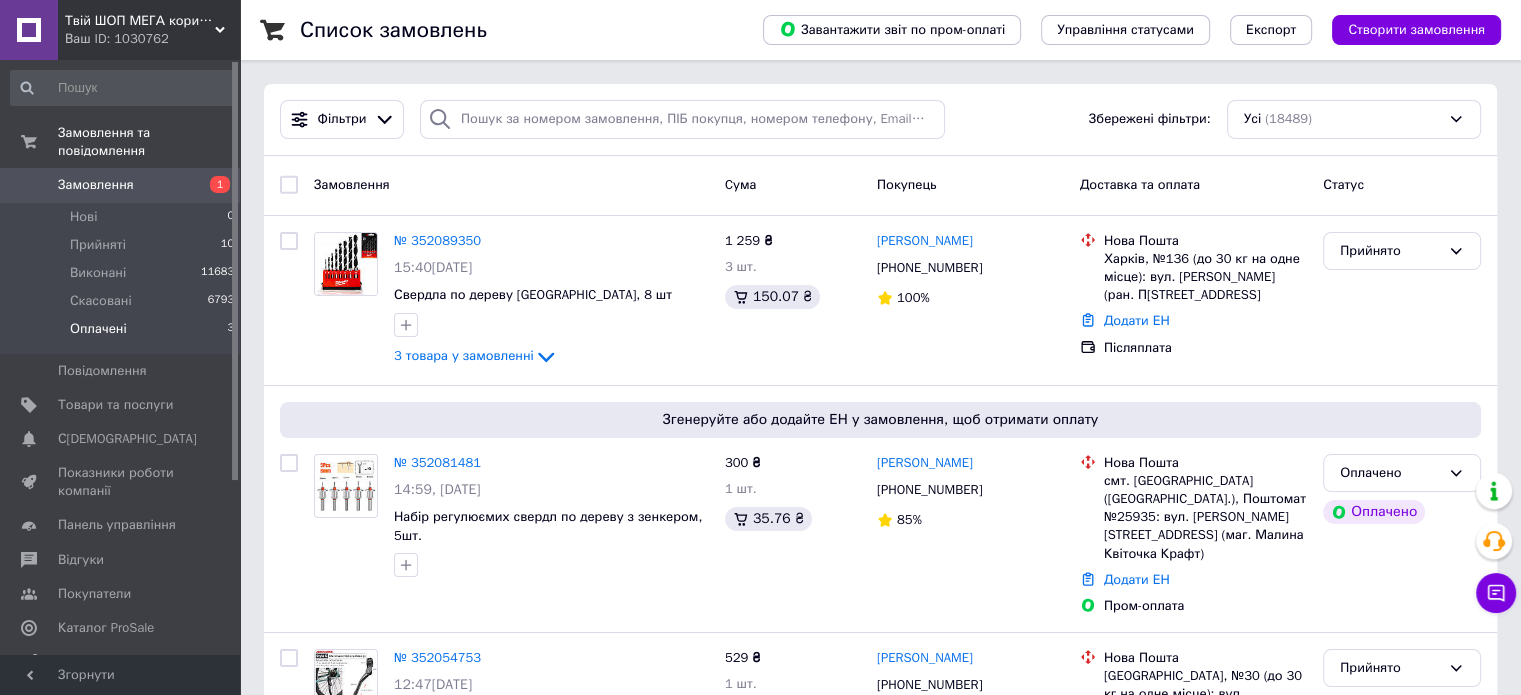 click on "Оплачені 3" at bounding box center [123, 334] 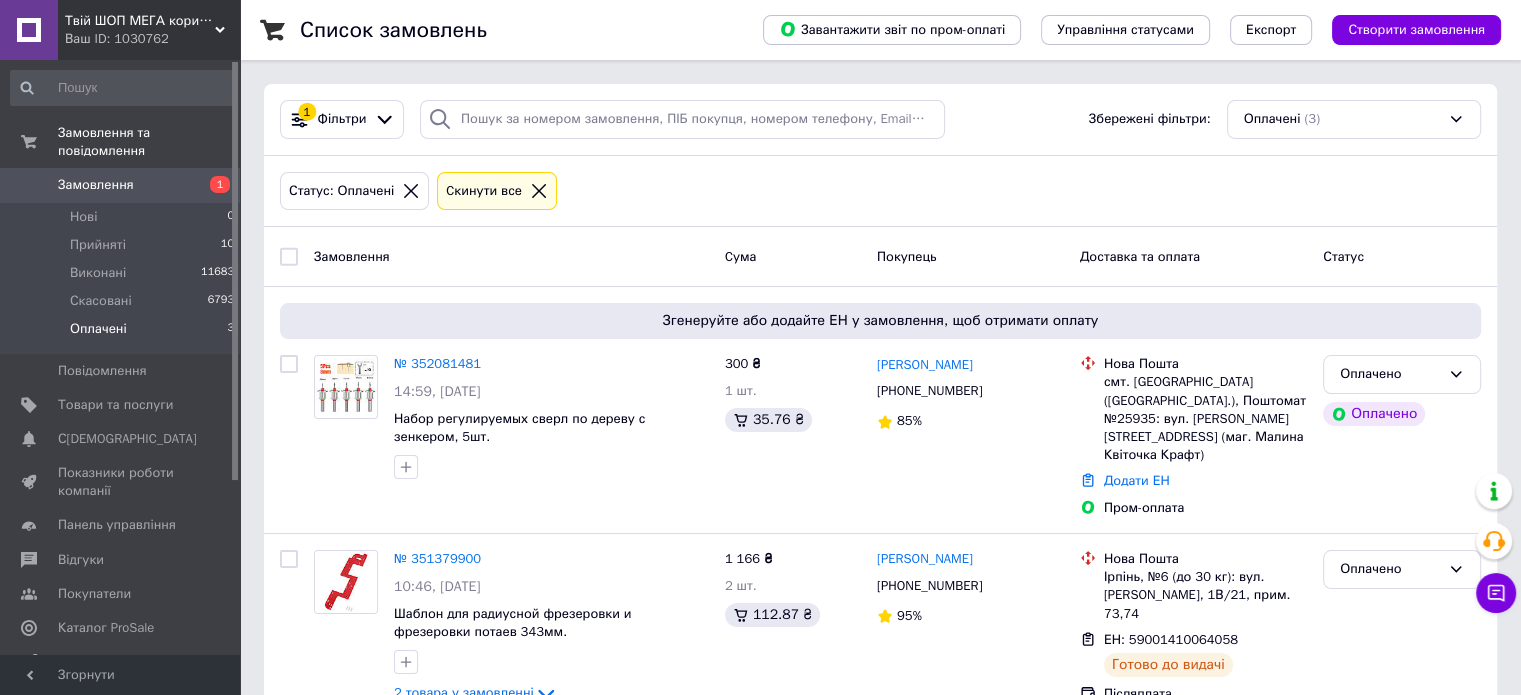 click on "Оплачені 3" at bounding box center (123, 334) 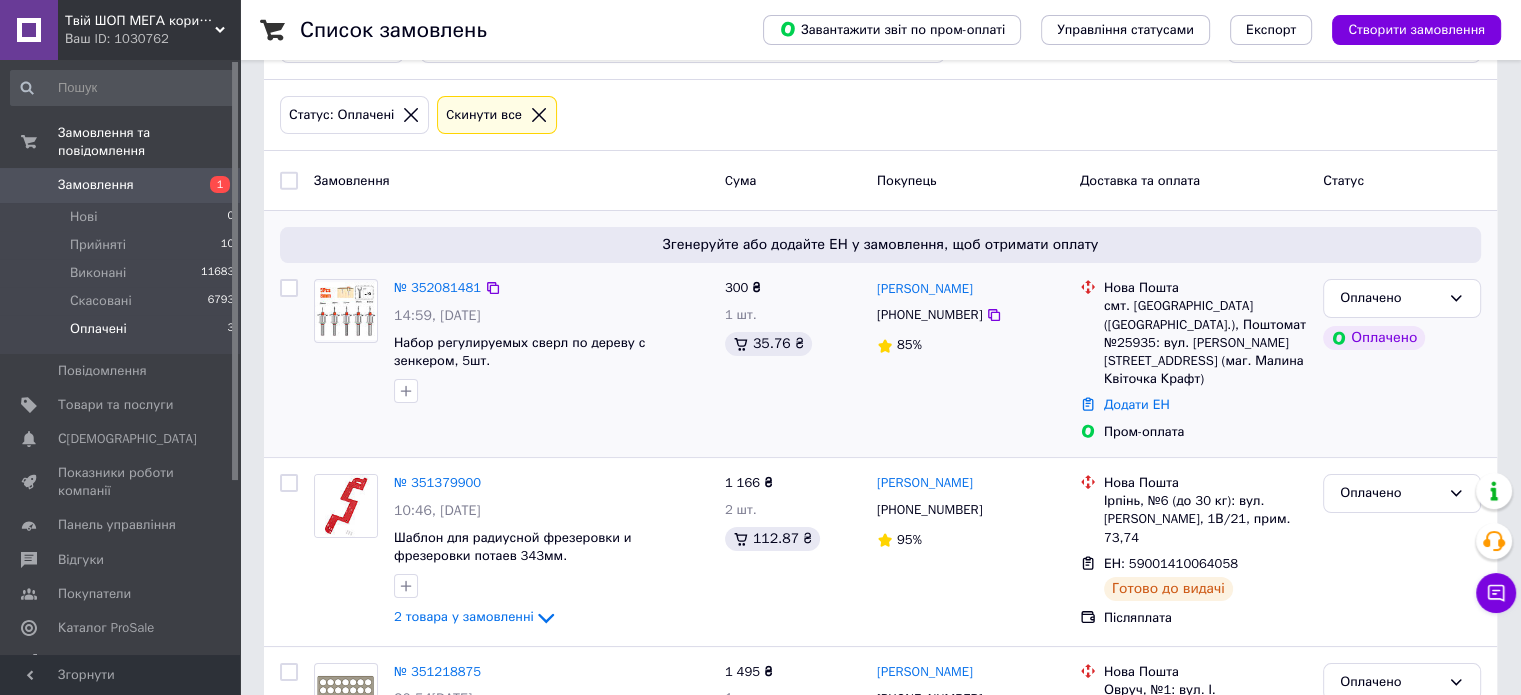 scroll, scrollTop: 187, scrollLeft: 0, axis: vertical 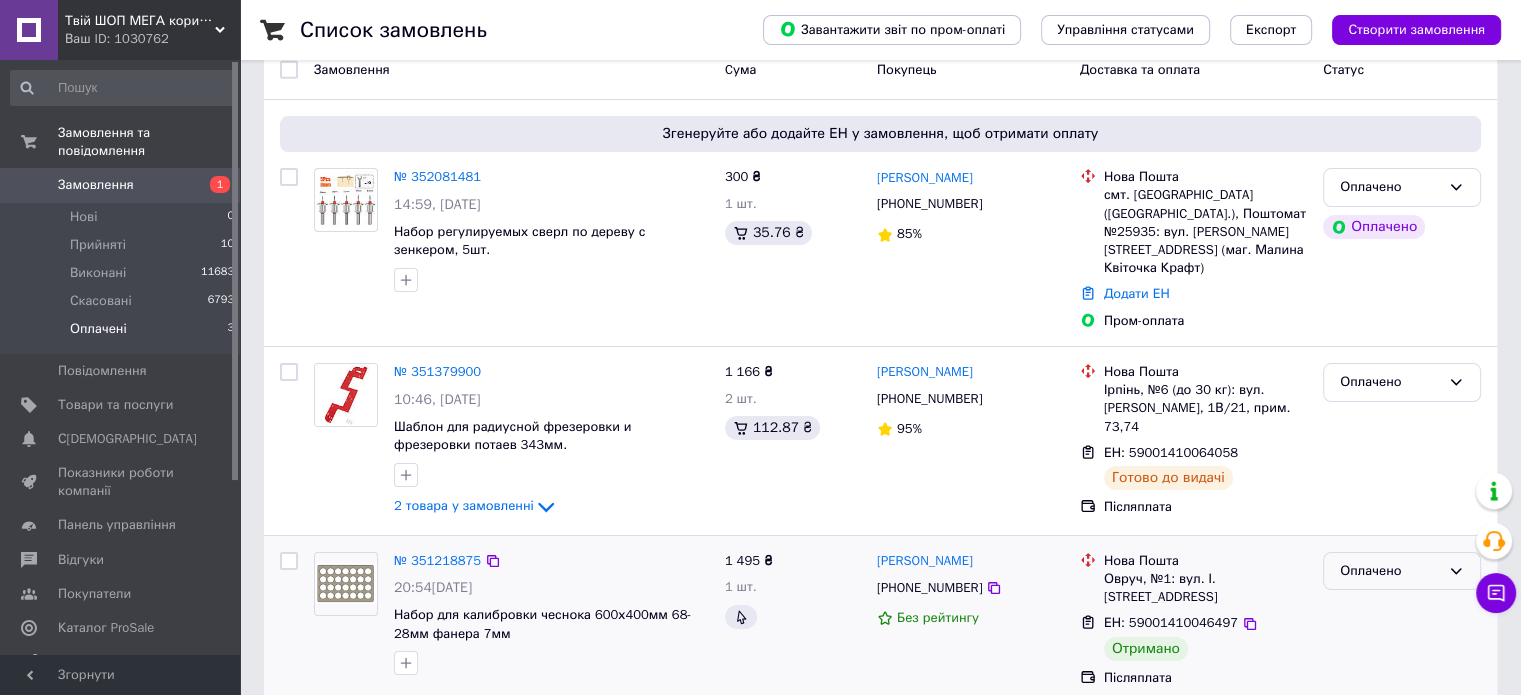 click on "Оплачено" at bounding box center (1390, 571) 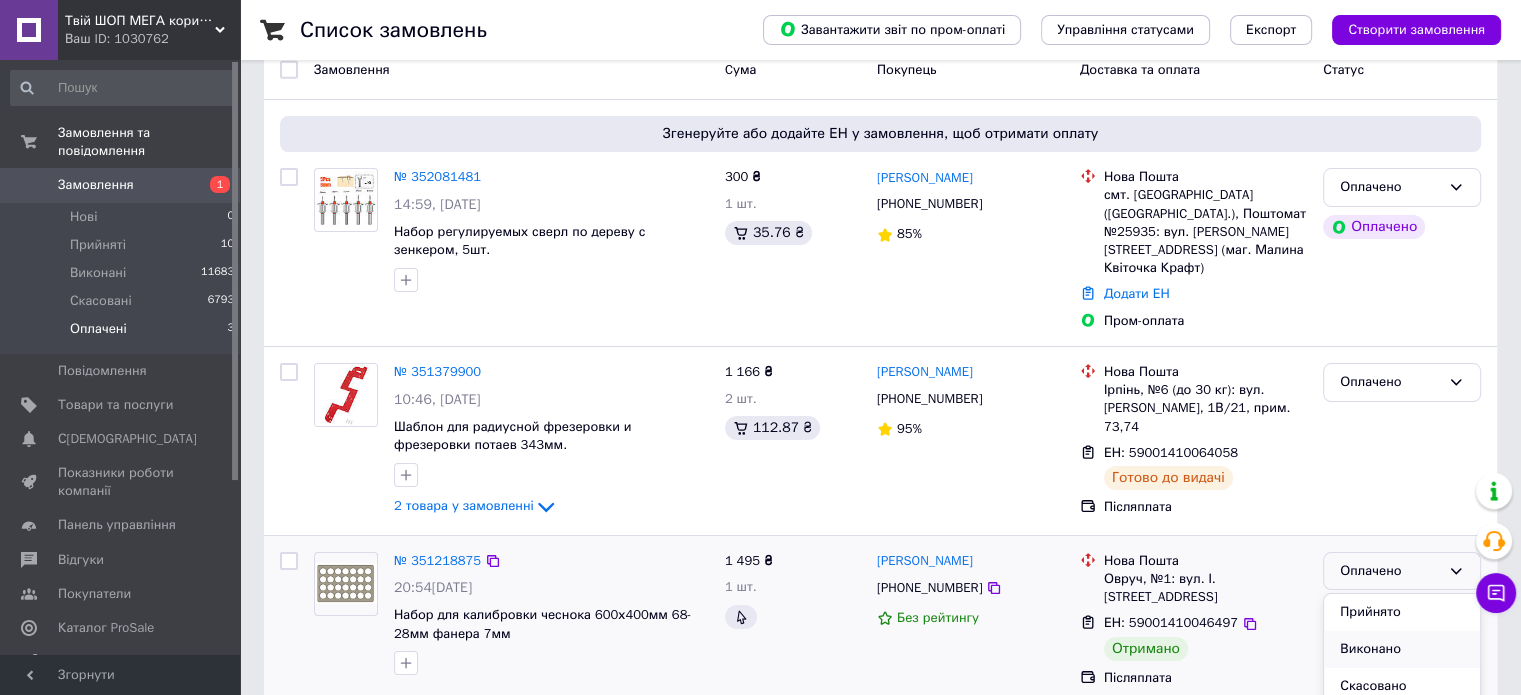 click on "Виконано" at bounding box center (1402, 649) 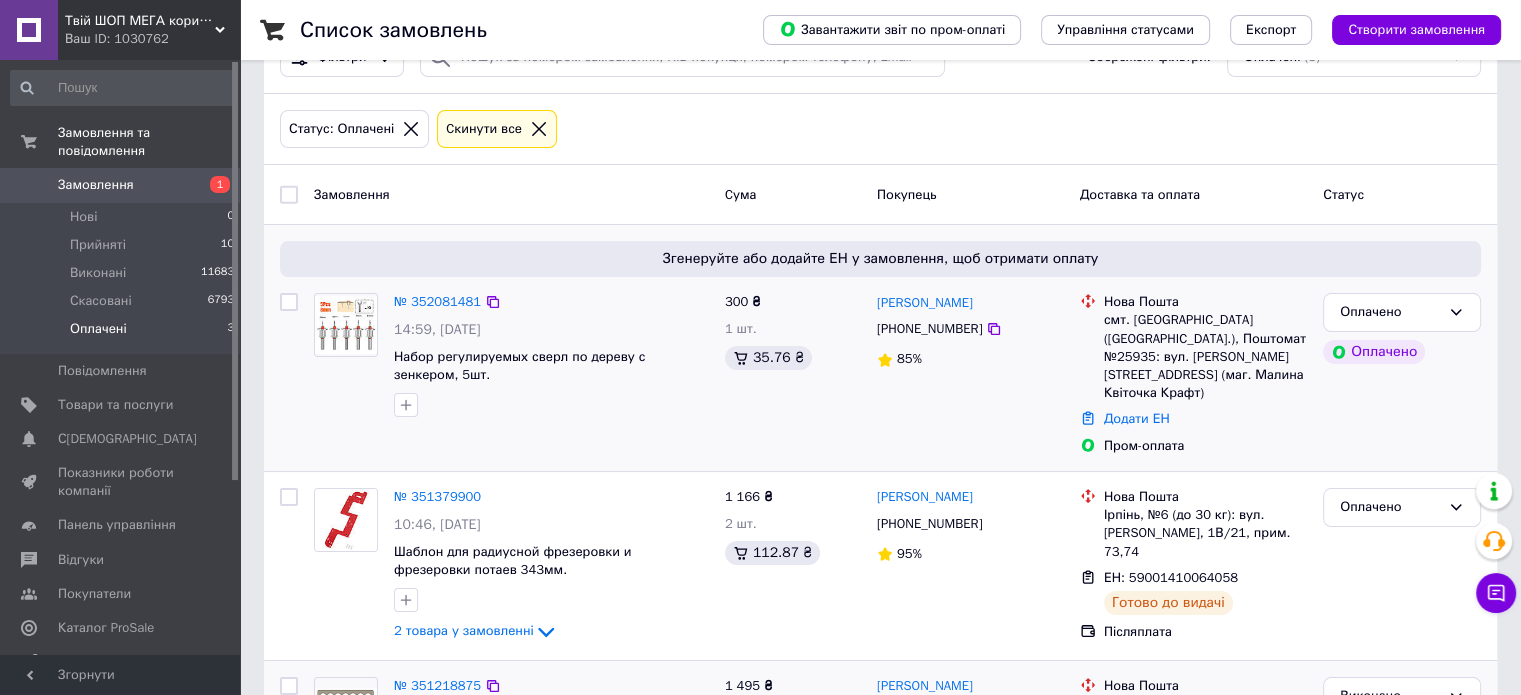 scroll, scrollTop: 0, scrollLeft: 0, axis: both 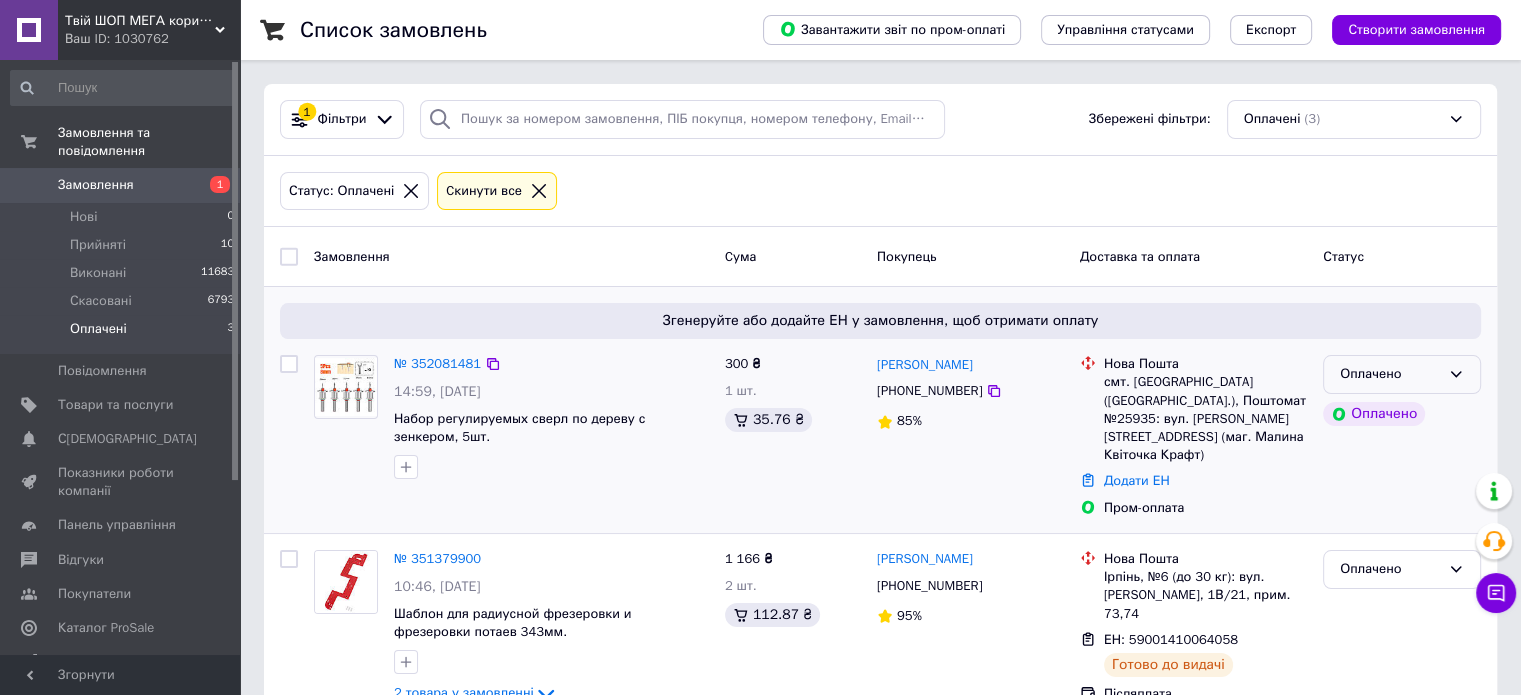 click on "Оплачено" at bounding box center (1390, 374) 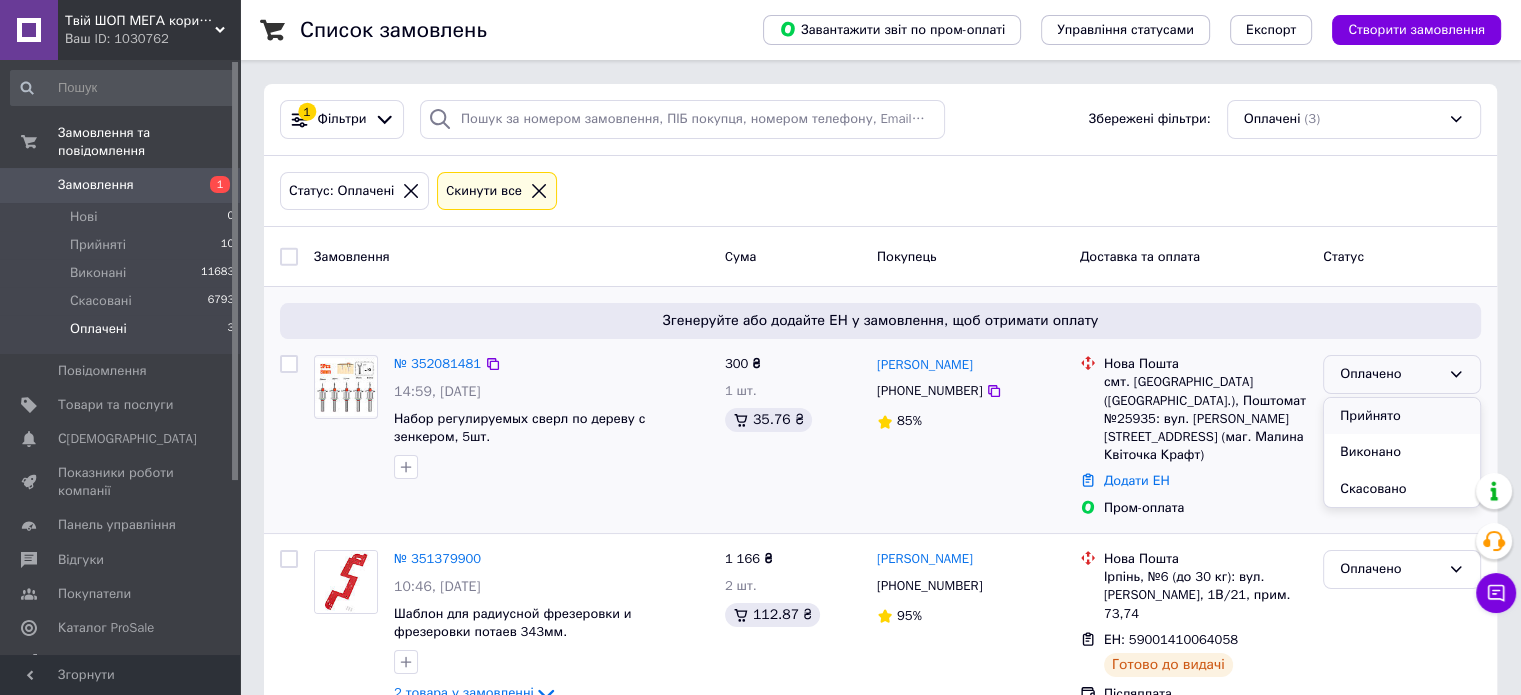 click on "Прийнято" at bounding box center [1402, 416] 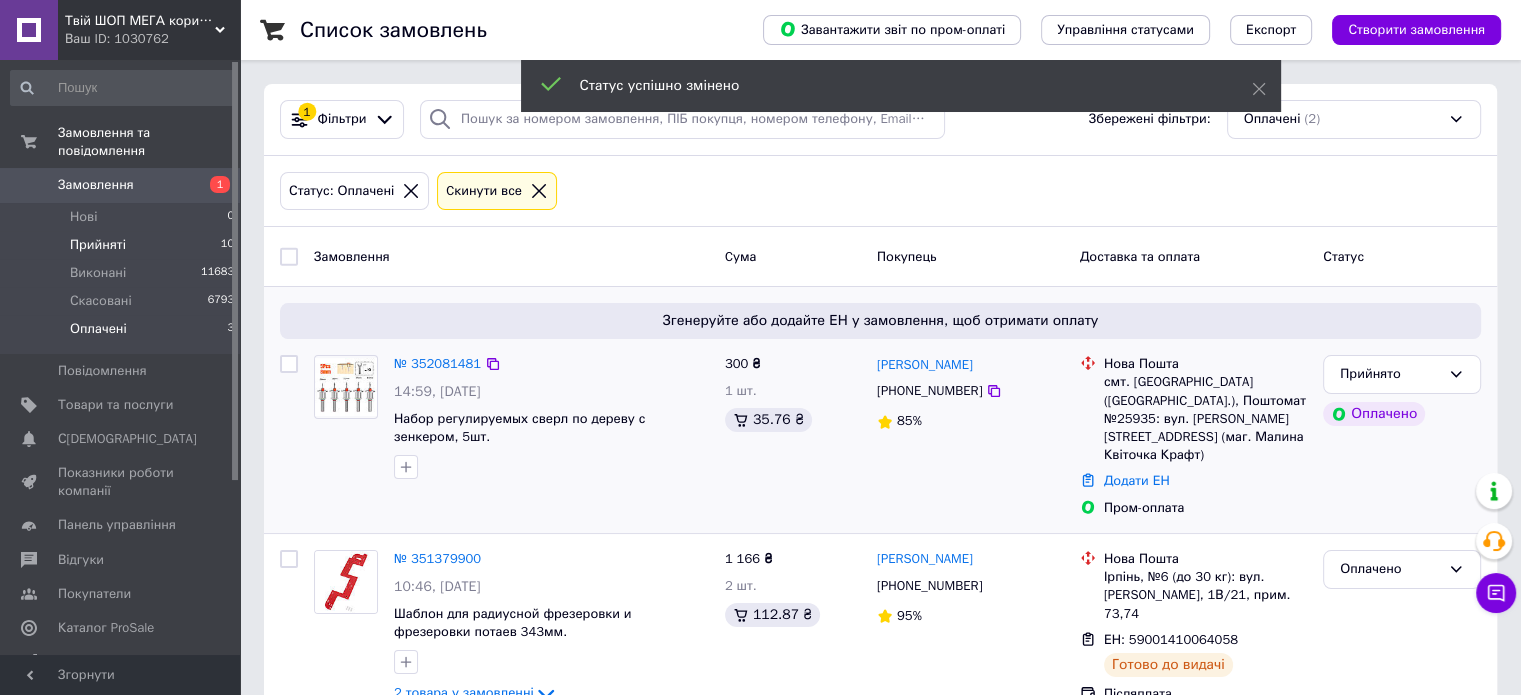 click on "Прийняті 10" at bounding box center [123, 245] 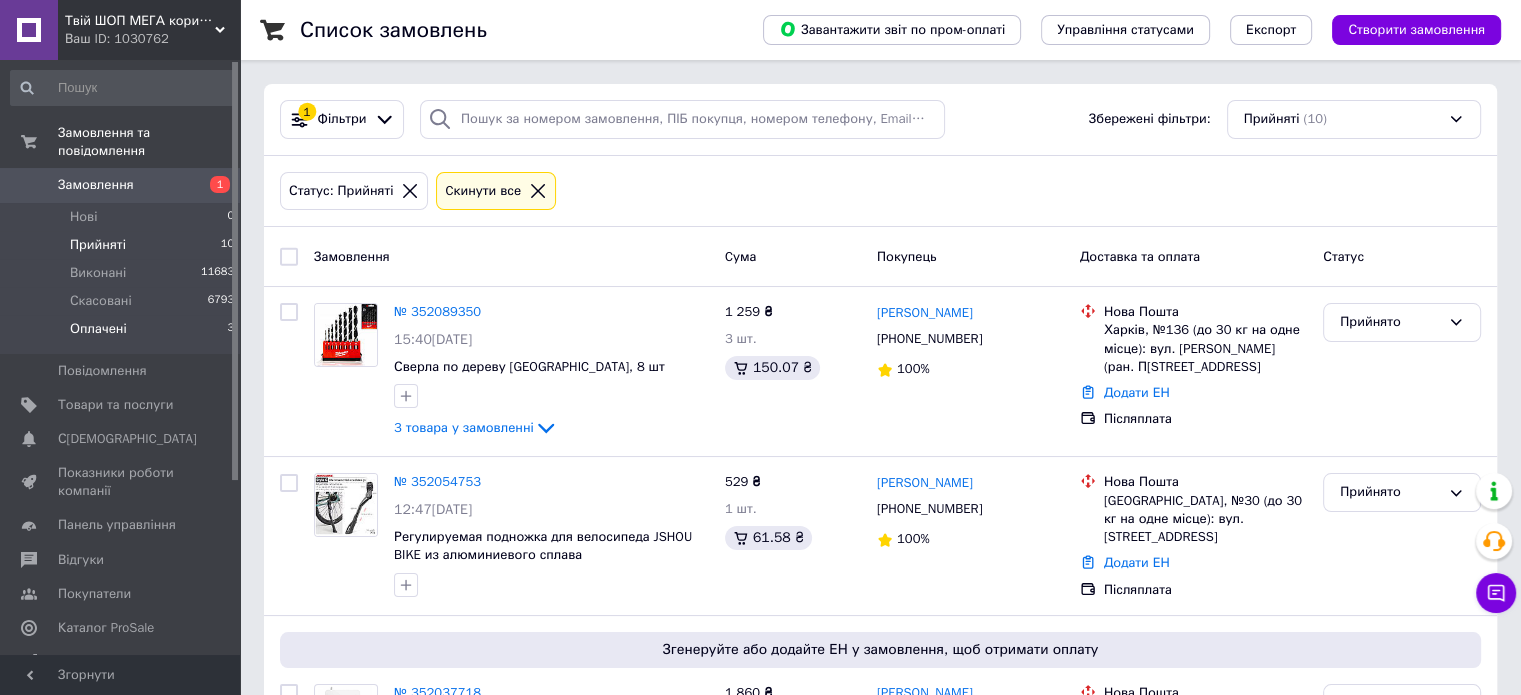 click on "Оплачені 3" at bounding box center (123, 334) 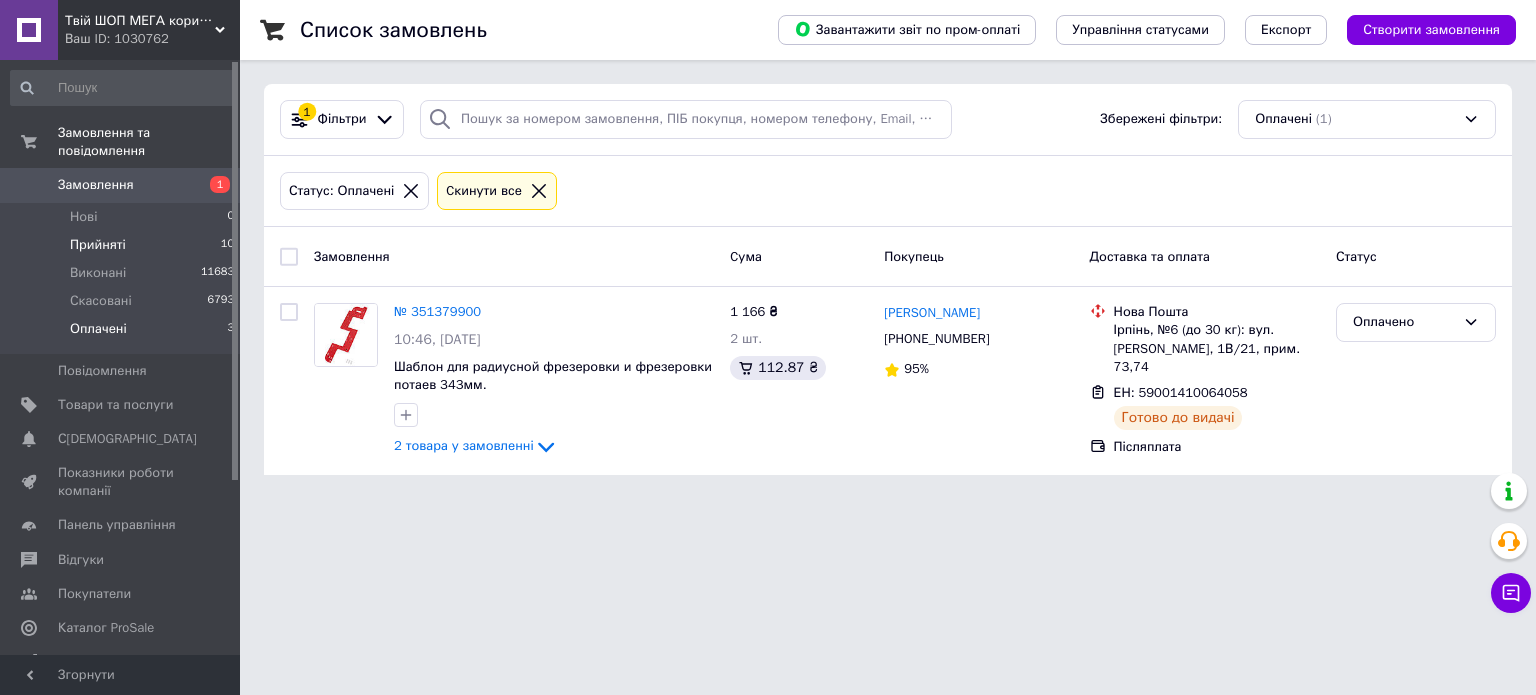 click on "Прийняті 10" at bounding box center [123, 245] 